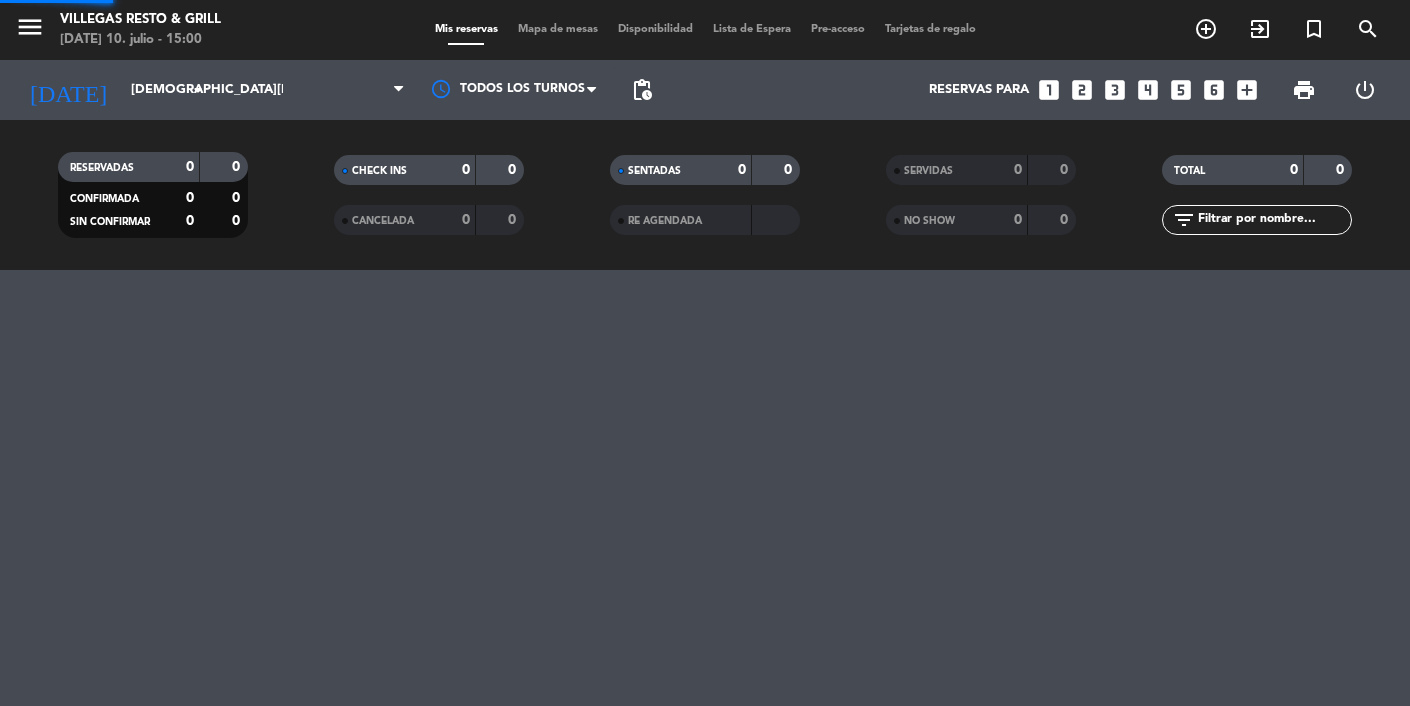 scroll, scrollTop: 0, scrollLeft: 0, axis: both 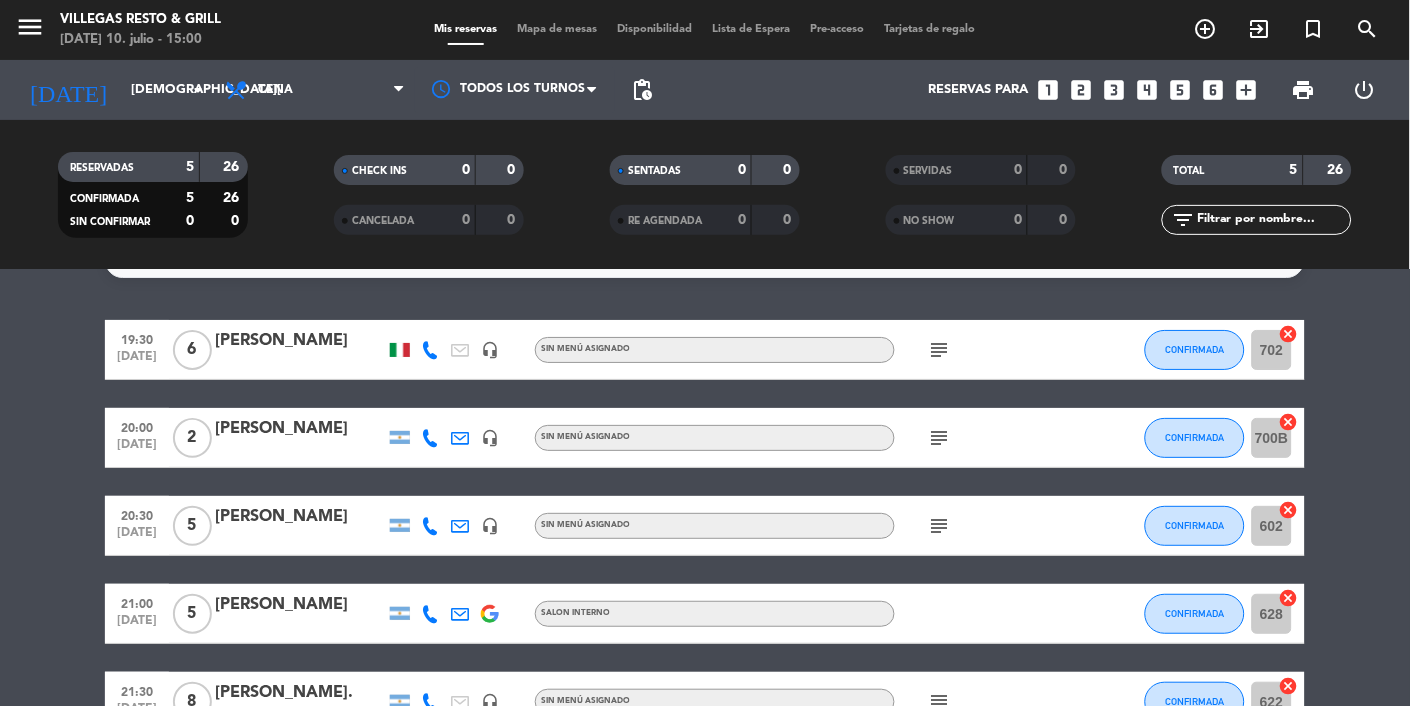 click on "628" 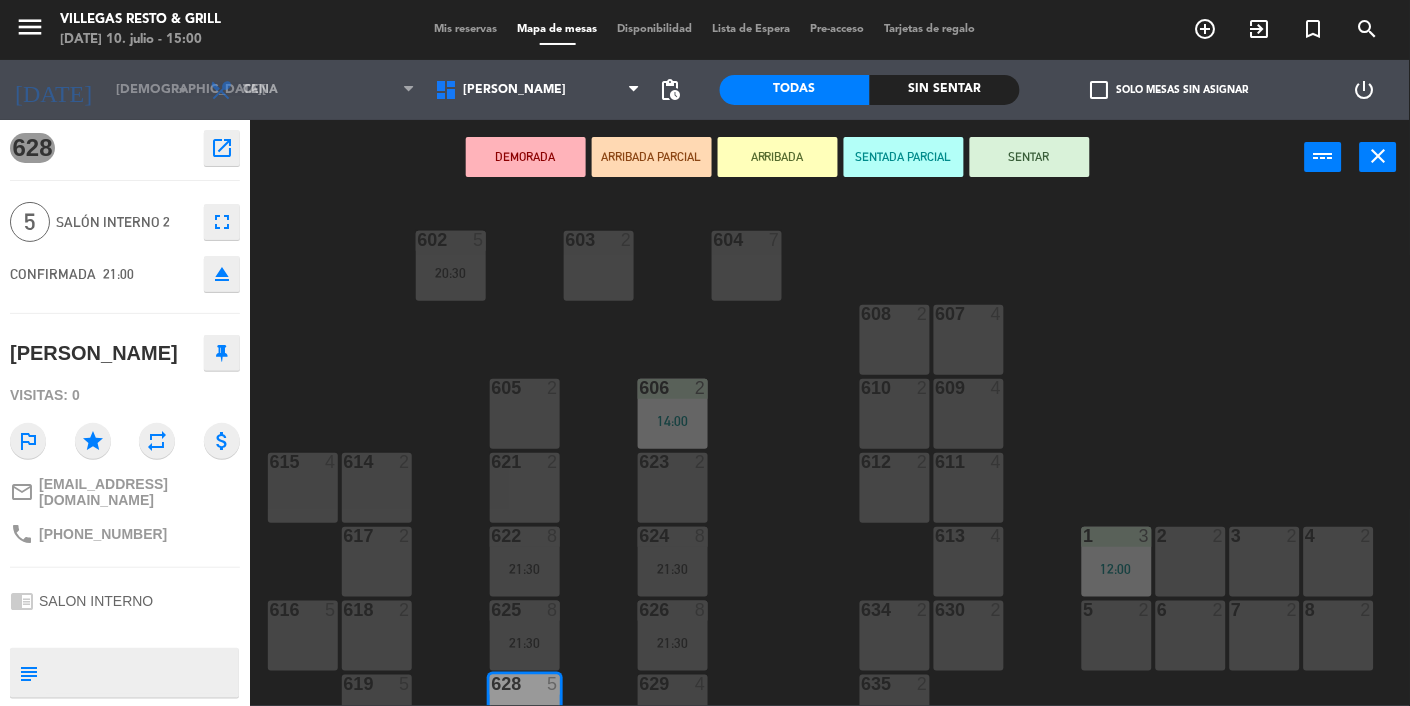 click on "616  5" at bounding box center [303, 636] 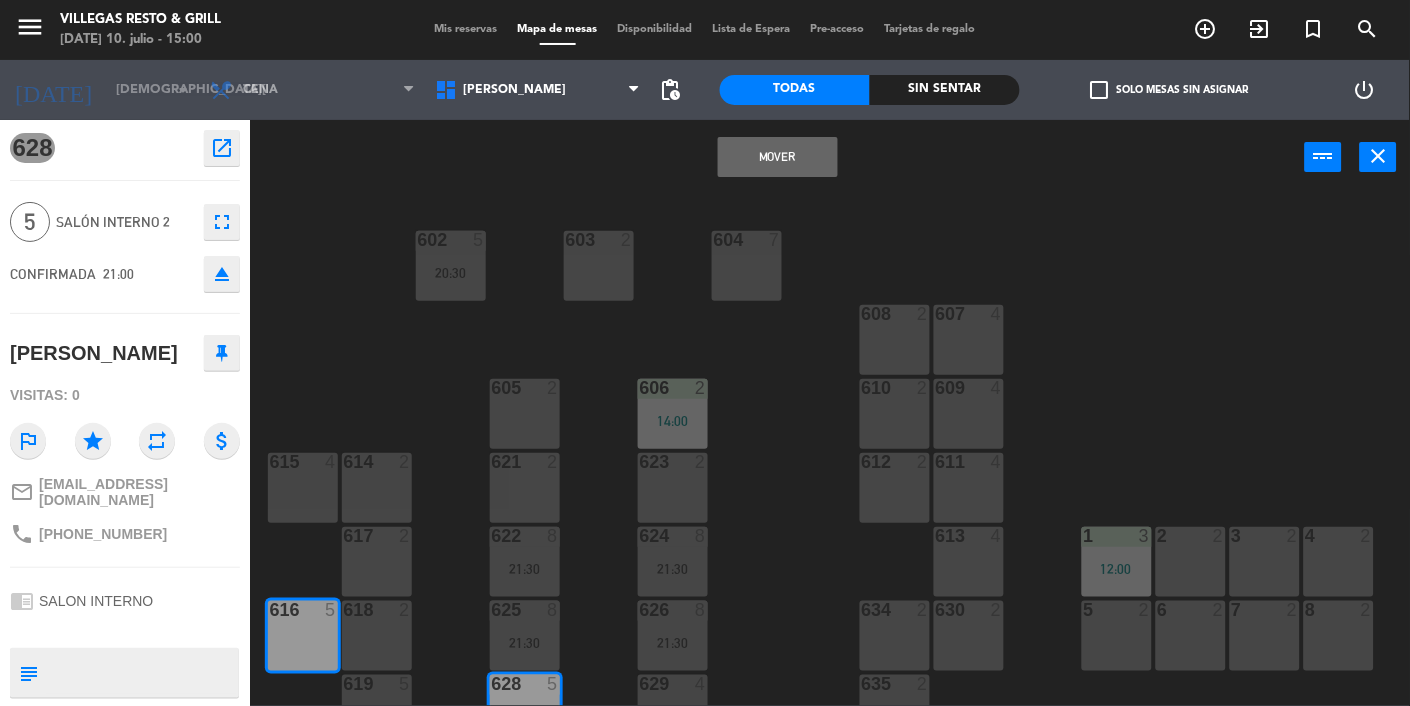 click on "Mover" at bounding box center [778, 157] 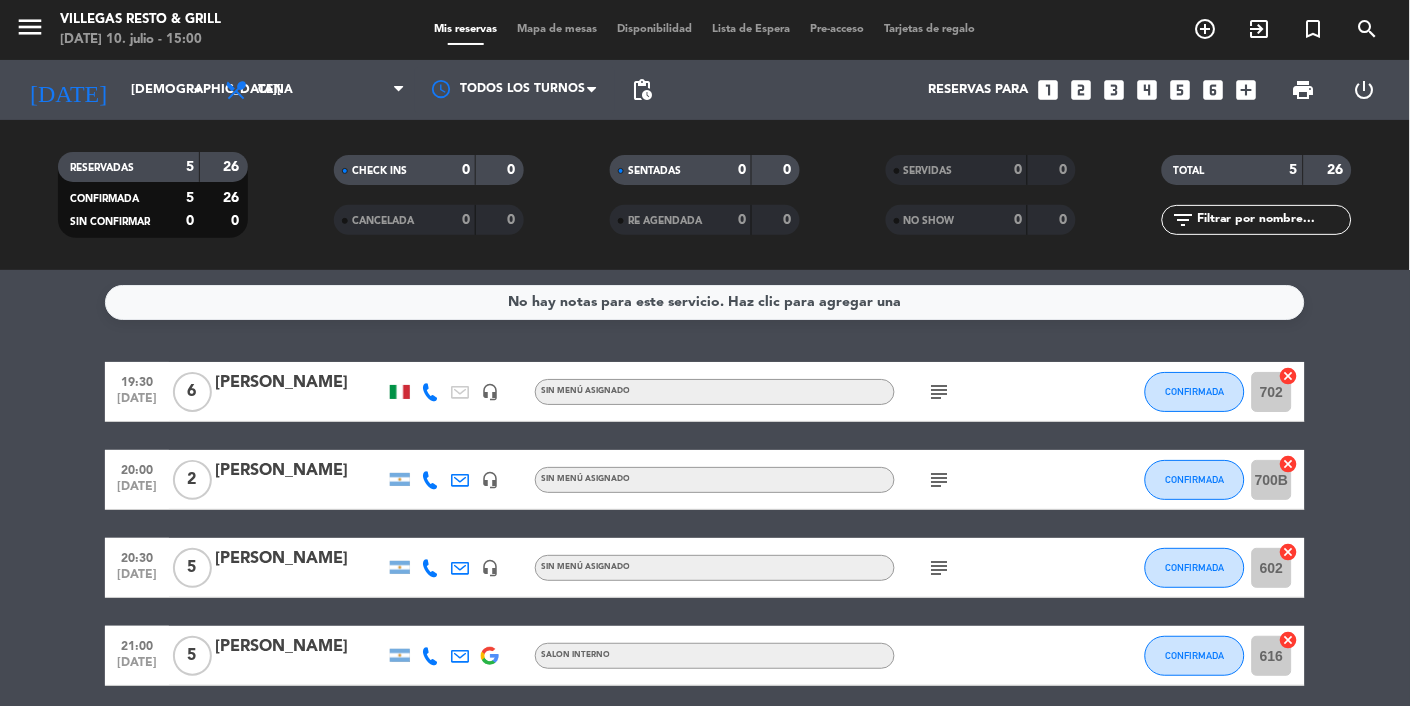 scroll, scrollTop: 44, scrollLeft: 0, axis: vertical 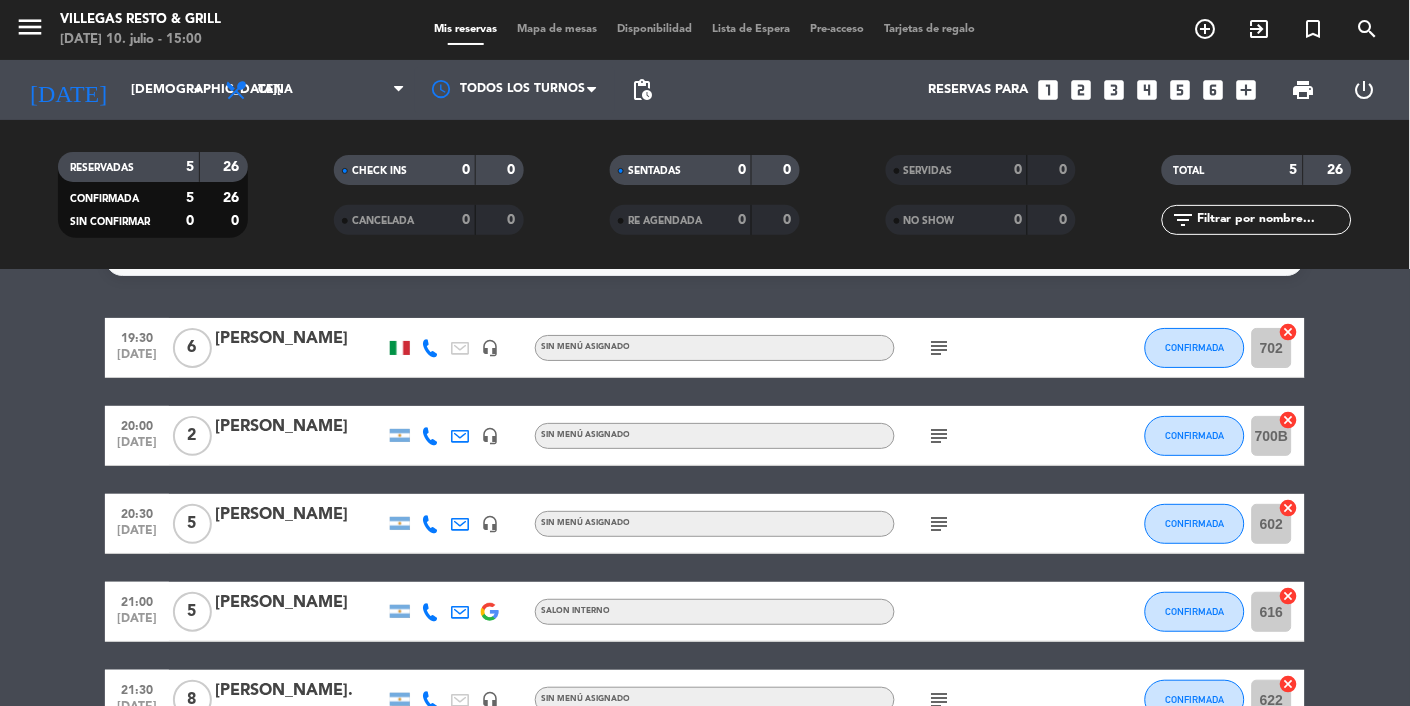 click on "622" 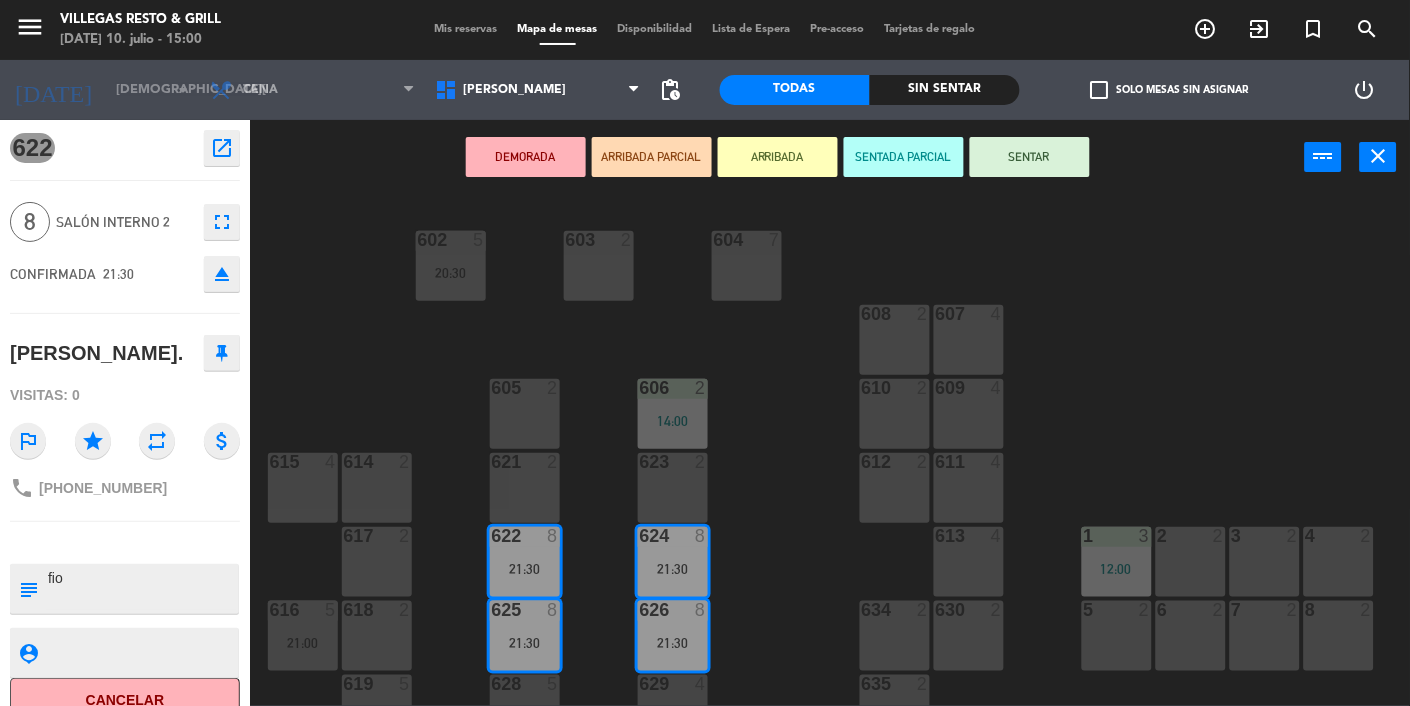 click on "623  2" at bounding box center (673, 488) 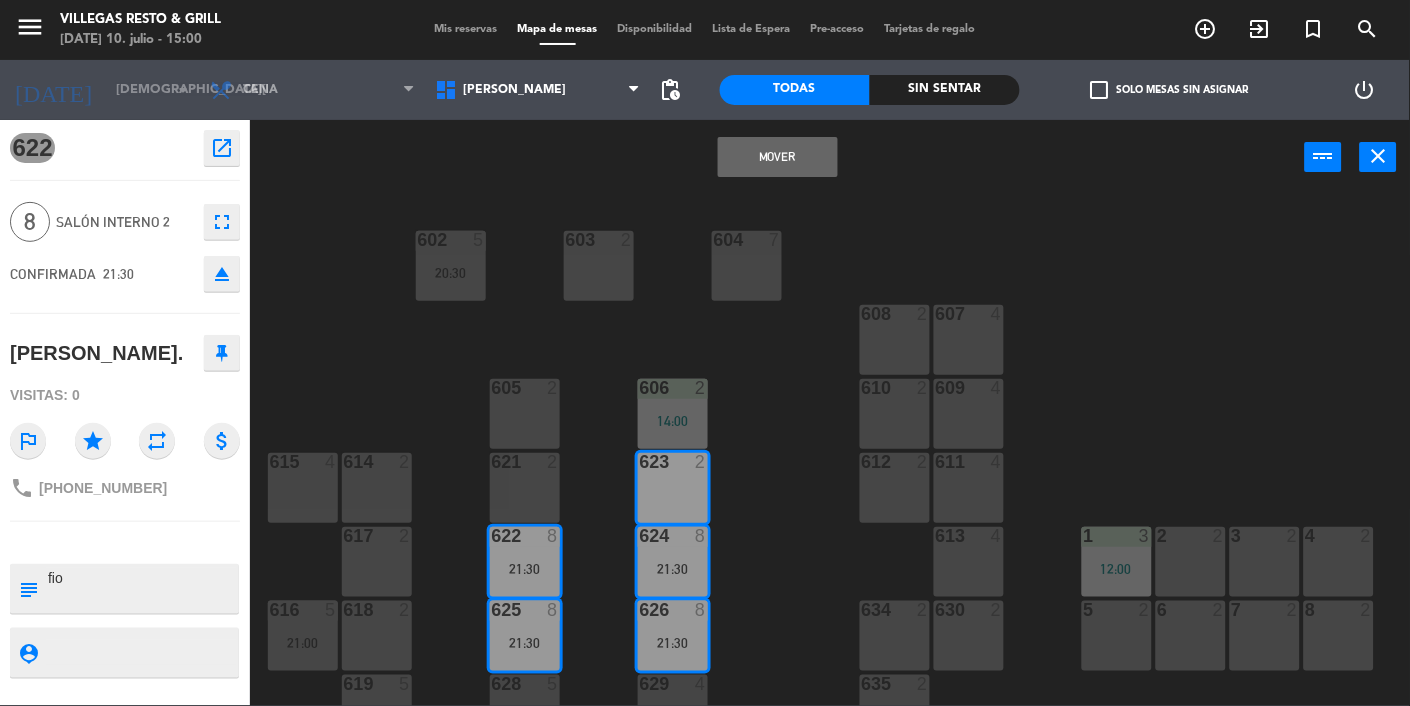 click on "622  8   21:30" at bounding box center (525, 562) 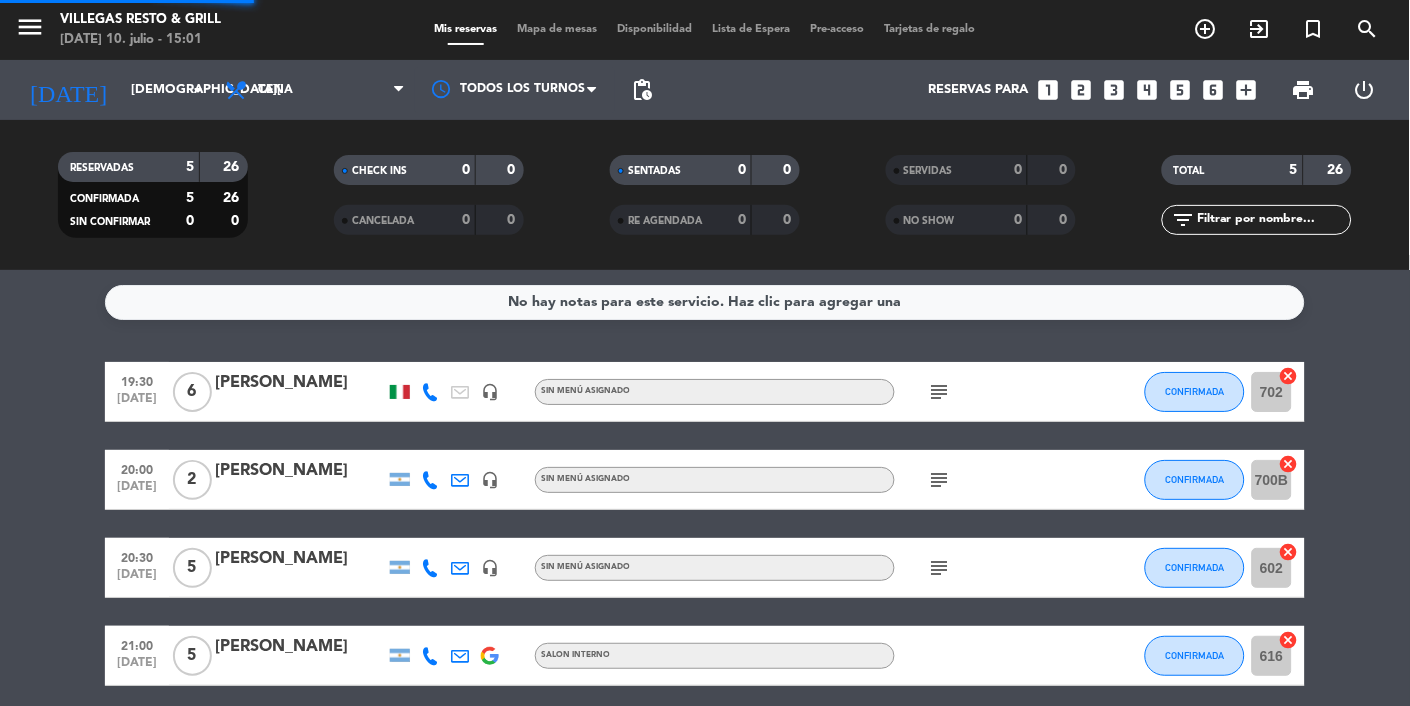 click on "Mapa de mesas" at bounding box center [558, 29] 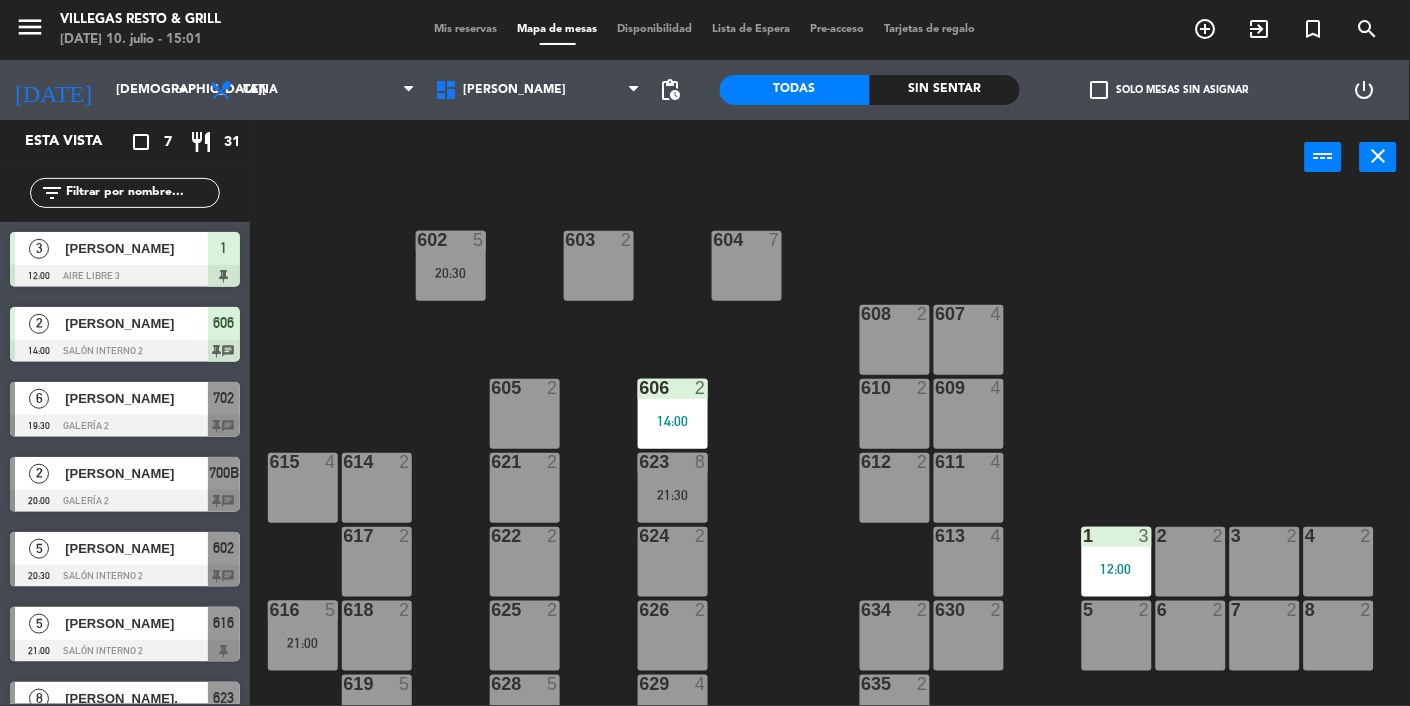 click on "Mis reservas" at bounding box center (466, 29) 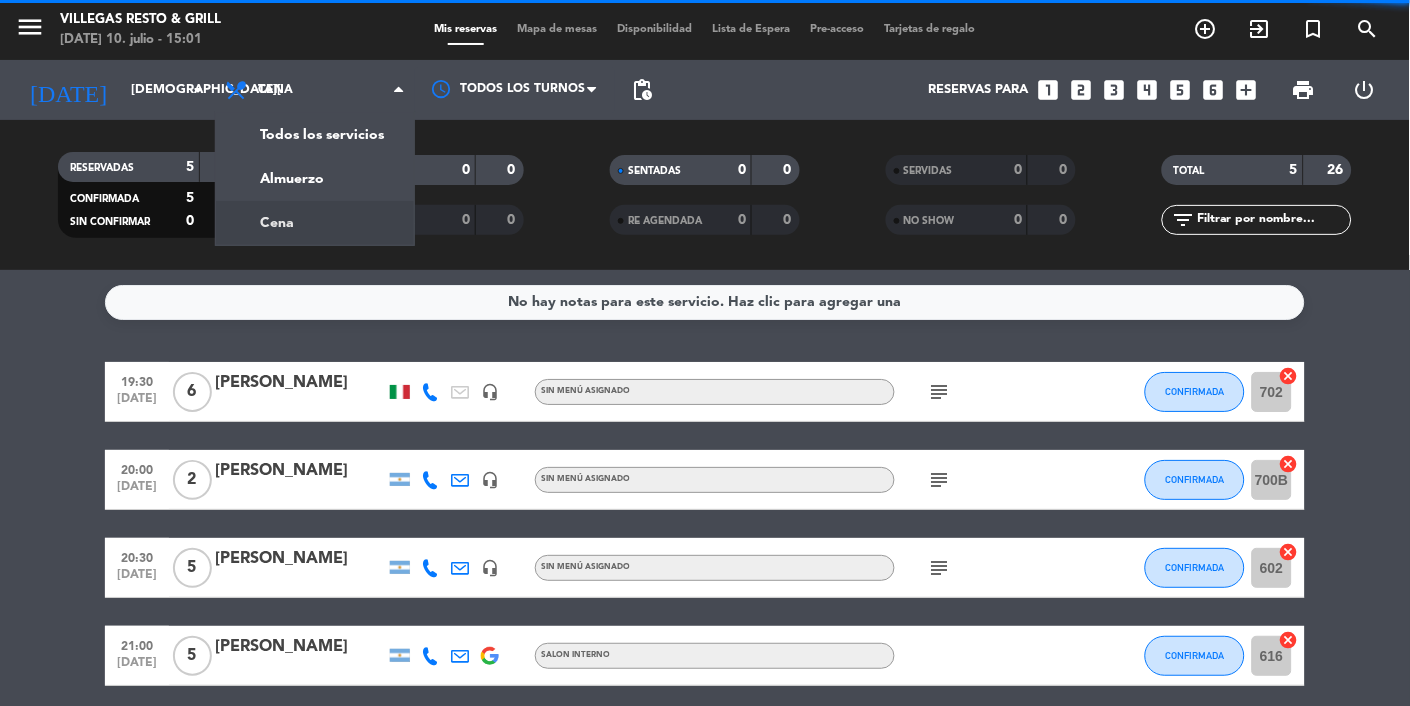 click on "menu  [PERSON_NAME] Resto & Grill   [DATE] 10. julio - 15:01   Mis reservas   Mapa de mesas   Disponibilidad   Lista de Espera   Pre-acceso   Tarjetas de regalo  add_circle_outline exit_to_app turned_in_not search [DATE]    [DATE] arrow_drop_down  Todos los servicios  Almuerzo  Cena  Cena  Todos los servicios  Almuerzo  Cena Todos los turnos pending_actions  Reservas para   looks_one   looks_two   looks_3   looks_4   looks_5   looks_6   add_box  print  power_settings_new   RESERVADAS   5   26   CONFIRMADA   5   26   SIN CONFIRMAR   0   0   CHECK INS   0   0   CANCELADA   0   0   SENTADAS   0   0   RE AGENDADA   0   0   SERVIDAS   0   0   NO SHOW   0   0   TOTAL   5   26  filter_list" 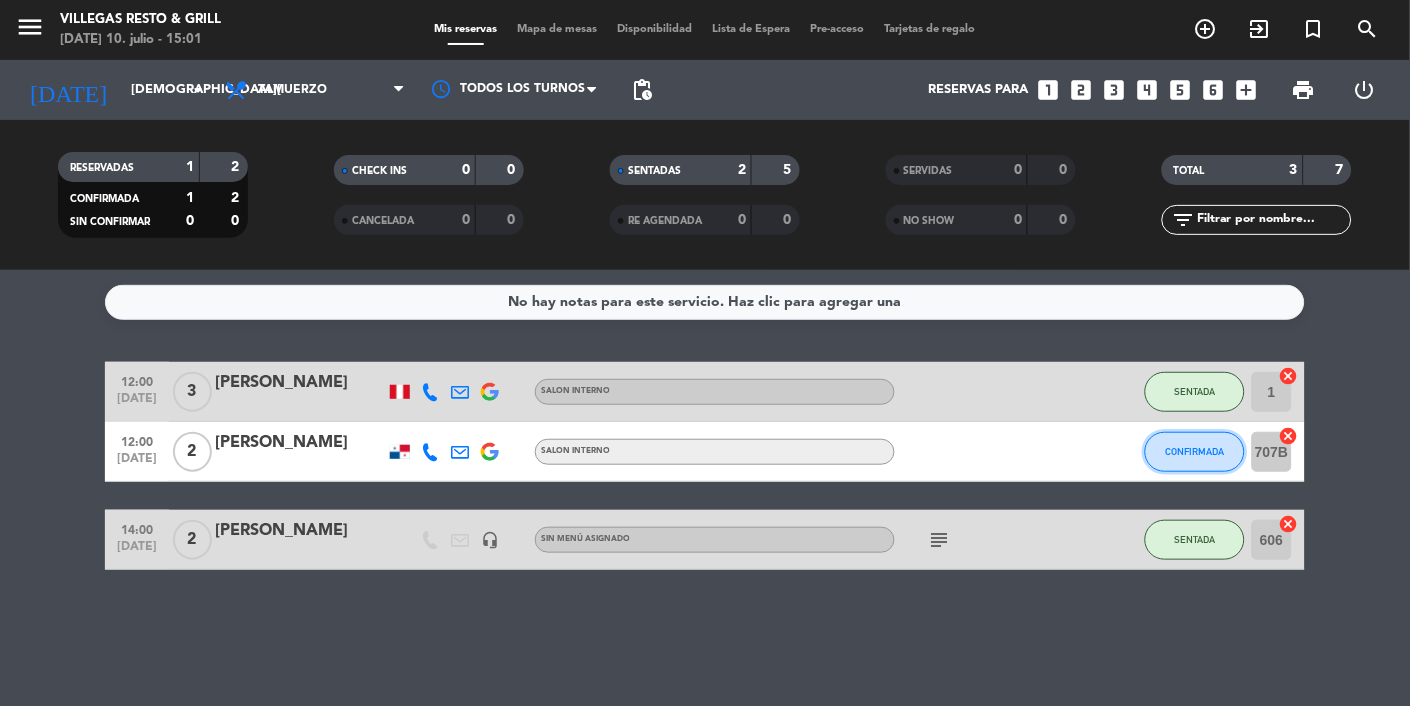 click on "CONFIRMADA" 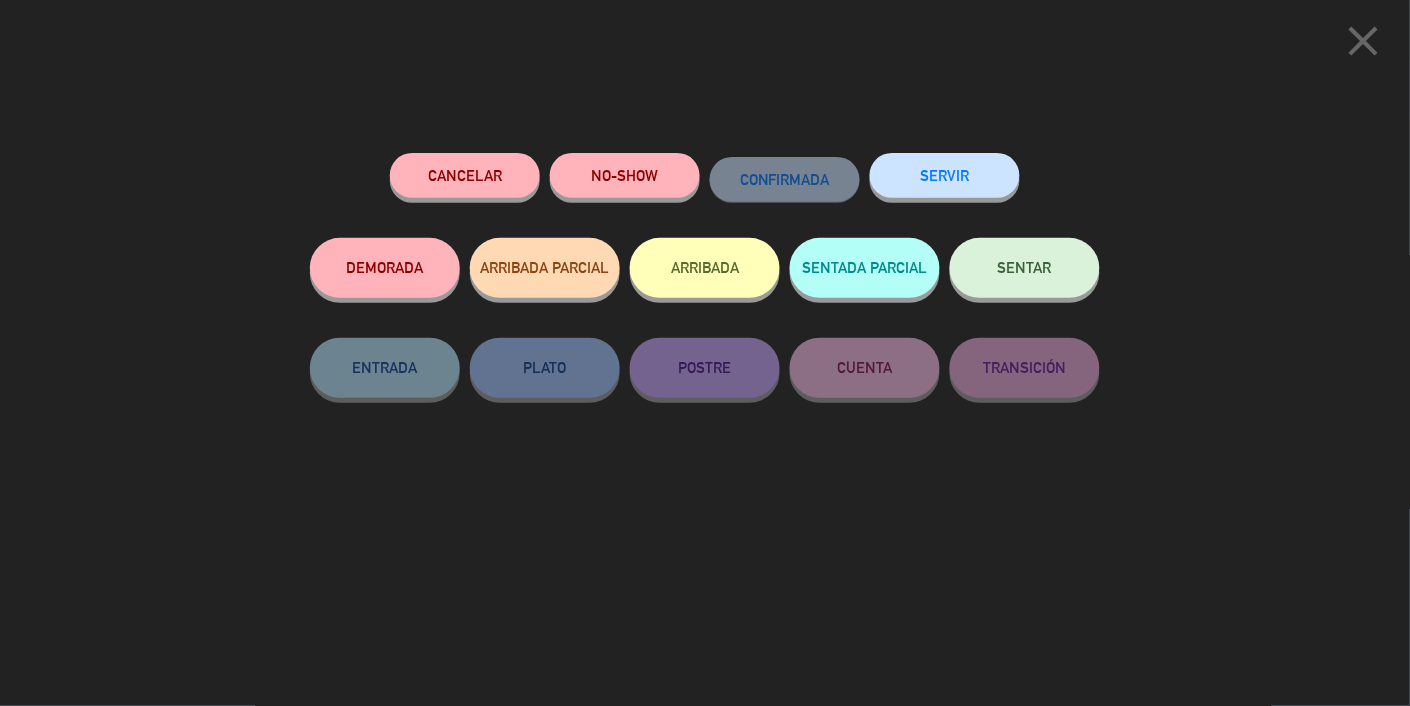 click on "NO-SHOW" 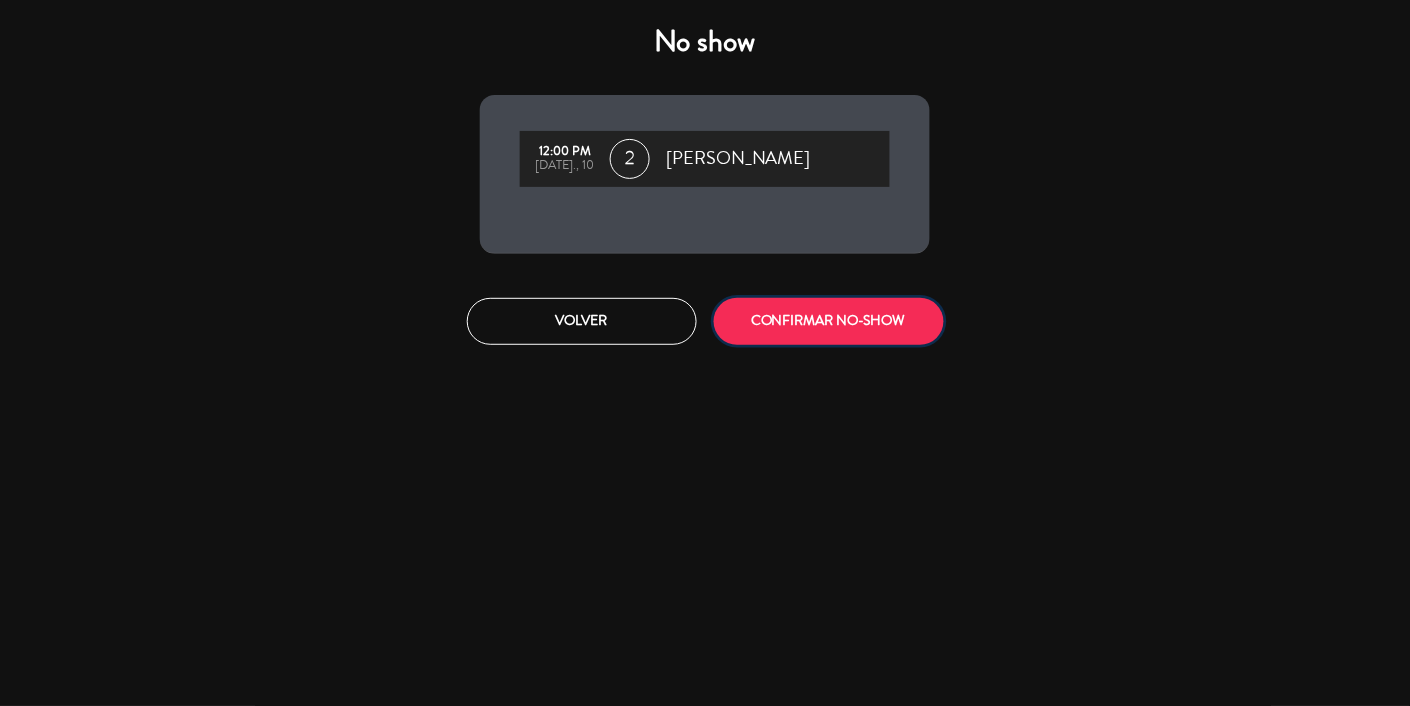 click on "CONFIRMAR NO-SHOW" 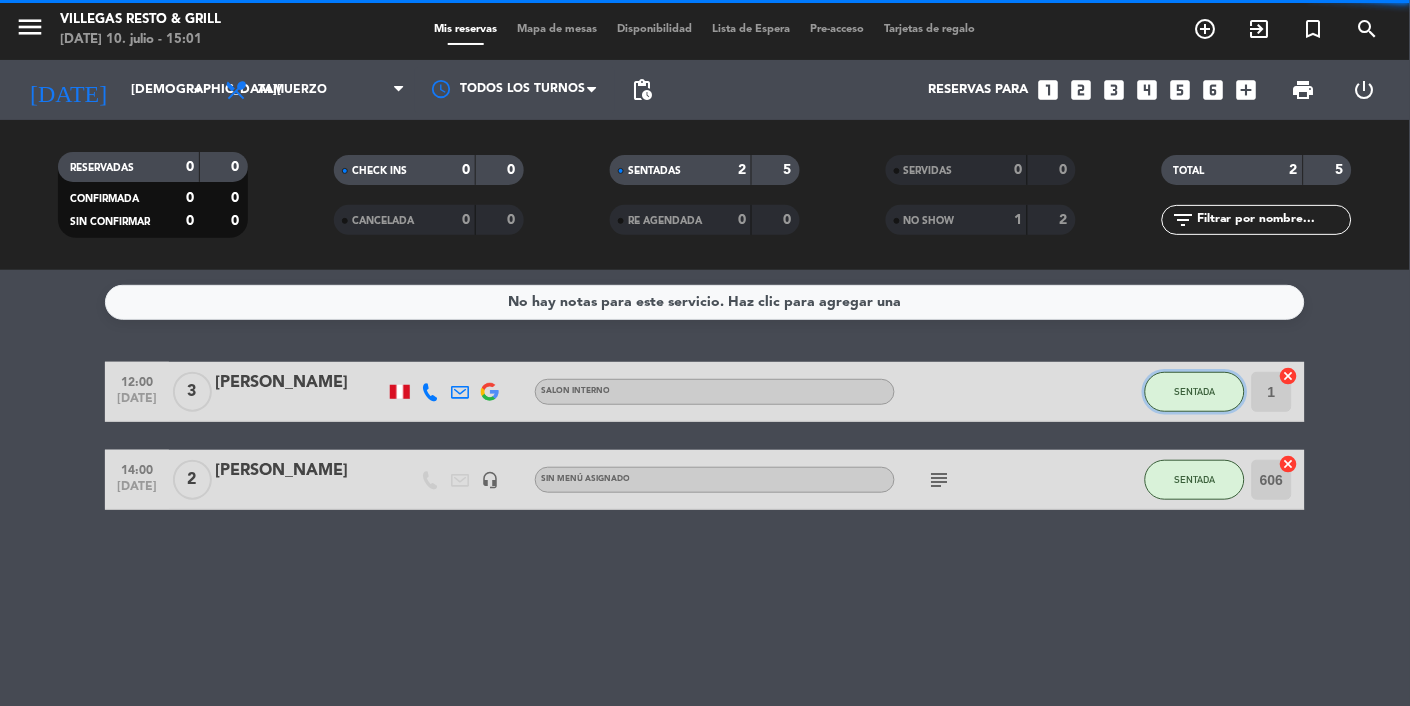 click on "SENTADA" 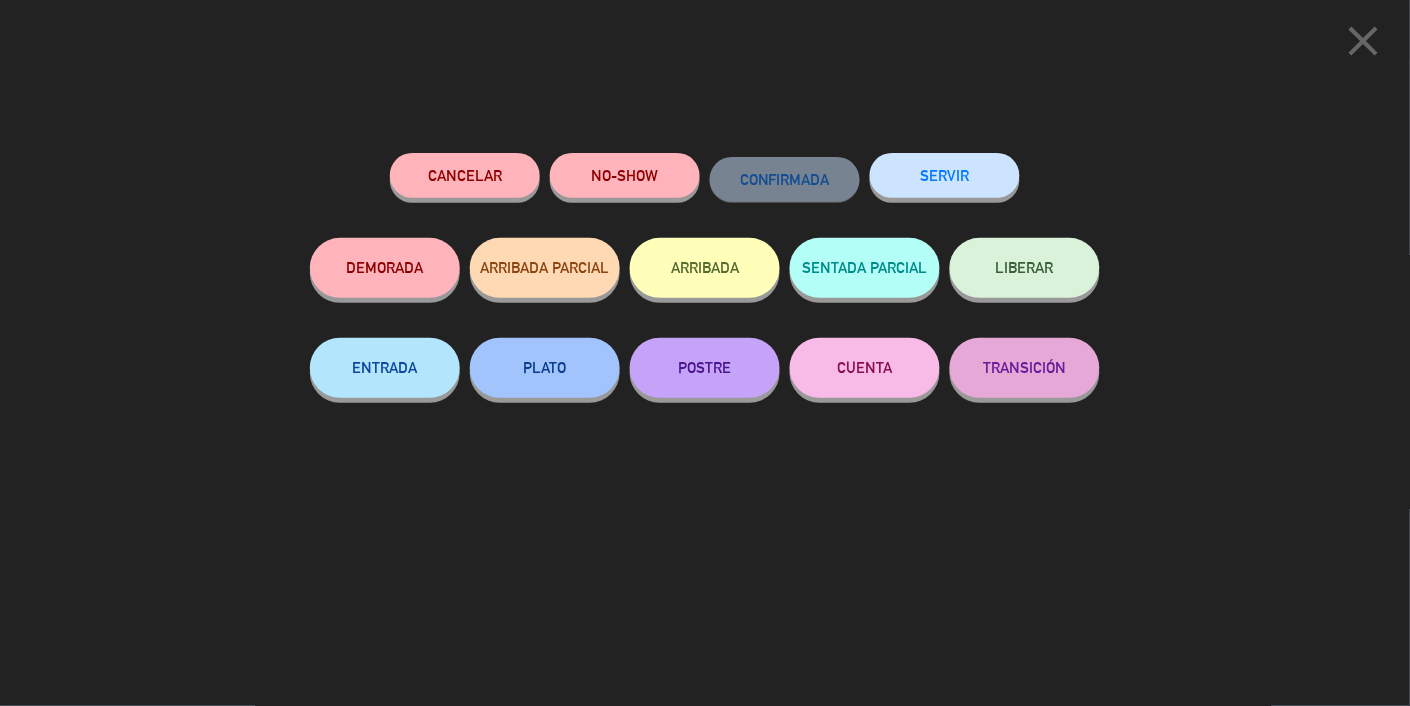 click on "SERVIR" 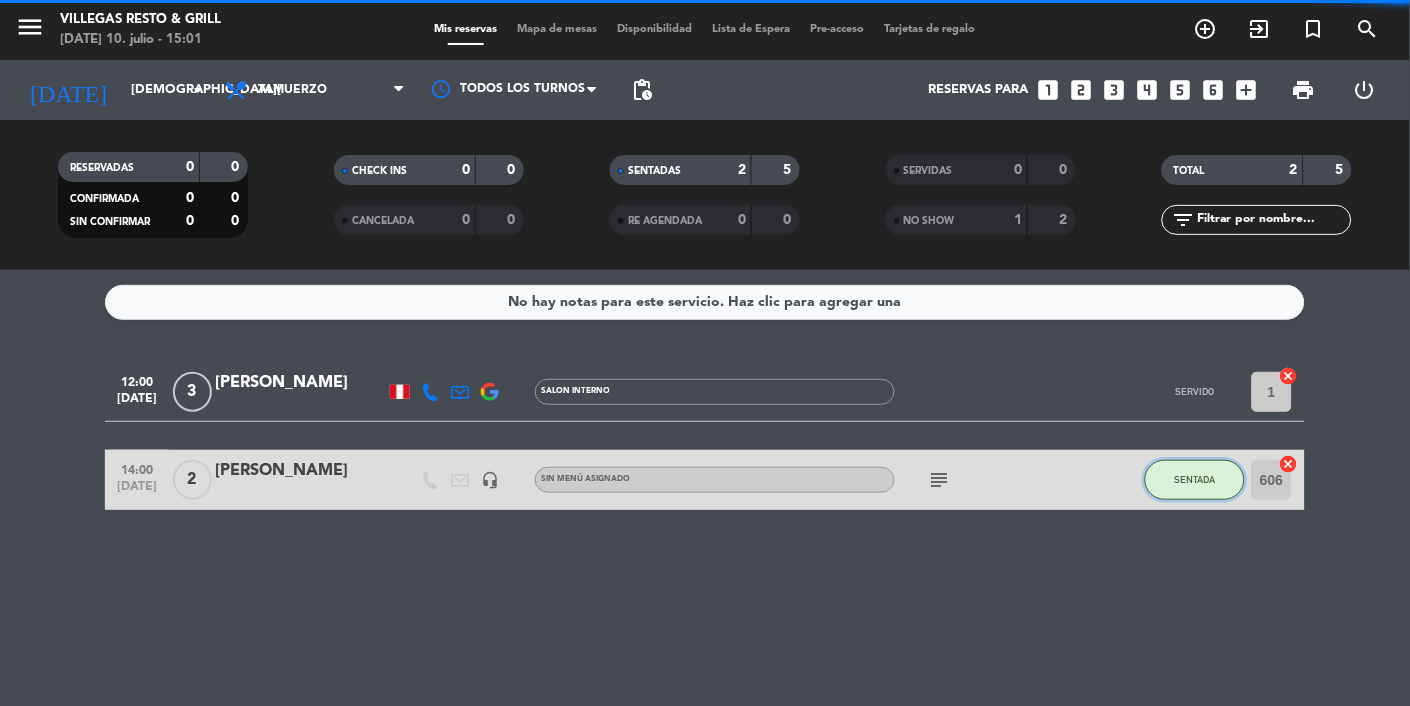 click on "SENTADA" 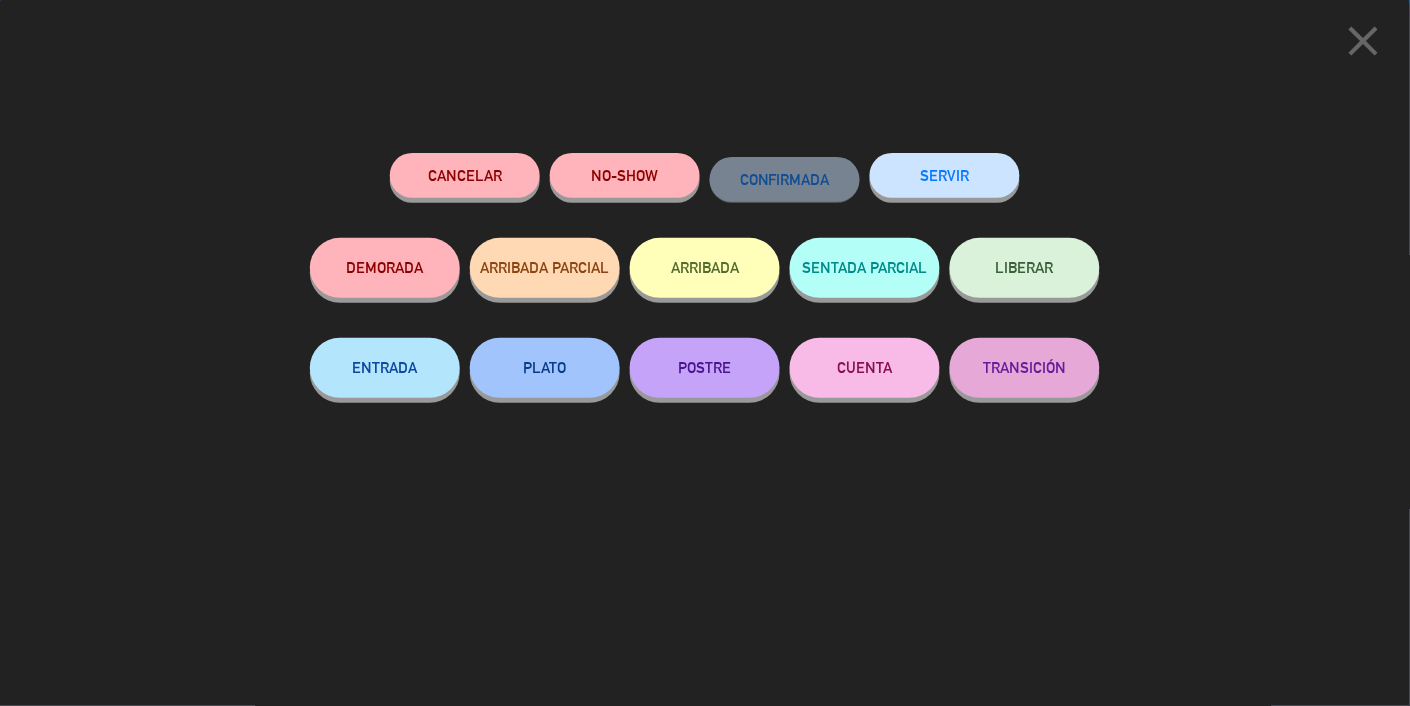 click on "SERVIR" 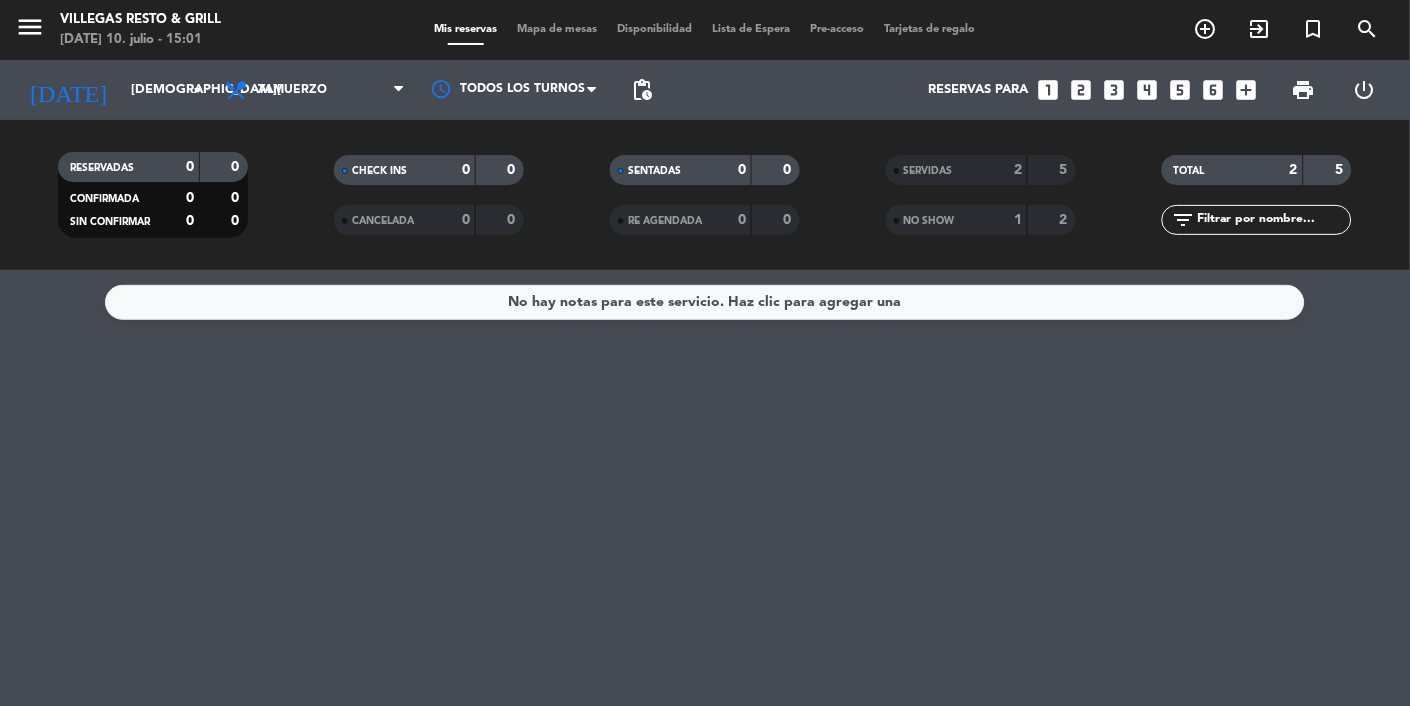 click on "[DEMOGRAPHIC_DATA][DATE]" 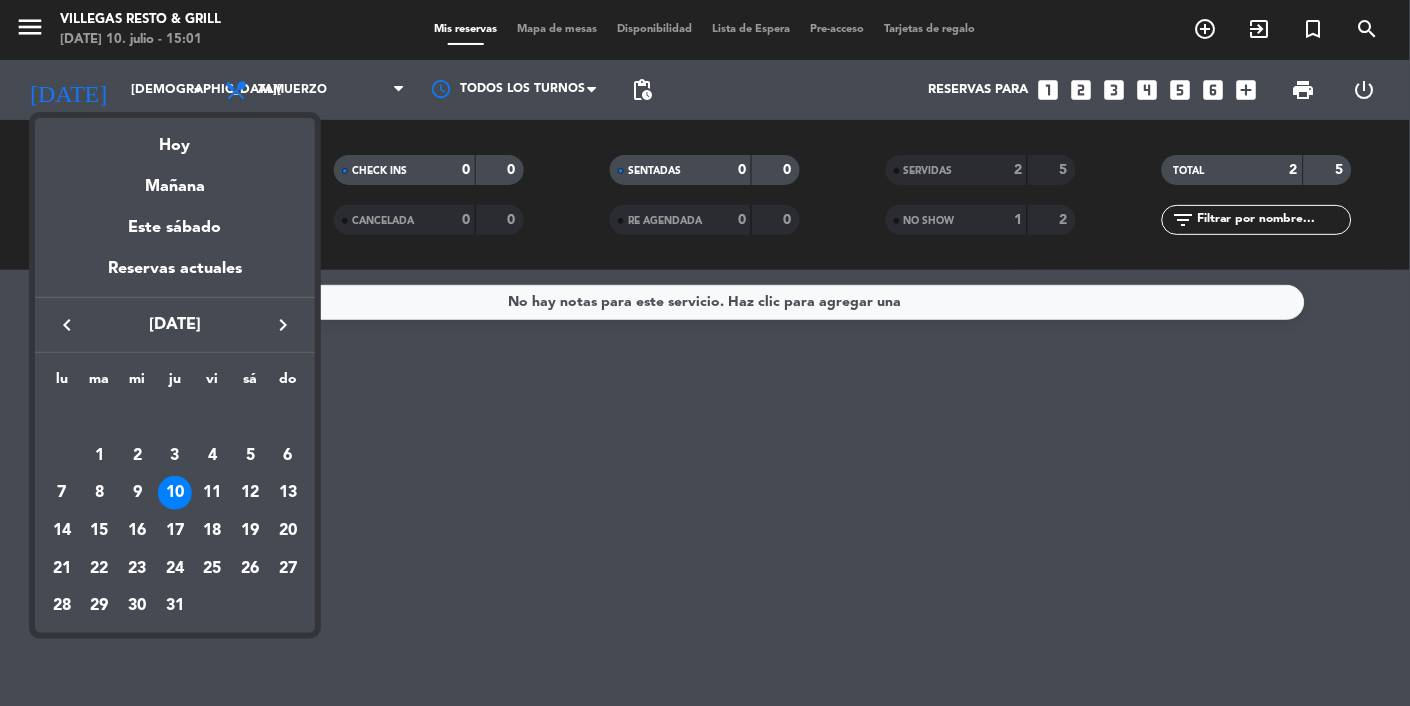 click on "11" at bounding box center [213, 493] 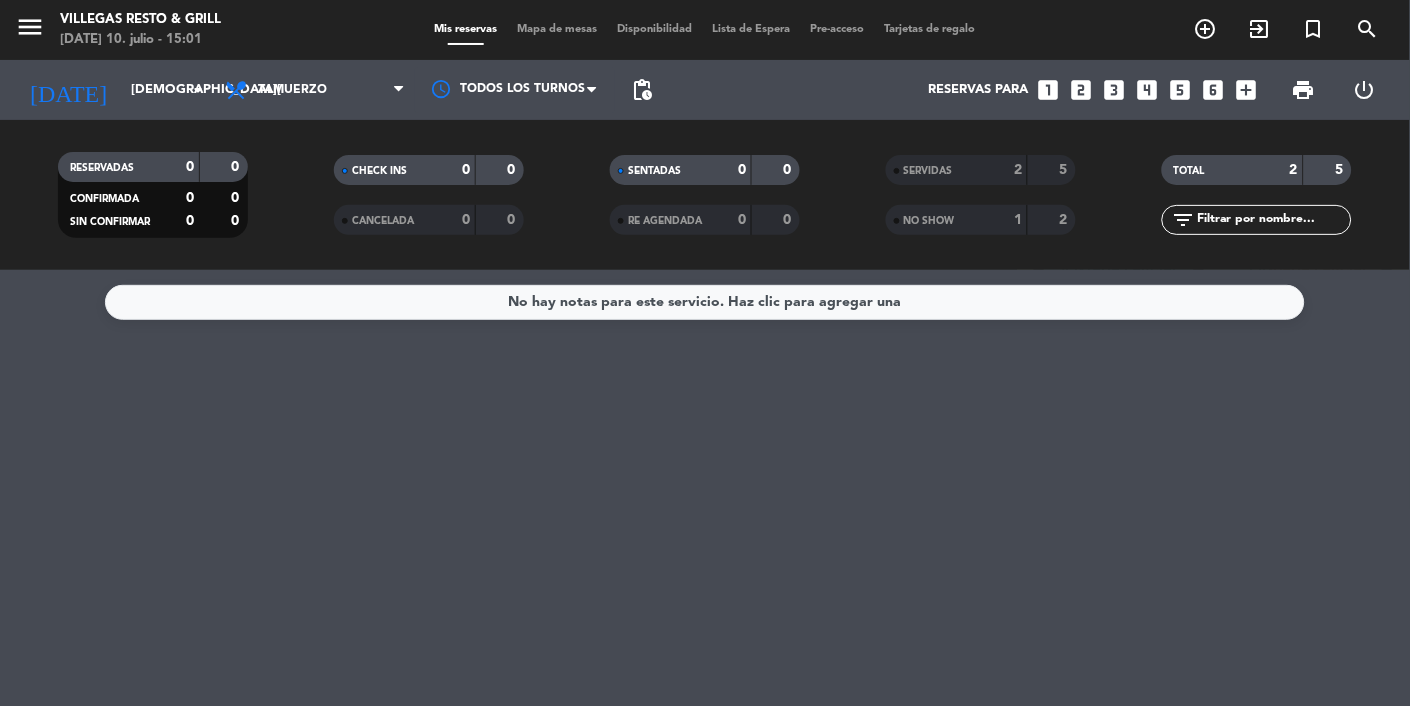 type on "[DATE]" 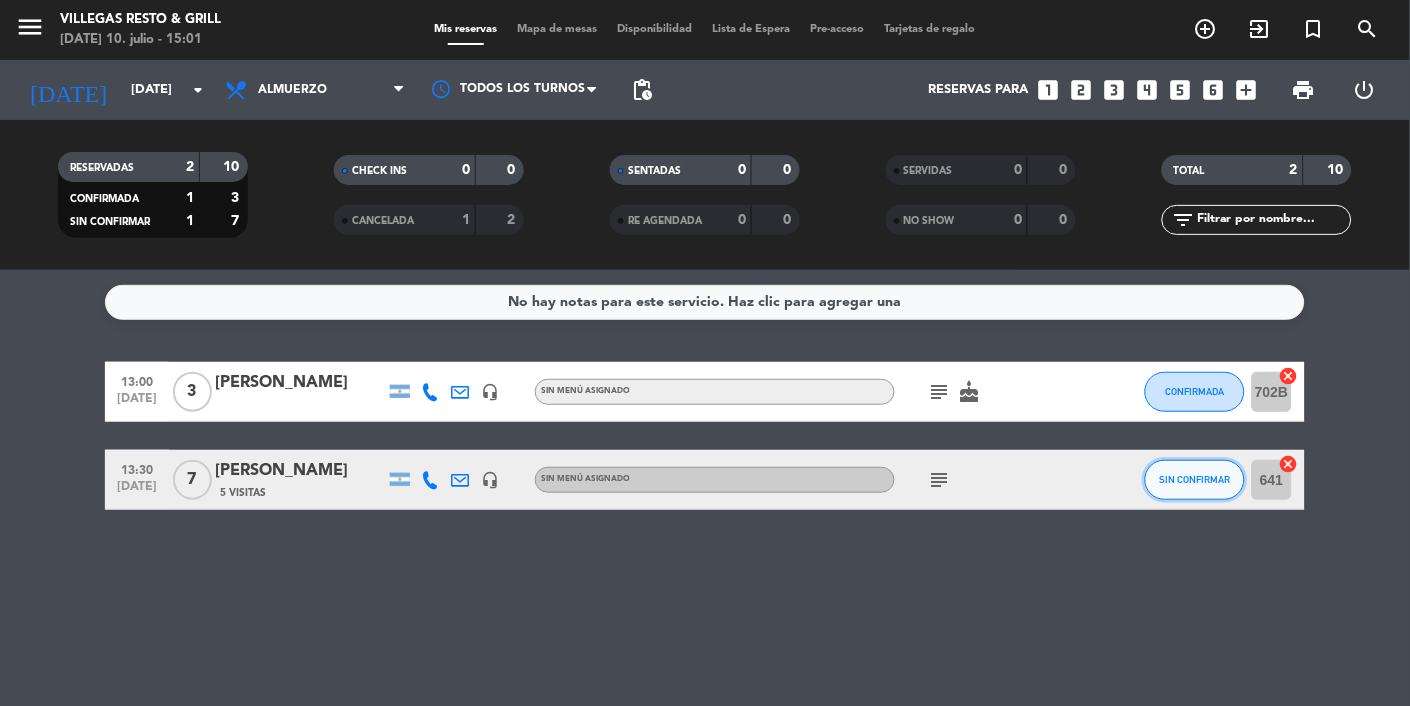 click on "SIN CONFIRMAR" 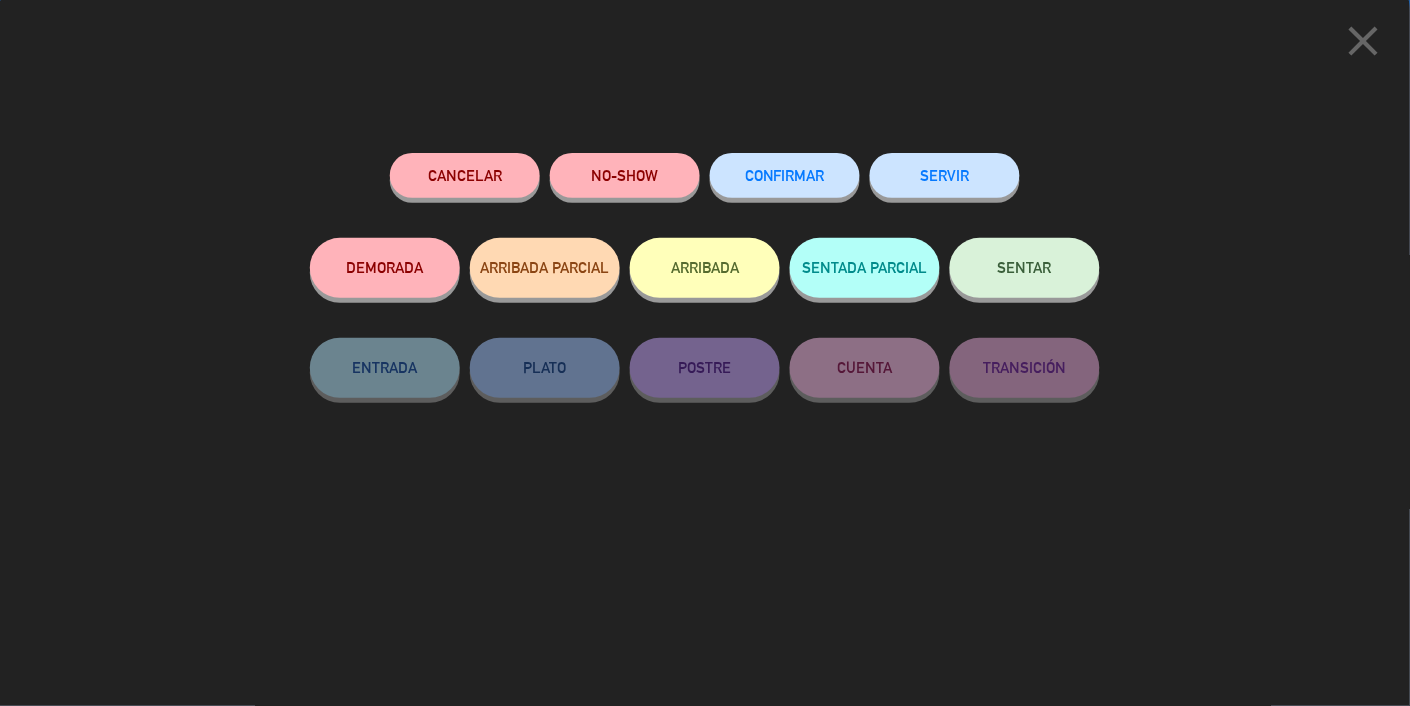 click on "CONFIRMAR" 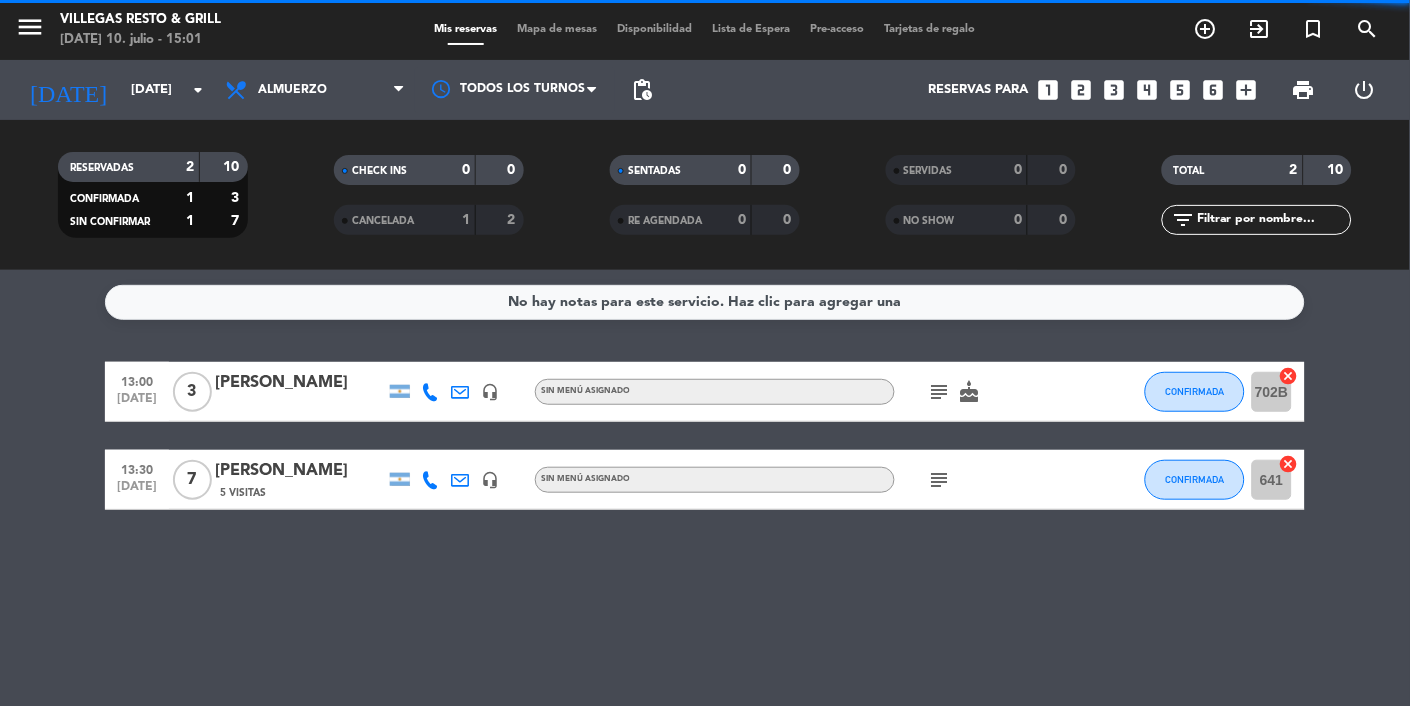 click on "subject" 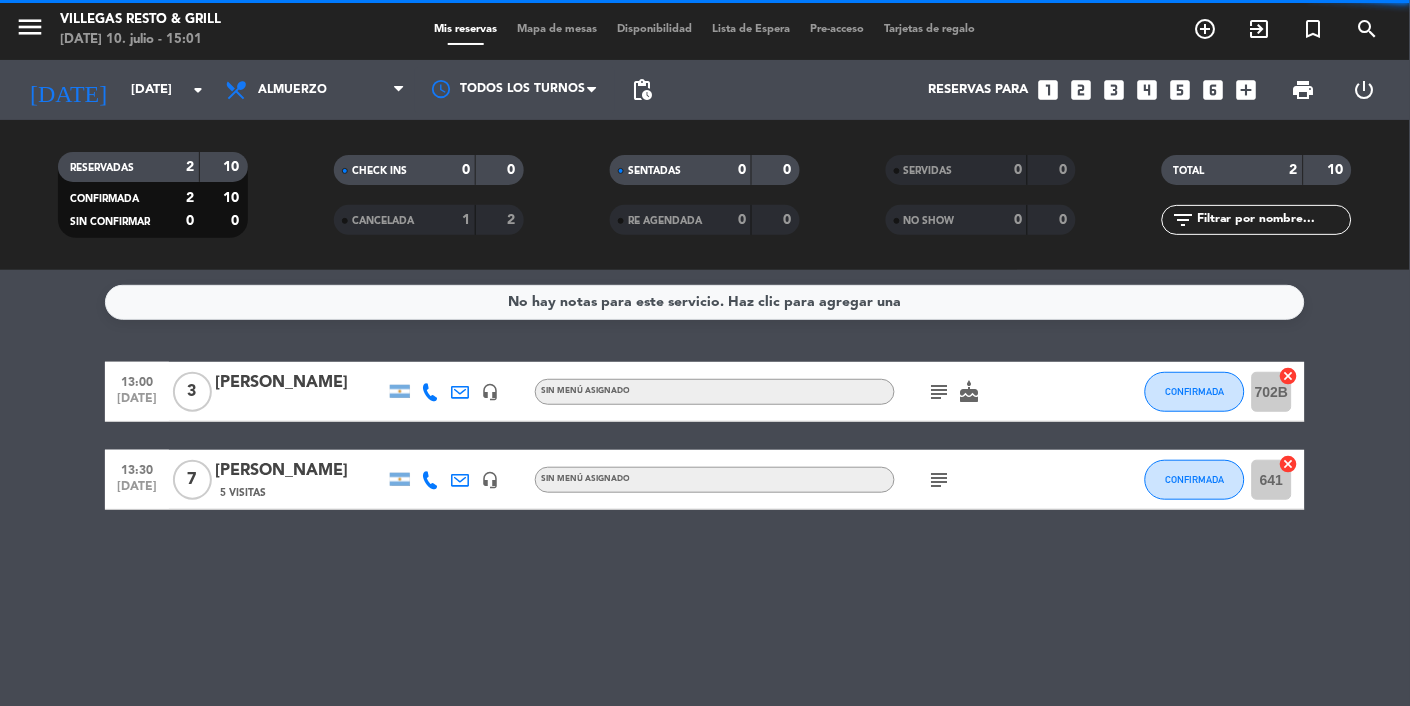 click on "subject" 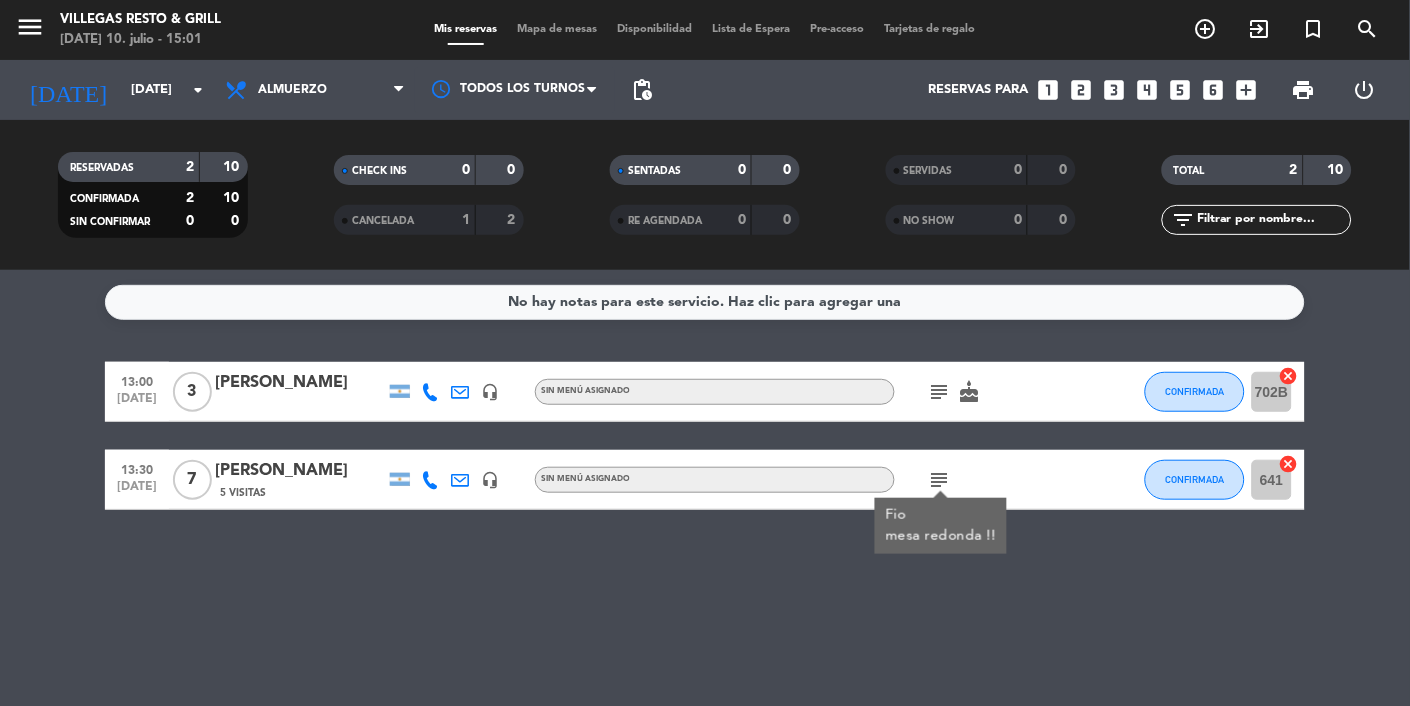 click on "subject" 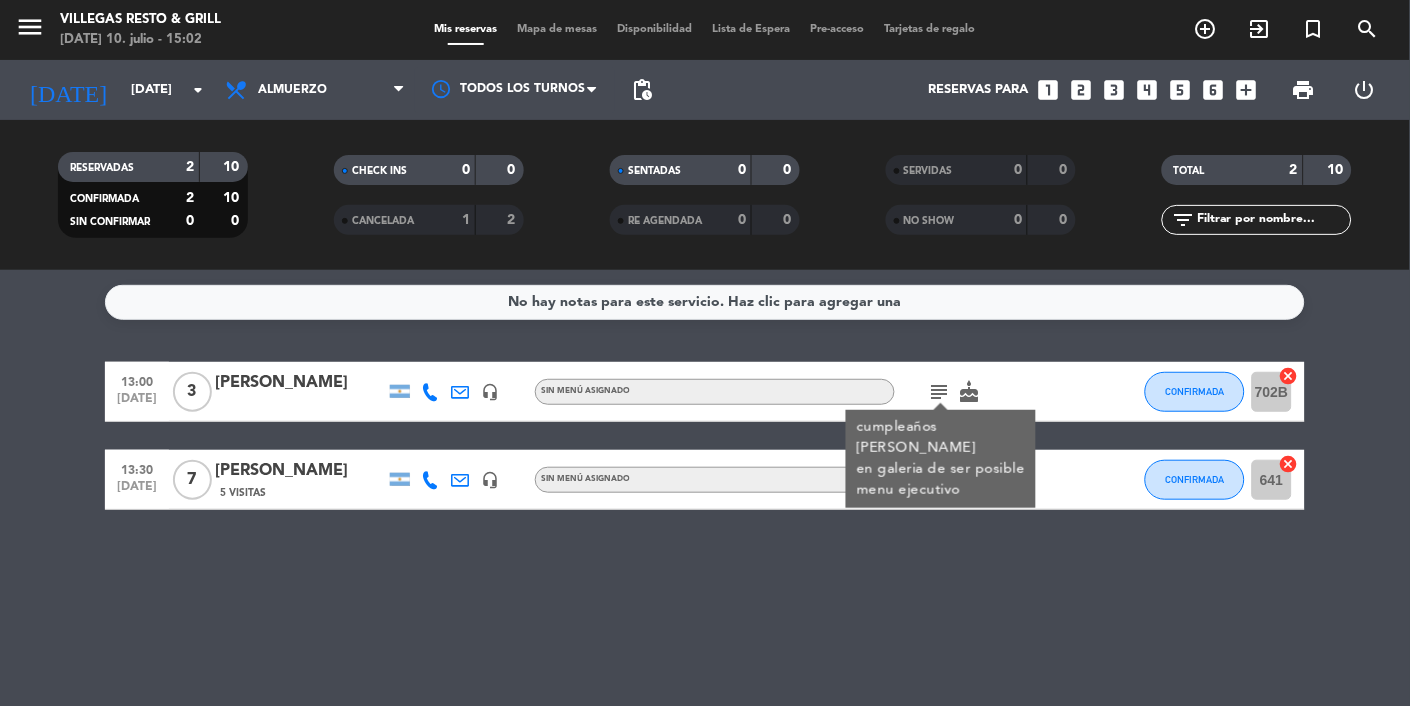 click on "641" 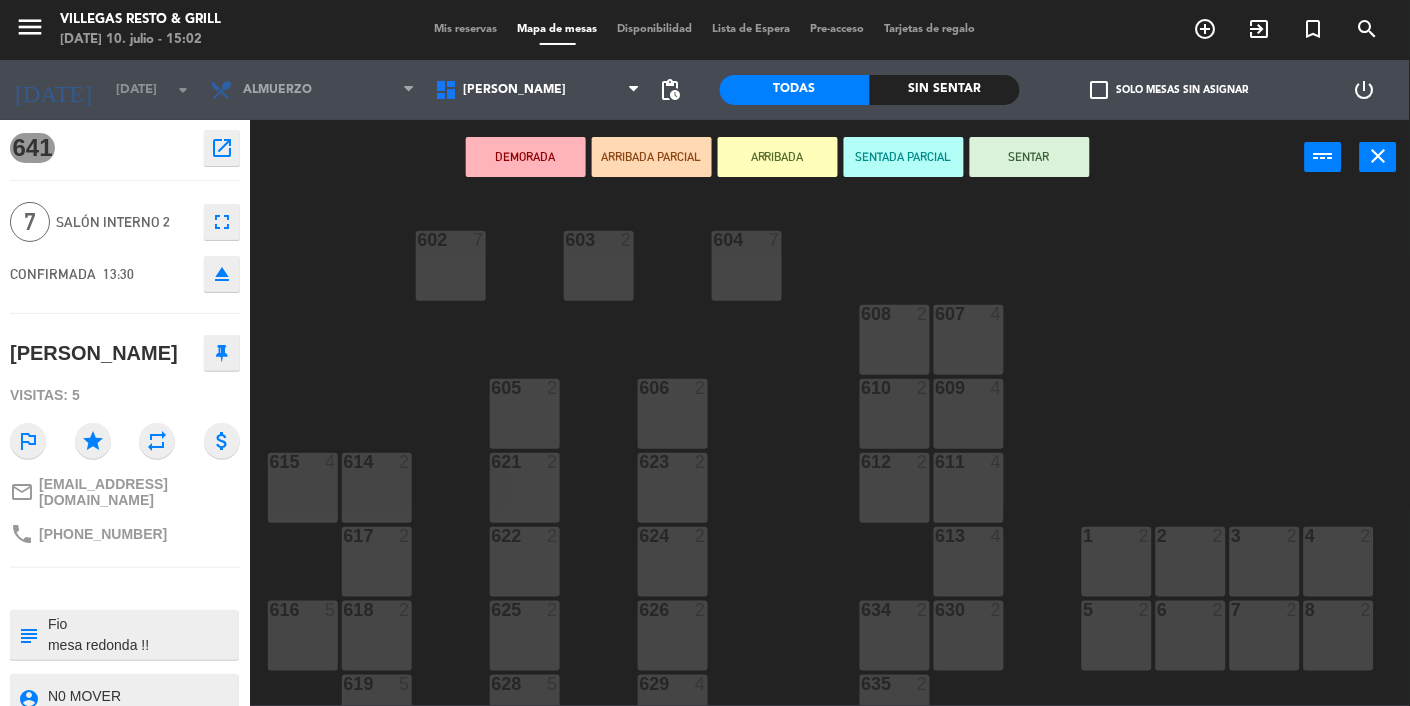 click on "604  7" at bounding box center (747, 266) 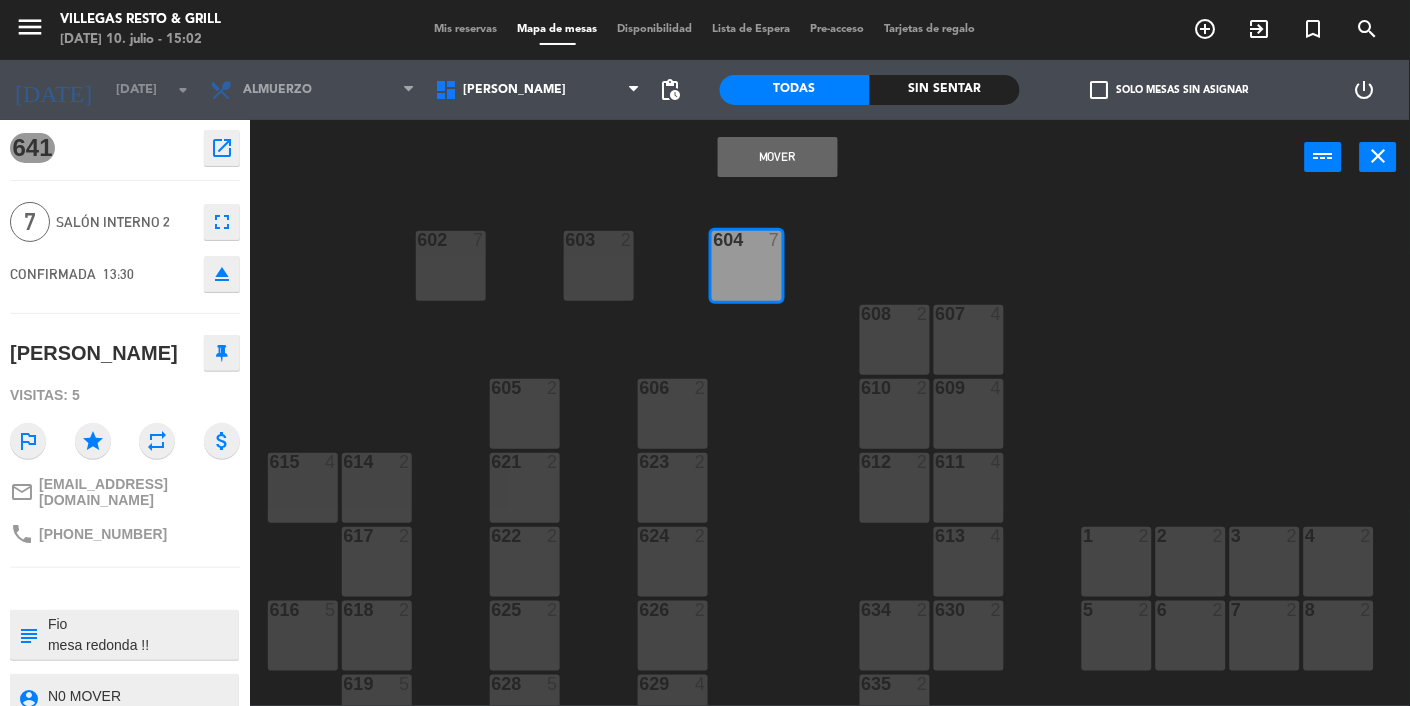 click on "Mover" at bounding box center [778, 157] 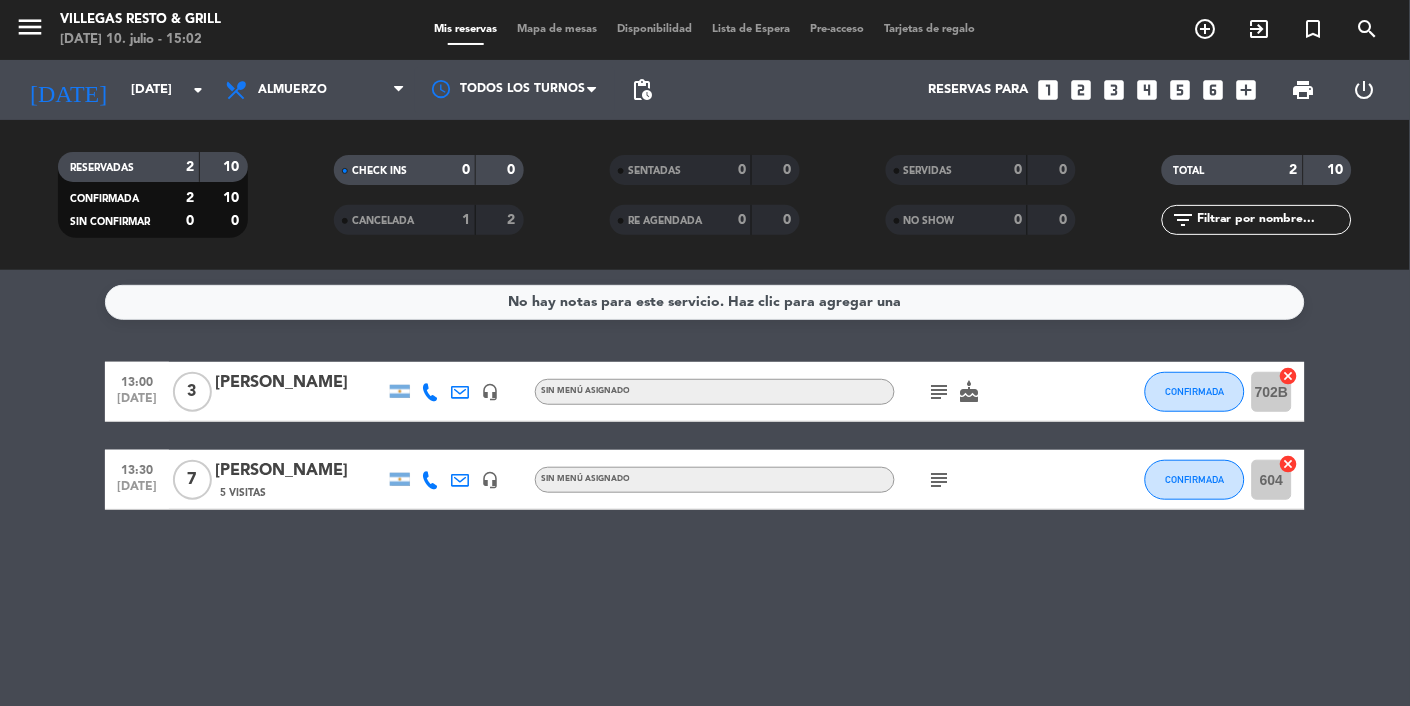 click on "subject" 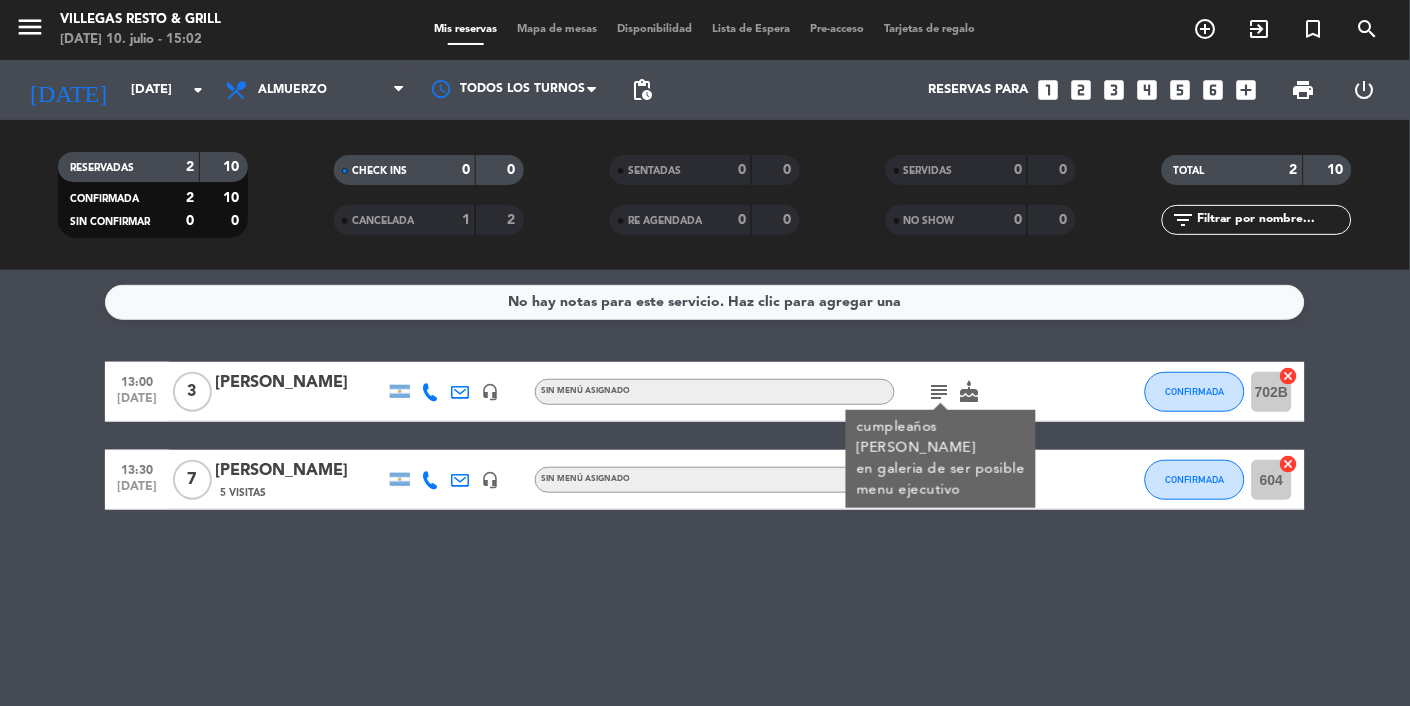 click on "No hay notas para este servicio. Haz clic para agregar una   13:00   [DATE]   3   [PERSON_NAME]    headset_mic  Sin menú asignado  subject  cumpleaños
[PERSON_NAME]
en galeria de ser posible
menu ejecutivo  cake  CONFIRMADA 702B  cancel   13:30   [DATE]   7   [PERSON_NAME]   5 Visitas   headset_mic  Sin menú asignado  subject  CONFIRMADA 604  cancel" 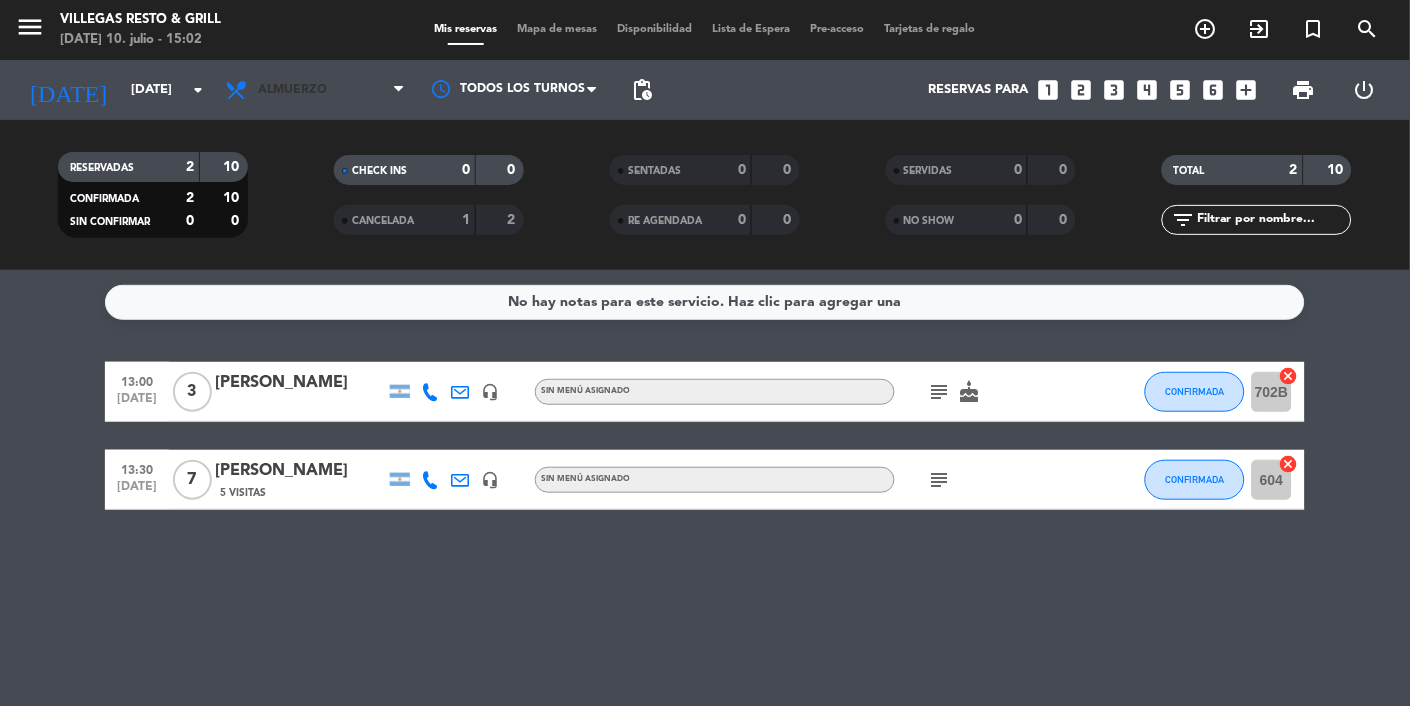 click on "Almuerzo" at bounding box center (315, 90) 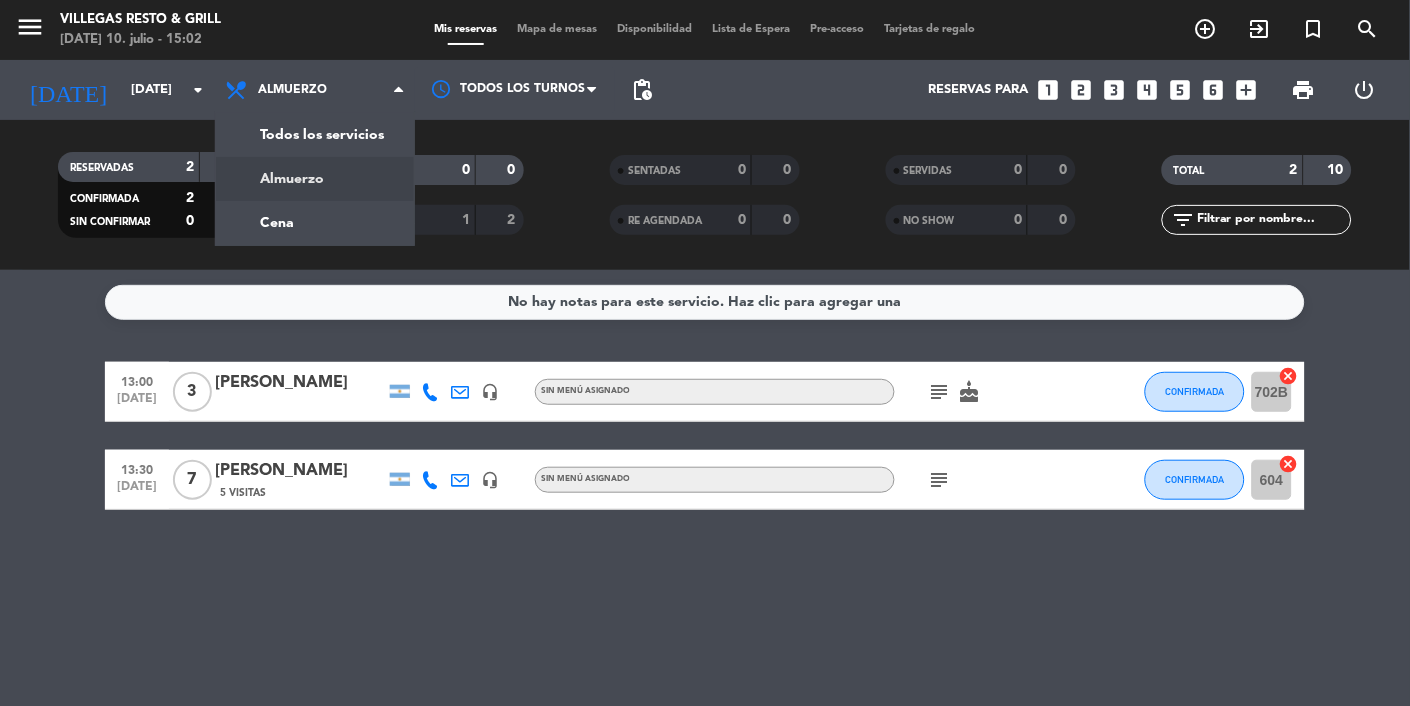 click on "menu  [PERSON_NAME] Resto & Grill   [DATE] 10. julio - 15:02   Mis reservas   Mapa de mesas   Disponibilidad   Lista de Espera   Pre-acceso   Tarjetas de regalo  add_circle_outline exit_to_app turned_in_not search [DATE]    [DATE] arrow_drop_down  Todos los servicios  Almuerzo  Cena  Almuerzo  Todos los servicios  Almuerzo  Cena Todos los turnos pending_actions  Reservas para   looks_one   looks_two   looks_3   looks_4   looks_5   looks_6   add_box  print  power_settings_new   RESERVADAS   2   10   CONFIRMADA   2   10   SIN CONFIRMAR   0   0   CHECK INS   0   0   CANCELADA   1   2   SENTADAS   0   0   RE AGENDADA   0   0   SERVIDAS   0   0   NO SHOW   0   0   TOTAL   2   10  filter_list" 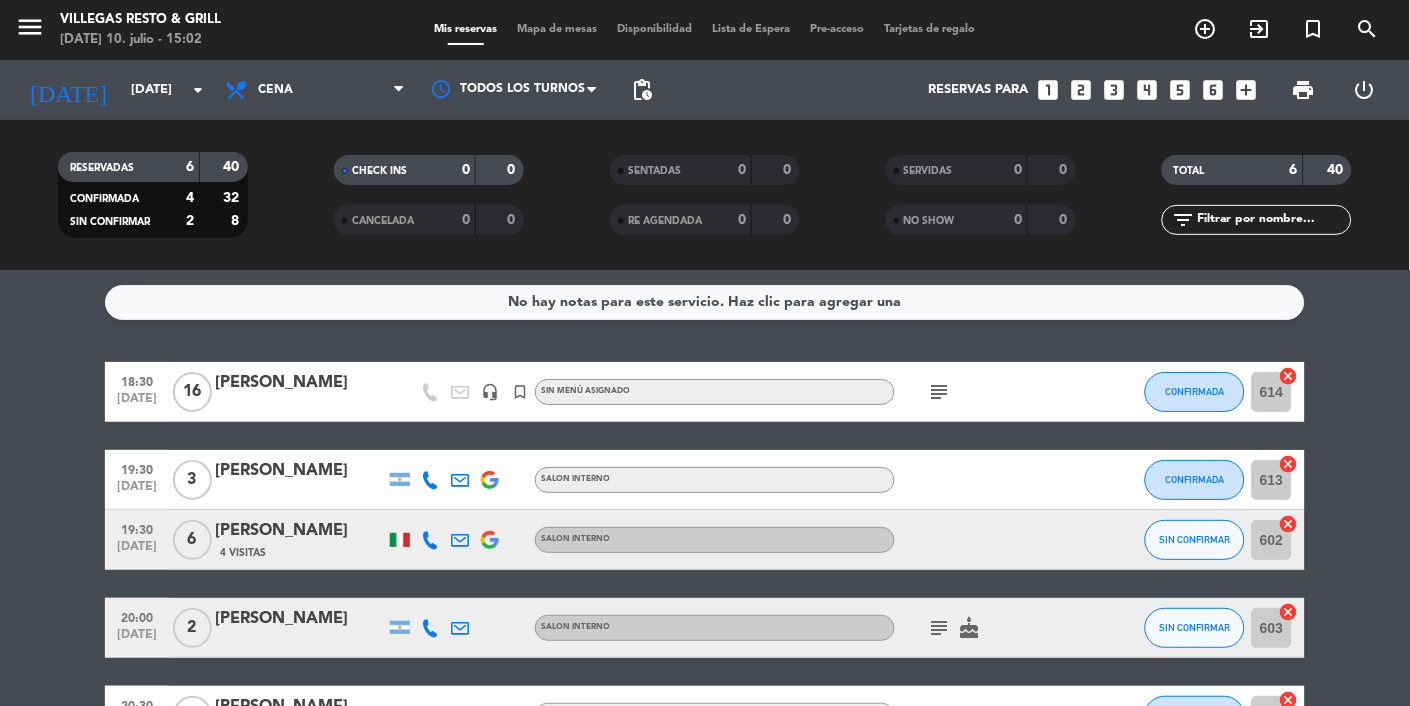 scroll, scrollTop: 79, scrollLeft: 0, axis: vertical 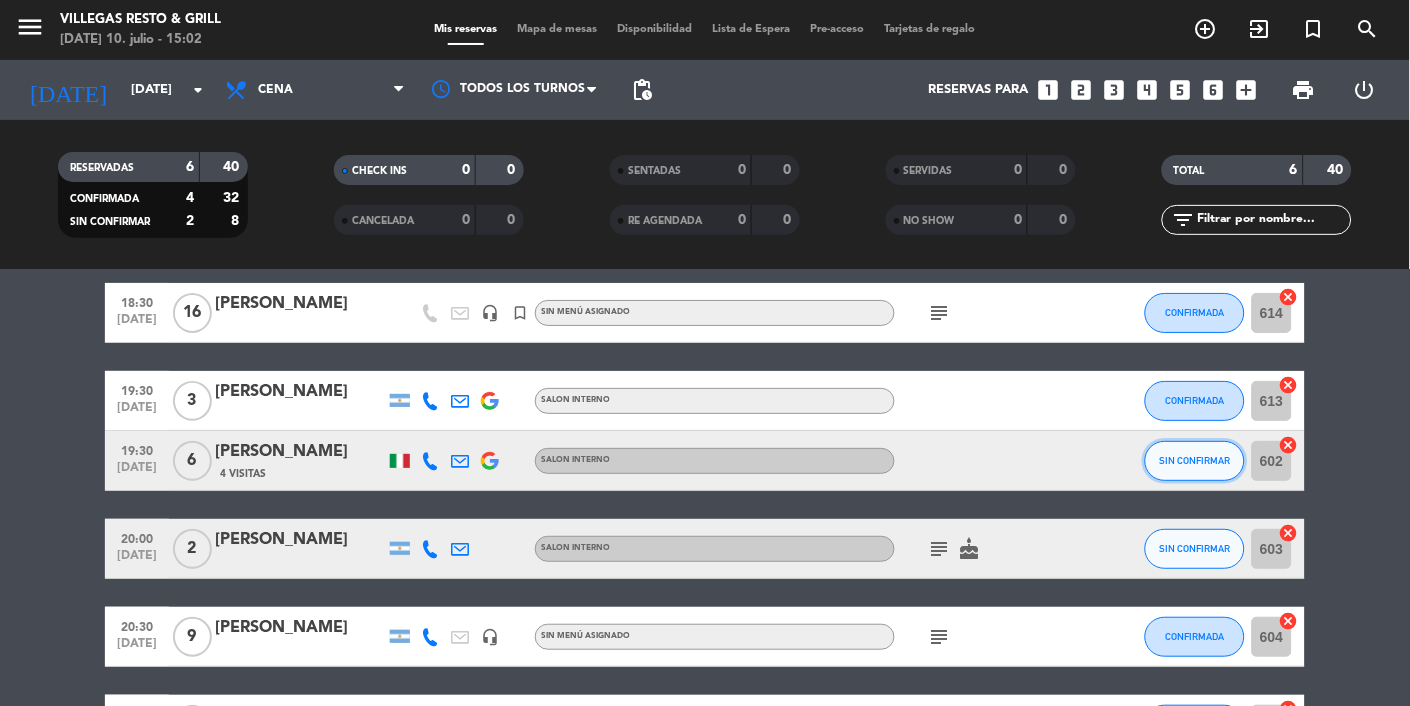 click on "SIN CONFIRMAR" 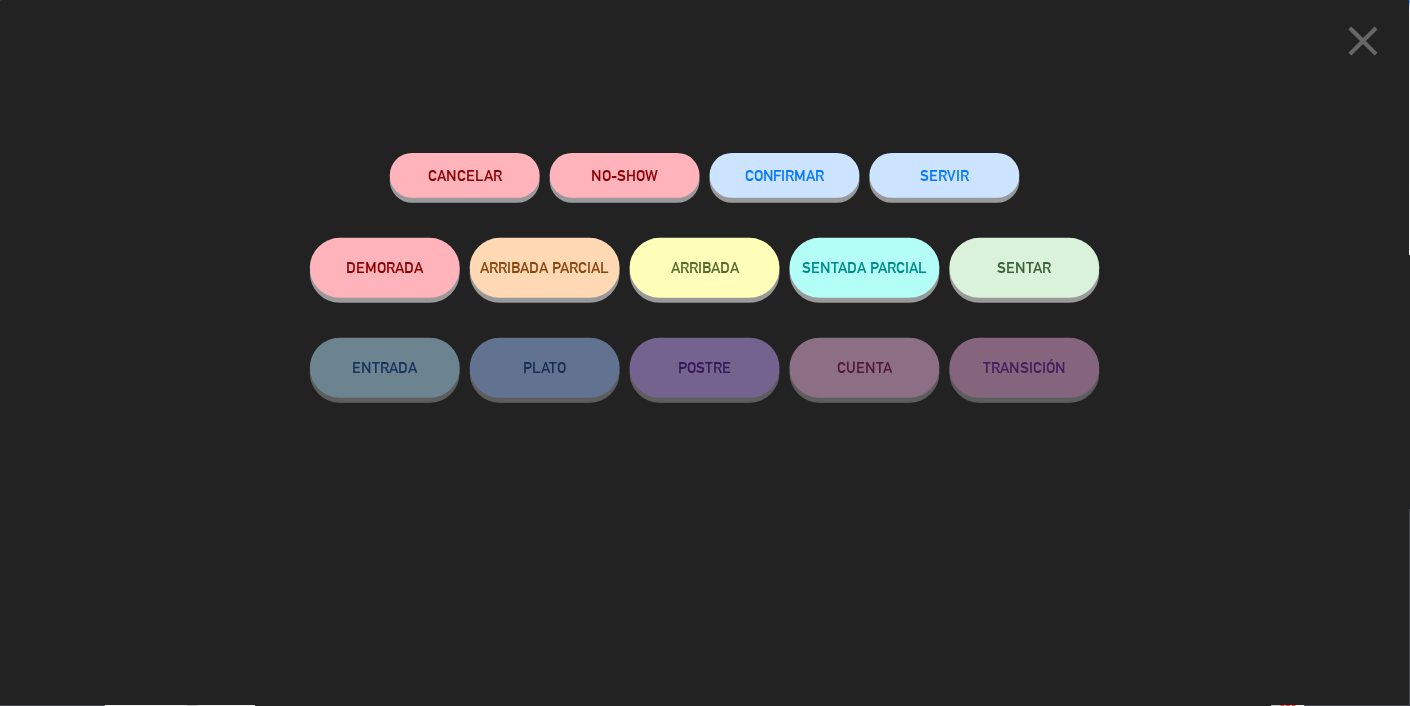 click on "CONFIRMAR" 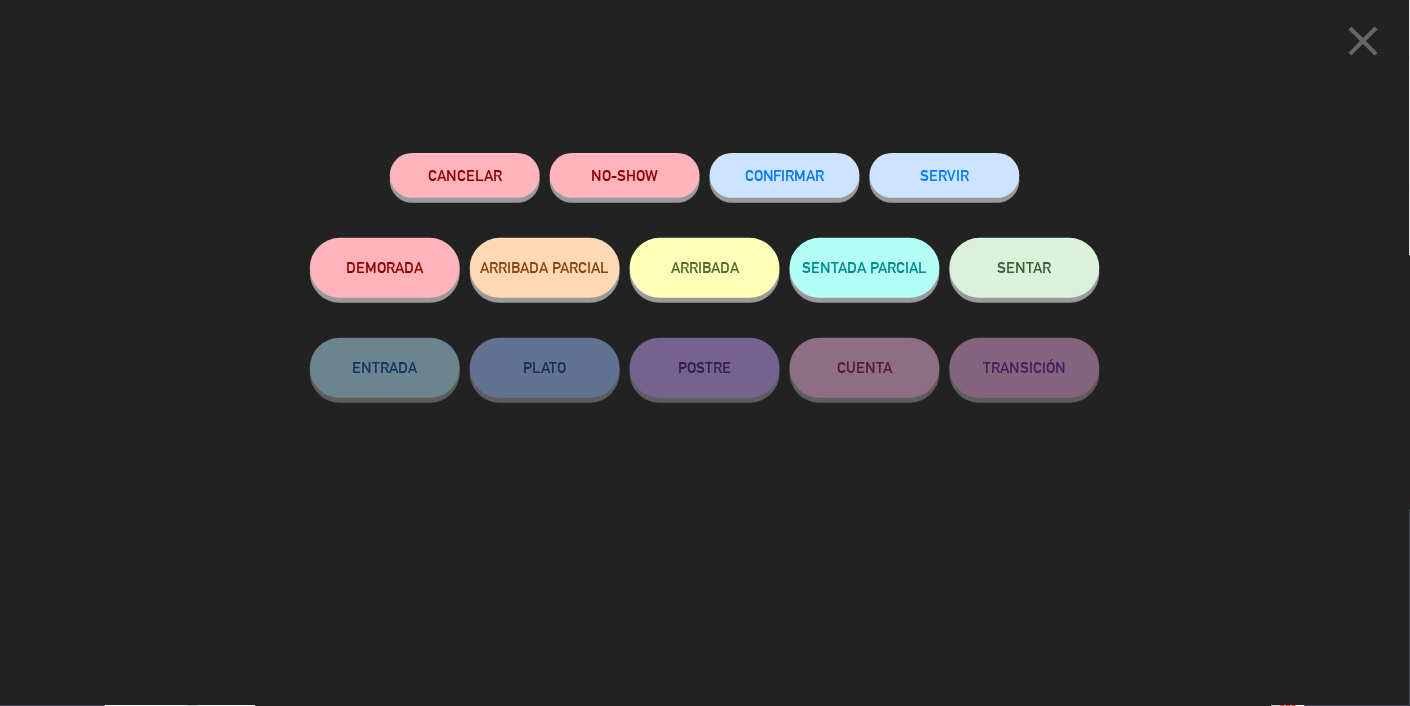 click on "CONFIRMAR" 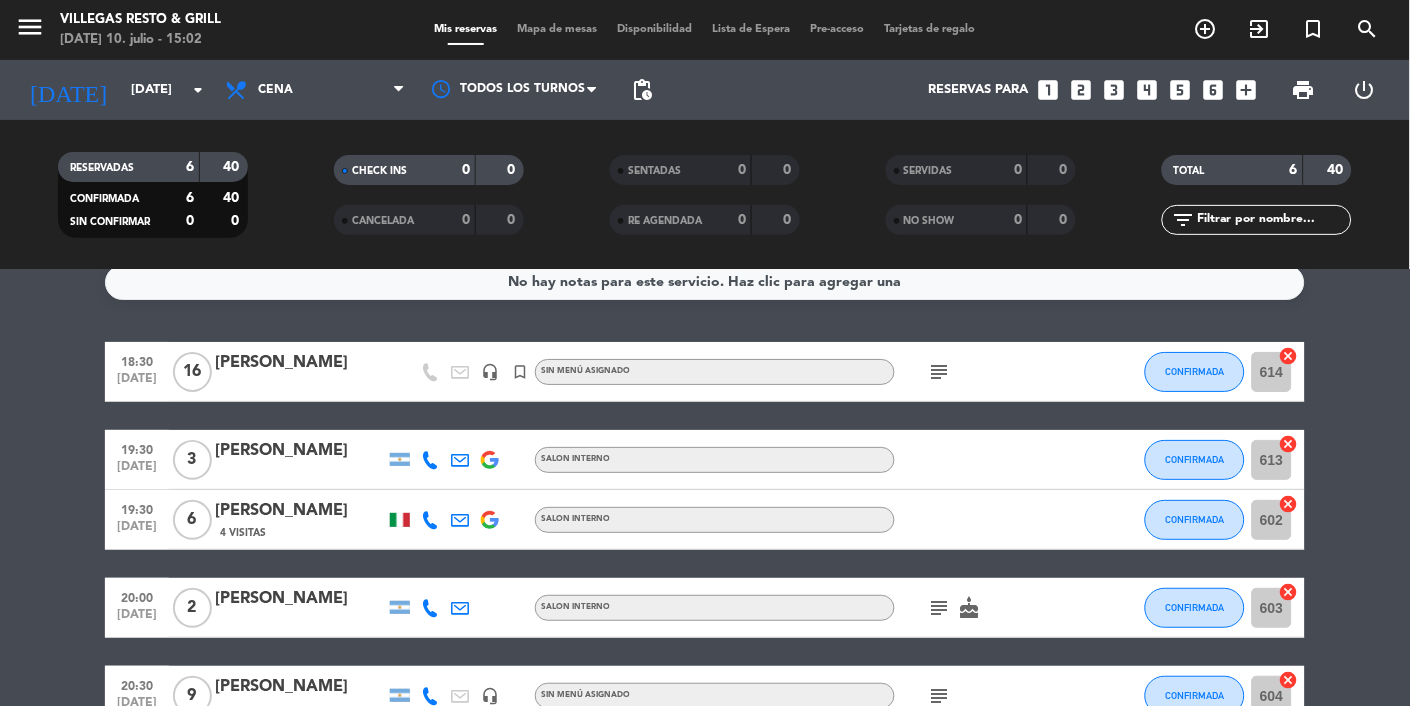 scroll, scrollTop: 0, scrollLeft: 0, axis: both 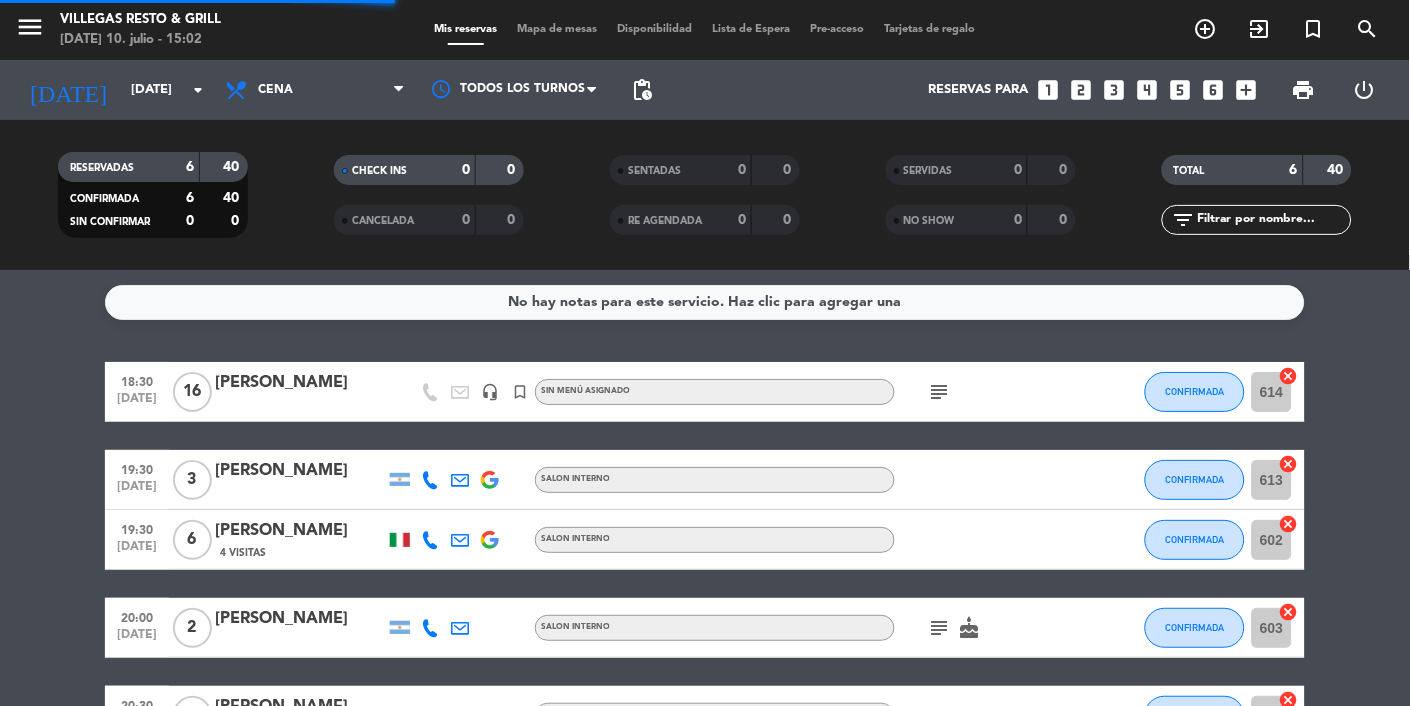 click on "[DATE]" 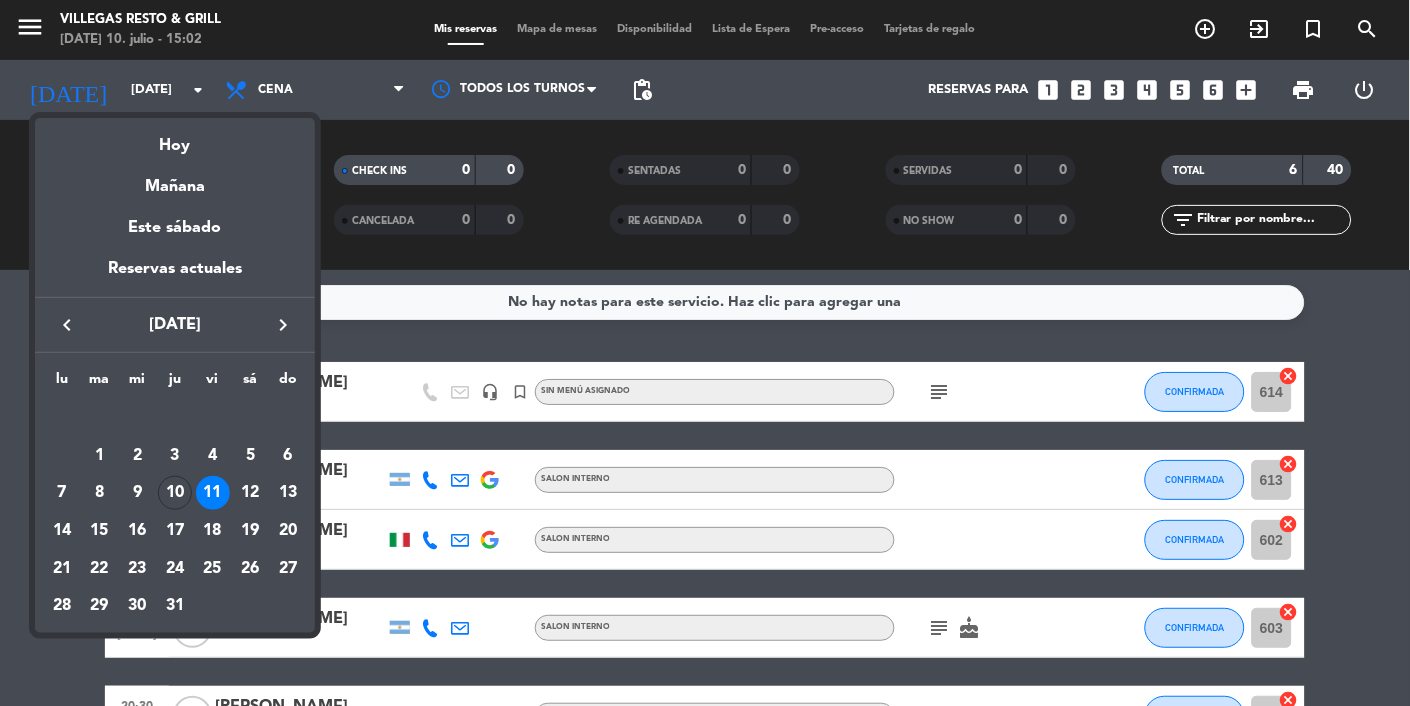 click on "12" at bounding box center (250, 493) 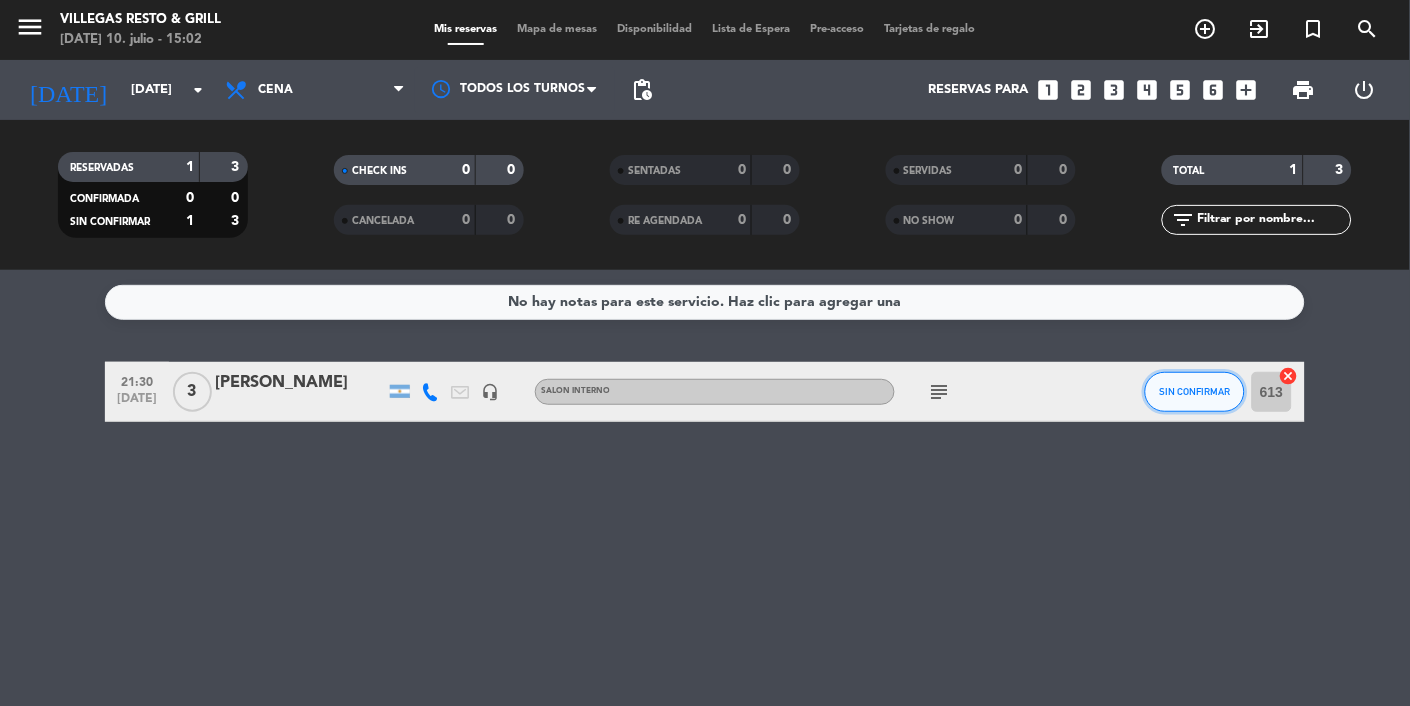click on "SIN CONFIRMAR" 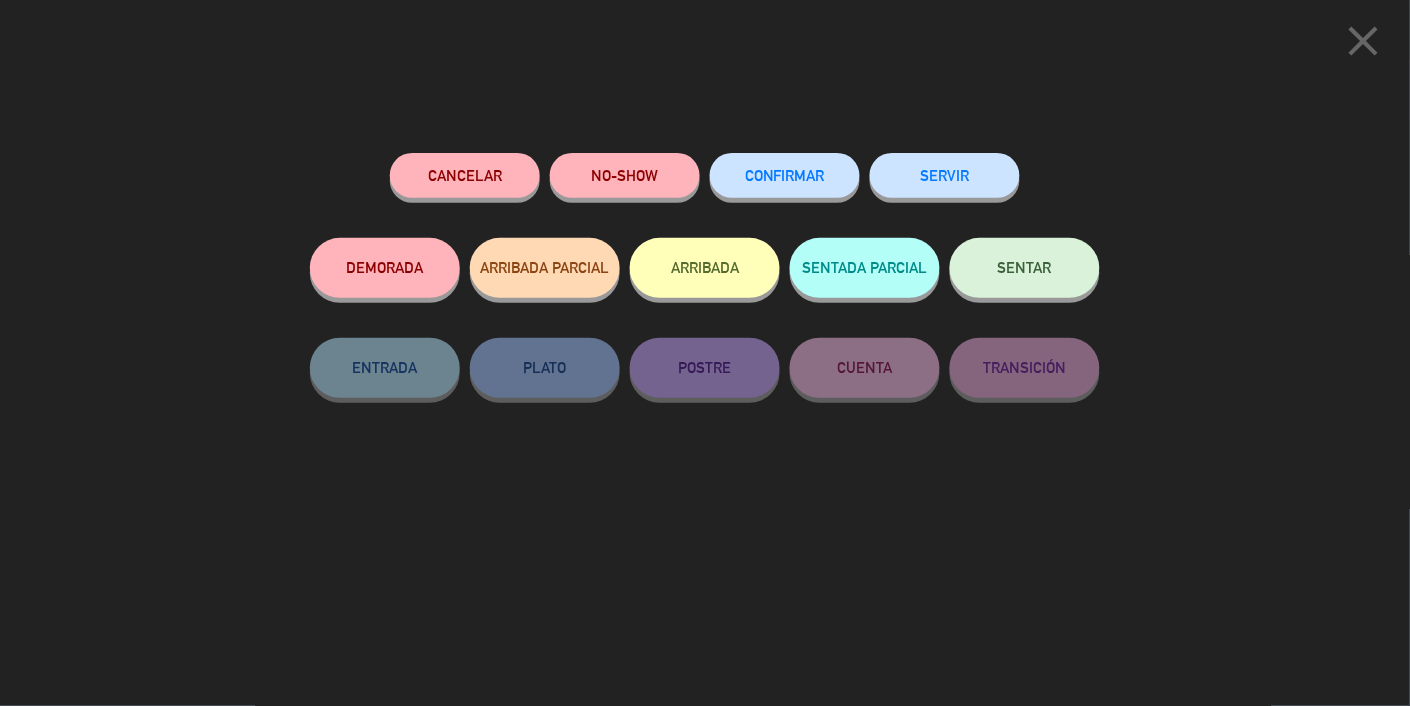 click on "CONFIRMAR" 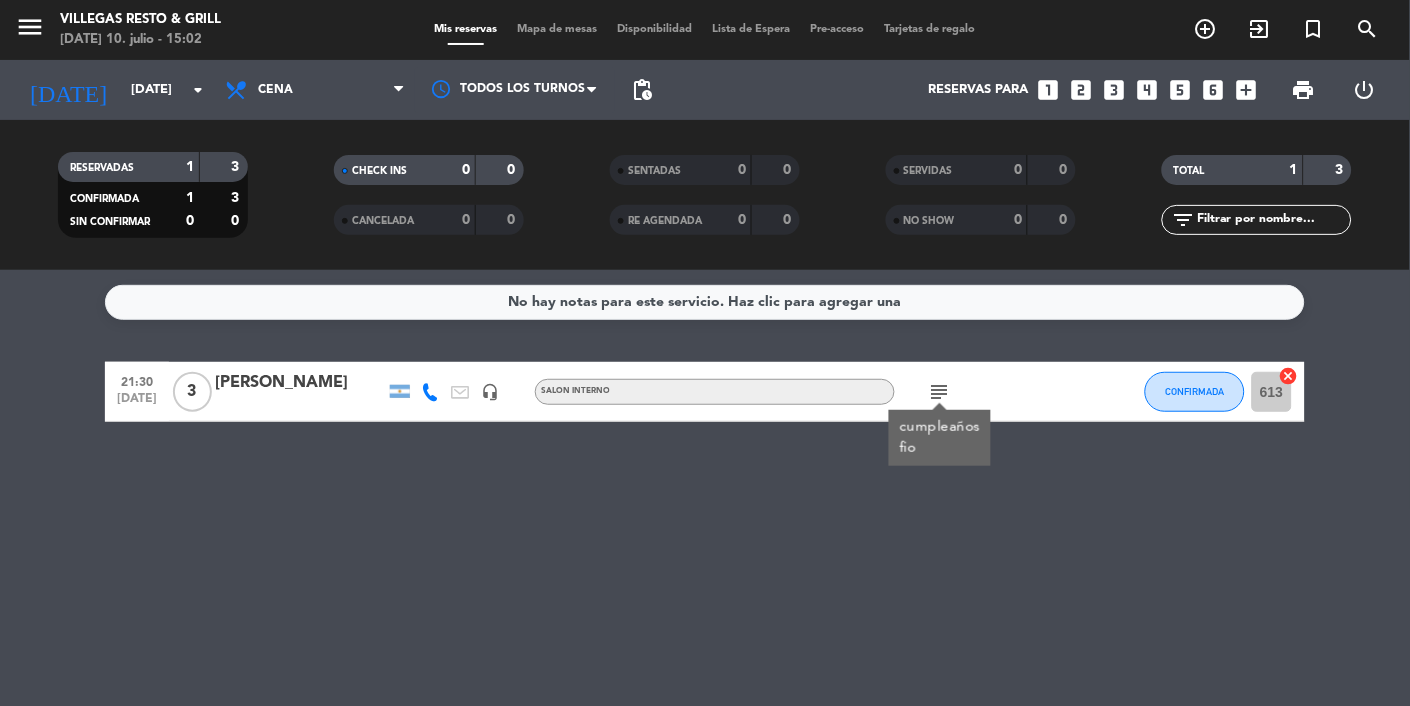 click on "No hay notas para este servicio. Haz clic para agregar una   21:30   [DATE]   3    [PERSON_NAME]   headset_mic   SALON INTERNO  subject  cumpleaños
fio CONFIRMADA 613  cancel" 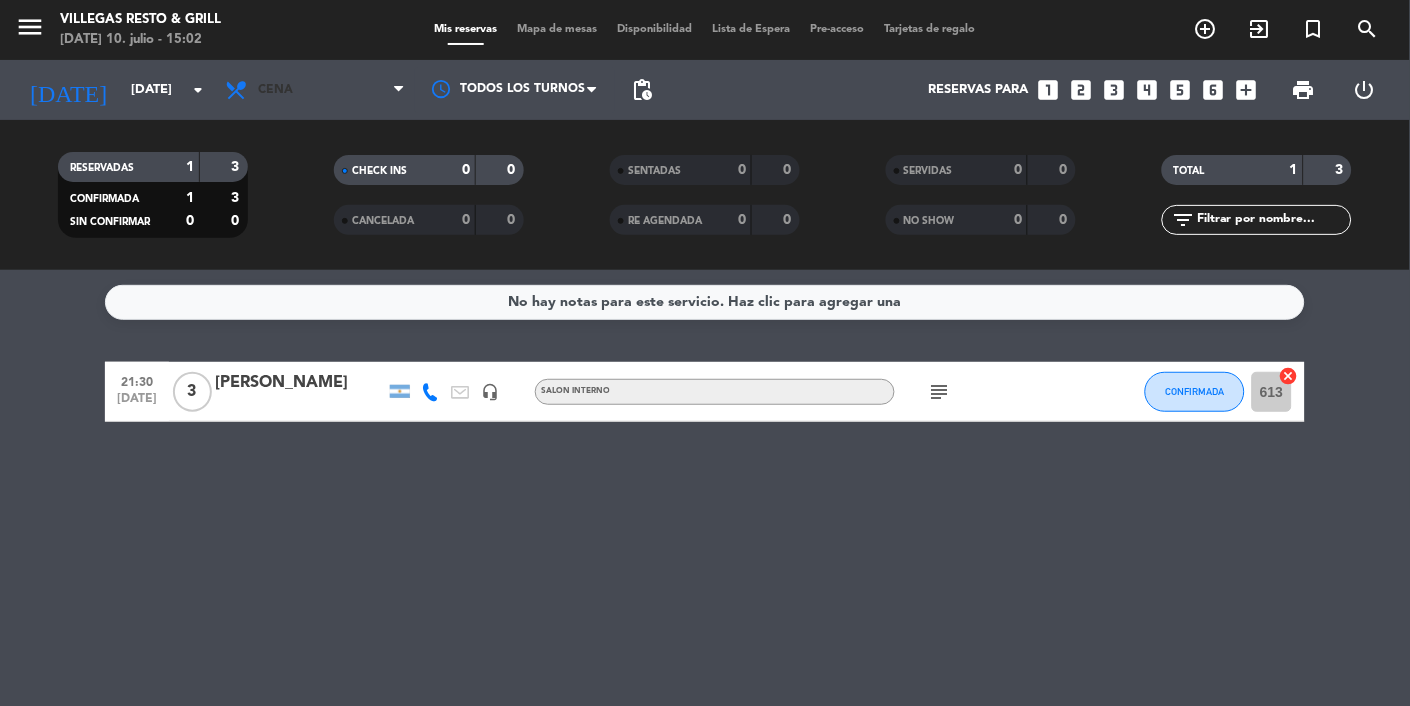 click on "Cena" at bounding box center [315, 90] 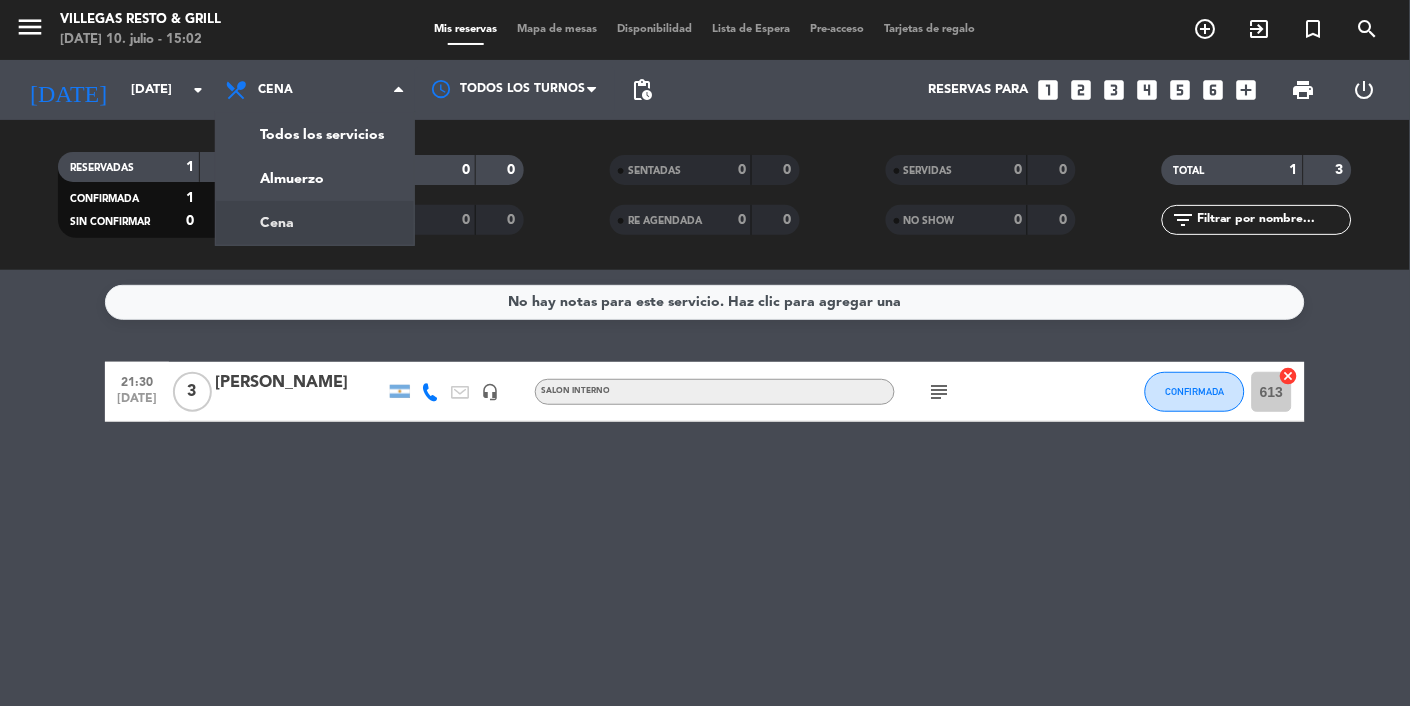 click on "menu  [PERSON_NAME] Resto & Grill   [DATE] 10. julio - 15:02   Mis reservas   Mapa de mesas   Disponibilidad   Lista de Espera   Pre-acceso   Tarjetas de regalo  add_circle_outline exit_to_app turned_in_not search [DATE]    [DATE] arrow_drop_down  Todos los servicios  Almuerzo  Cena  Cena  Todos los servicios  Almuerzo  Cena Todos los turnos pending_actions  Reservas para   looks_one   looks_two   looks_3   looks_4   looks_5   looks_6   add_box  print  power_settings_new   RESERVADAS   1   3   CONFIRMADA   1   3   SIN CONFIRMAR   0   0   CHECK INS   0   0   CANCELADA   0   0   SENTADAS   0   0   RE AGENDADA   0   0   SERVIDAS   0   0   NO SHOW   0   0   TOTAL   1   3  filter_list" 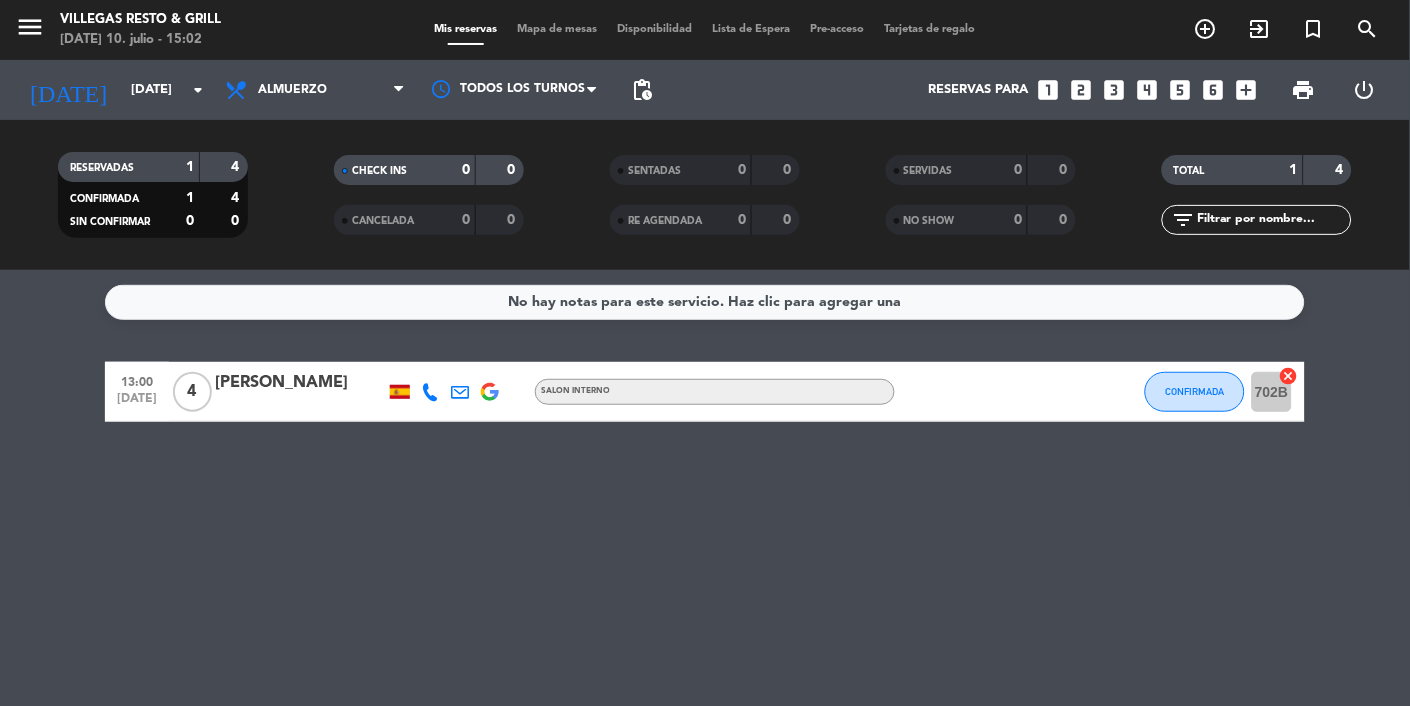 click on "[DATE]" 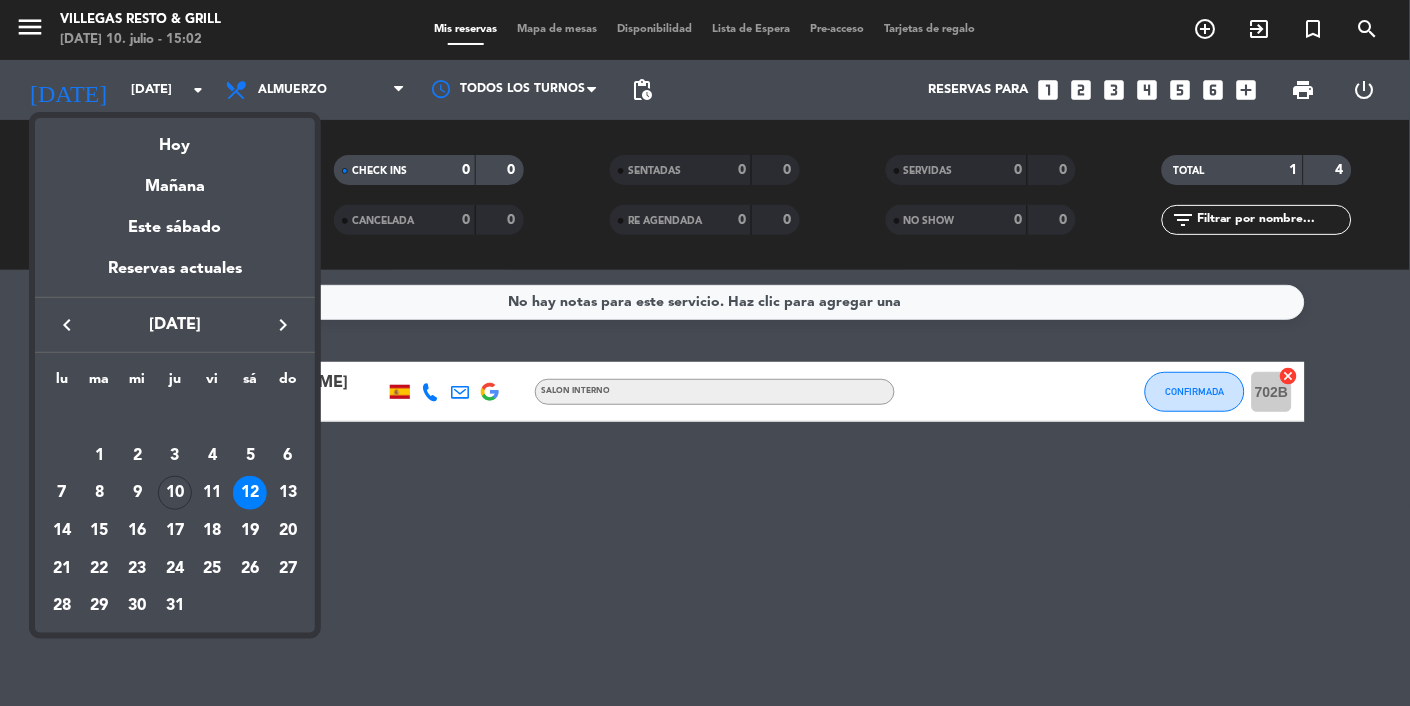 click on "13" at bounding box center [288, 493] 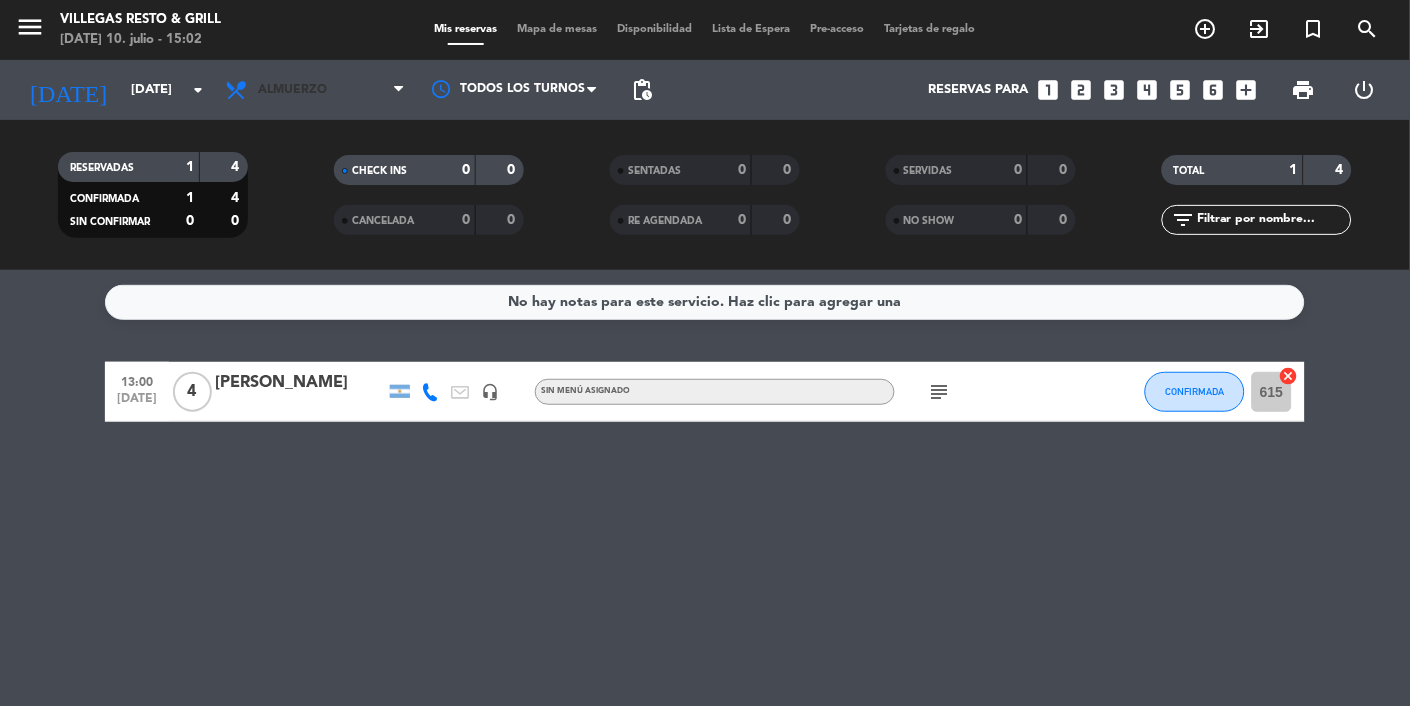 click on "Almuerzo" at bounding box center (315, 90) 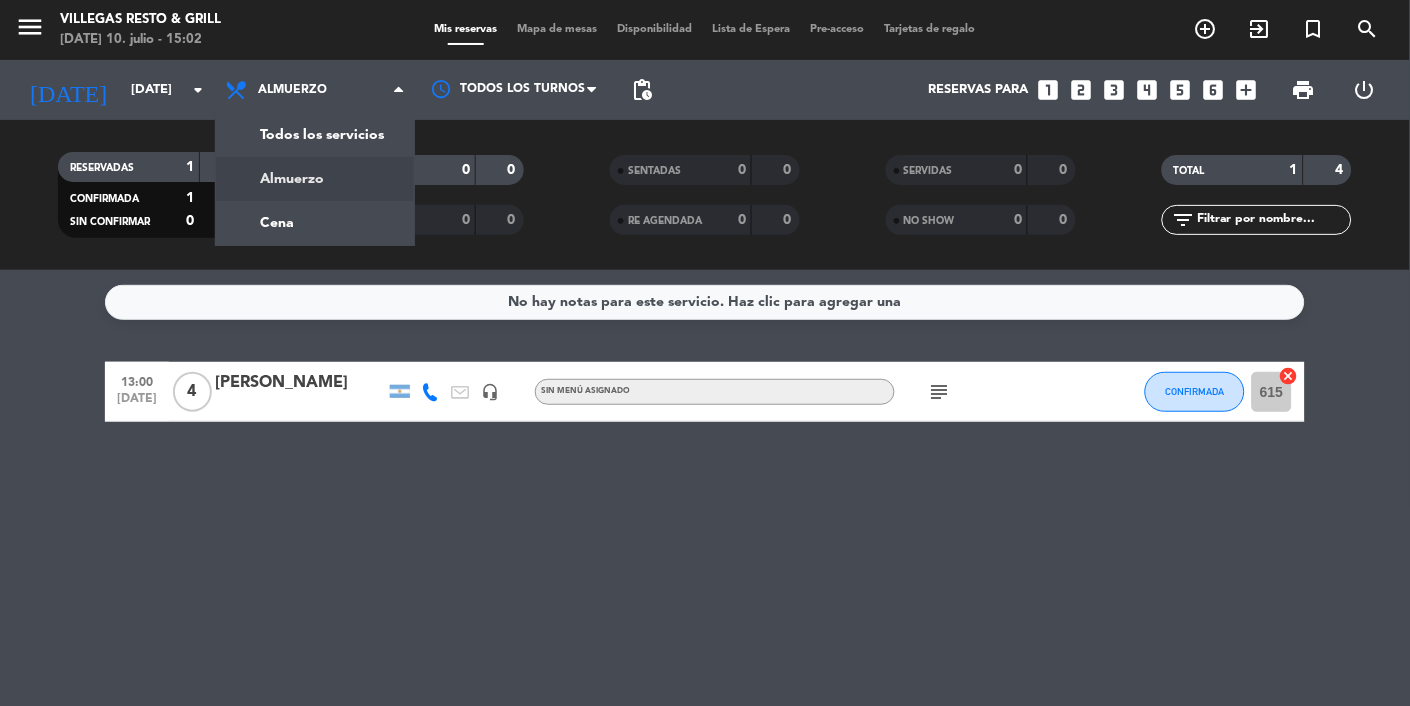 click on "menu  [PERSON_NAME] Resto & Grill   [DATE] 10. julio - 15:02   Mis reservas   Mapa de mesas   Disponibilidad   Lista de Espera   Pre-acceso   Tarjetas de regalo  add_circle_outline exit_to_app turned_in_not search [DATE]    [DATE] arrow_drop_down  Todos los servicios  Almuerzo  Cena  Almuerzo  Todos los servicios  Almuerzo  Cena Todos los turnos pending_actions  Reservas para   looks_one   looks_two   looks_3   looks_4   looks_5   looks_6   add_box  print  power_settings_new   RESERVADAS   1   4   CONFIRMADA   1   4   SIN CONFIRMAR   0   0   CHECK INS   0   0   CANCELADA   0   0   SENTADAS   0   0   RE AGENDADA   0   0   SERVIDAS   0   0   NO SHOW   0   0   TOTAL   1   4  filter_list" 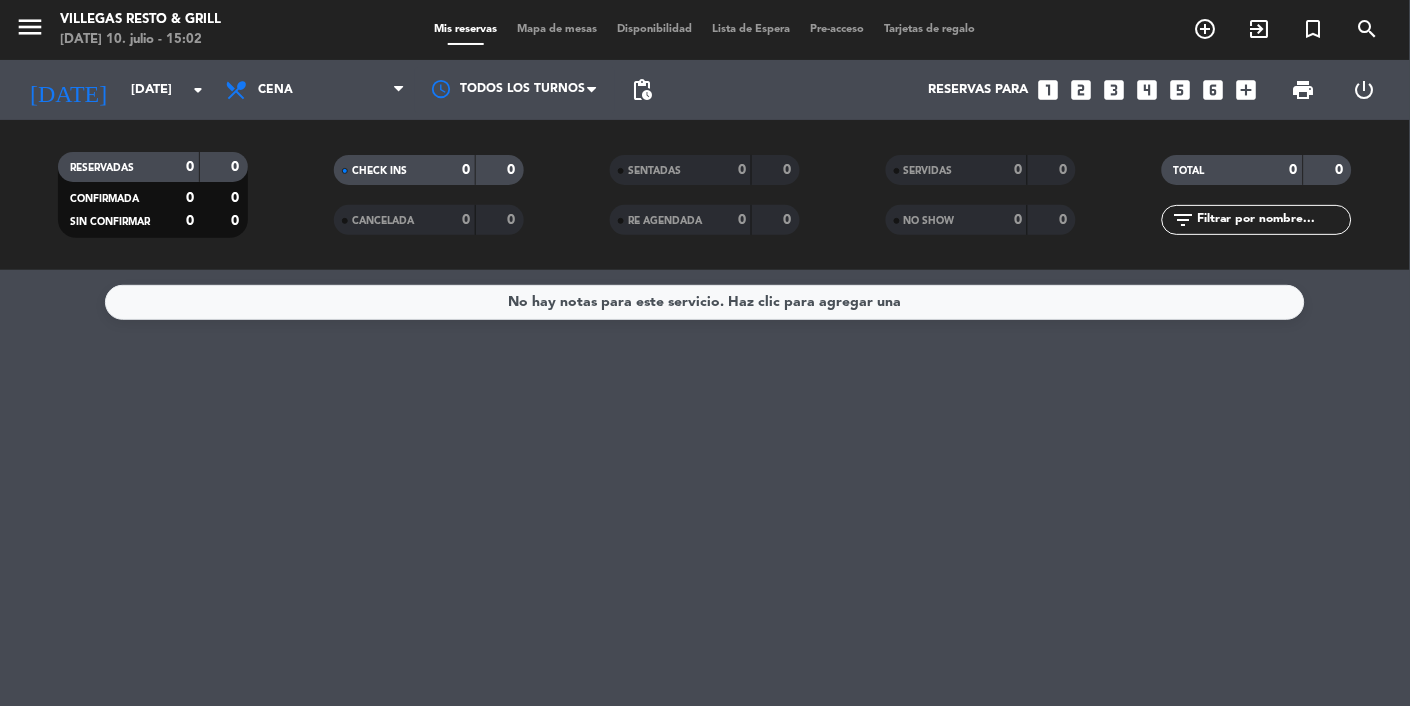 click on "[DATE]" 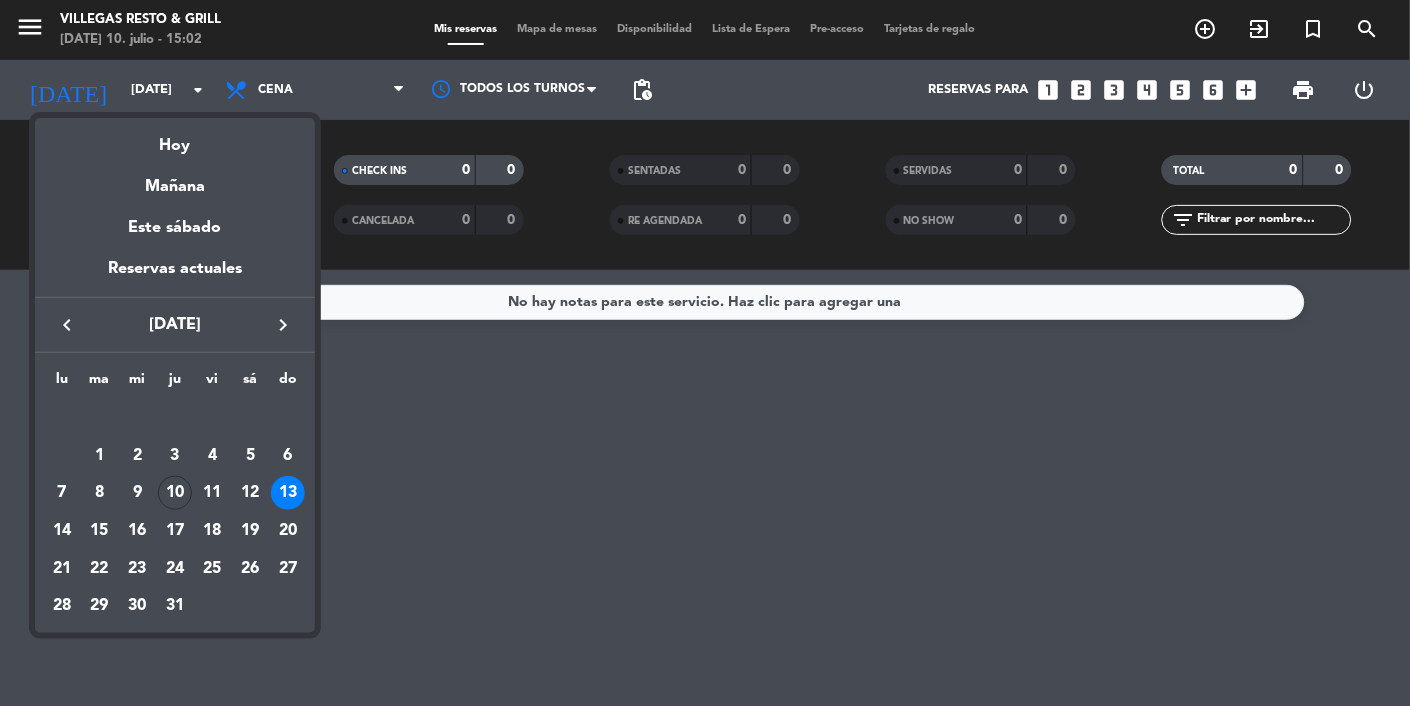 click on "14" at bounding box center (62, 531) 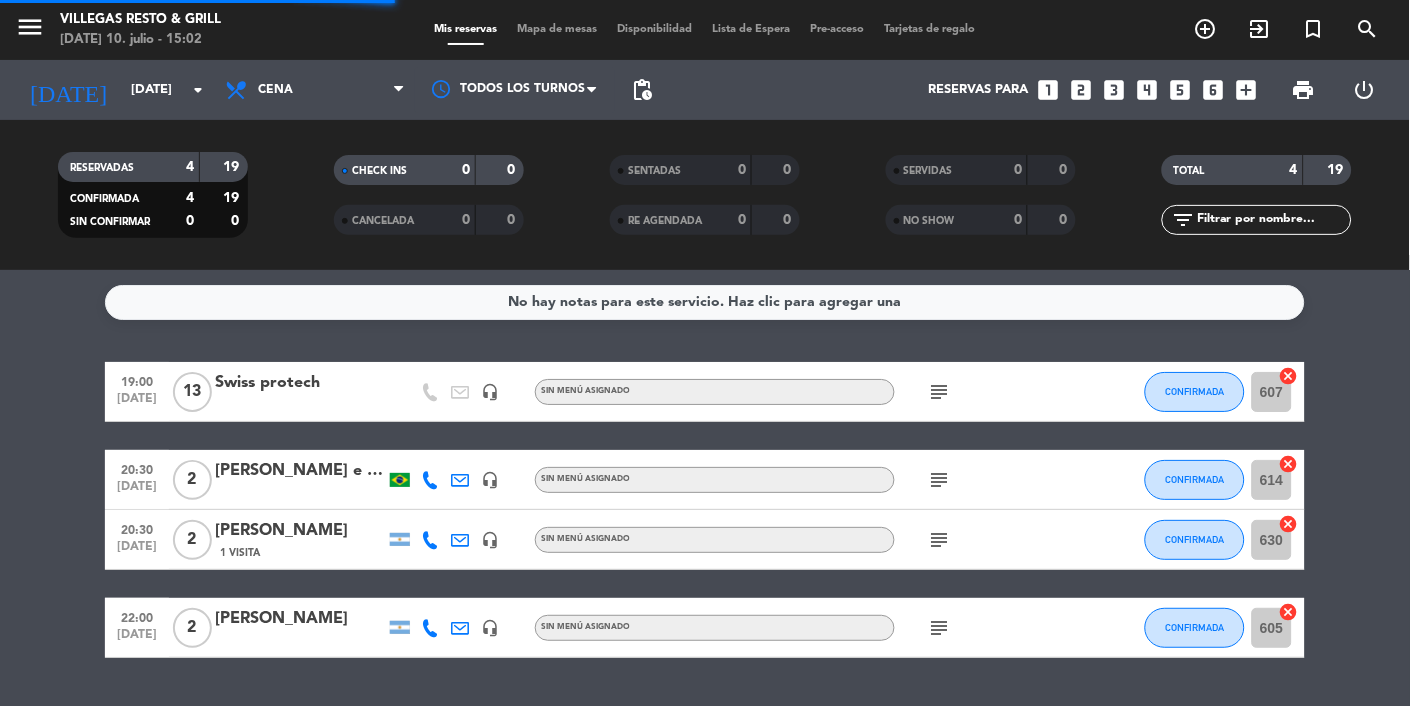 click on "subject" 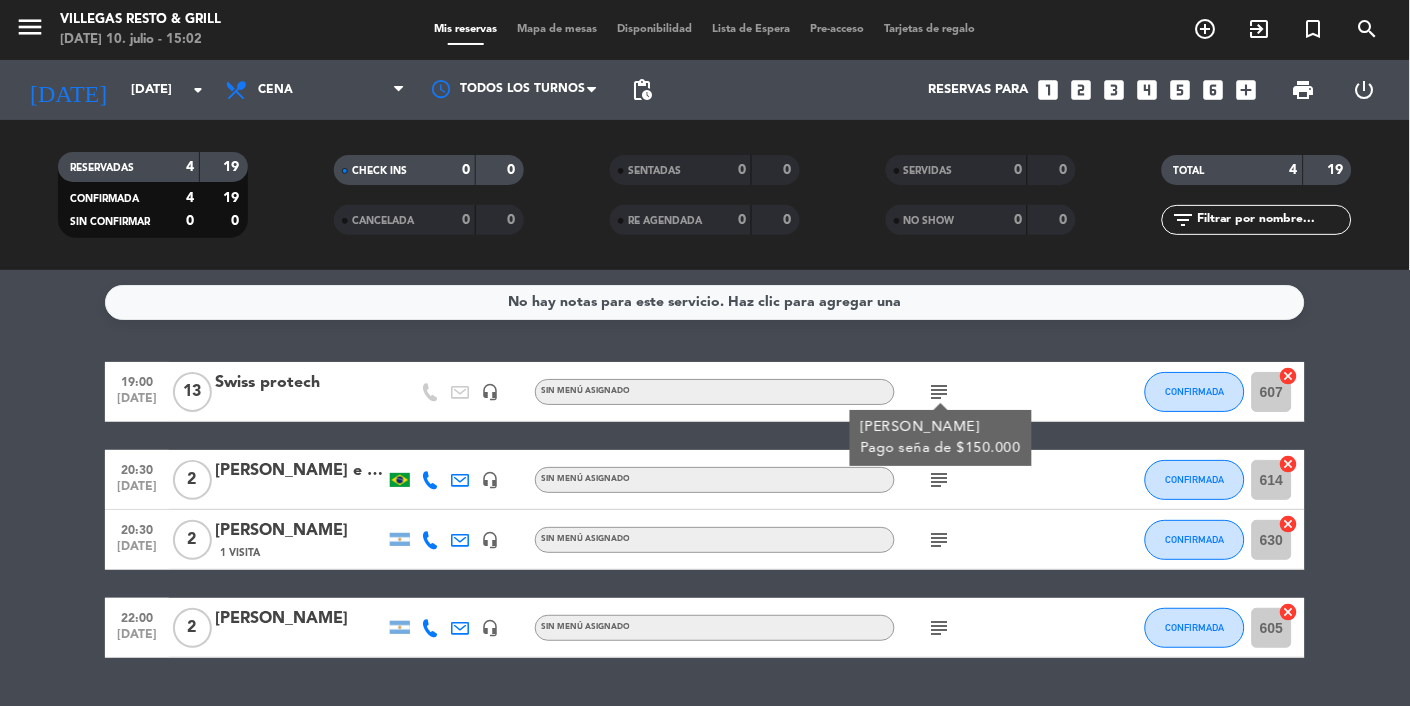 click on "subject" 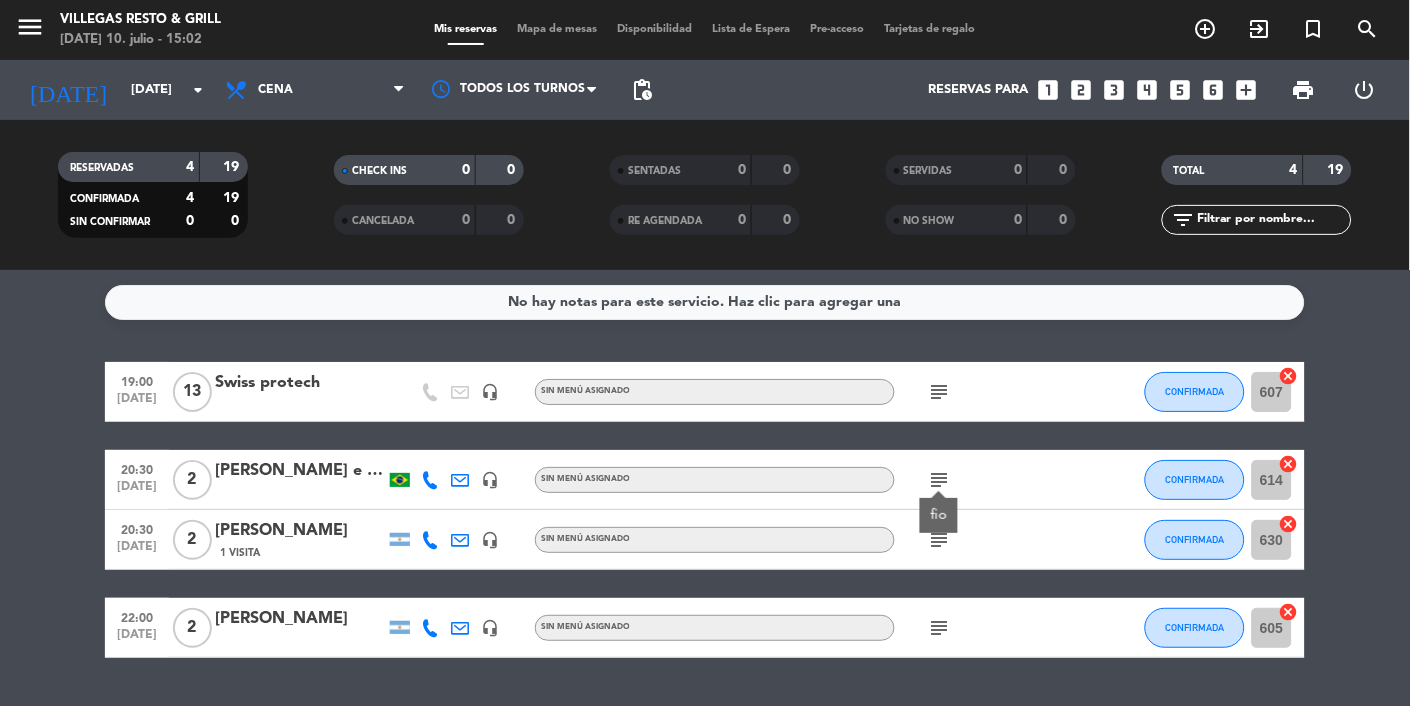 click on "subject" 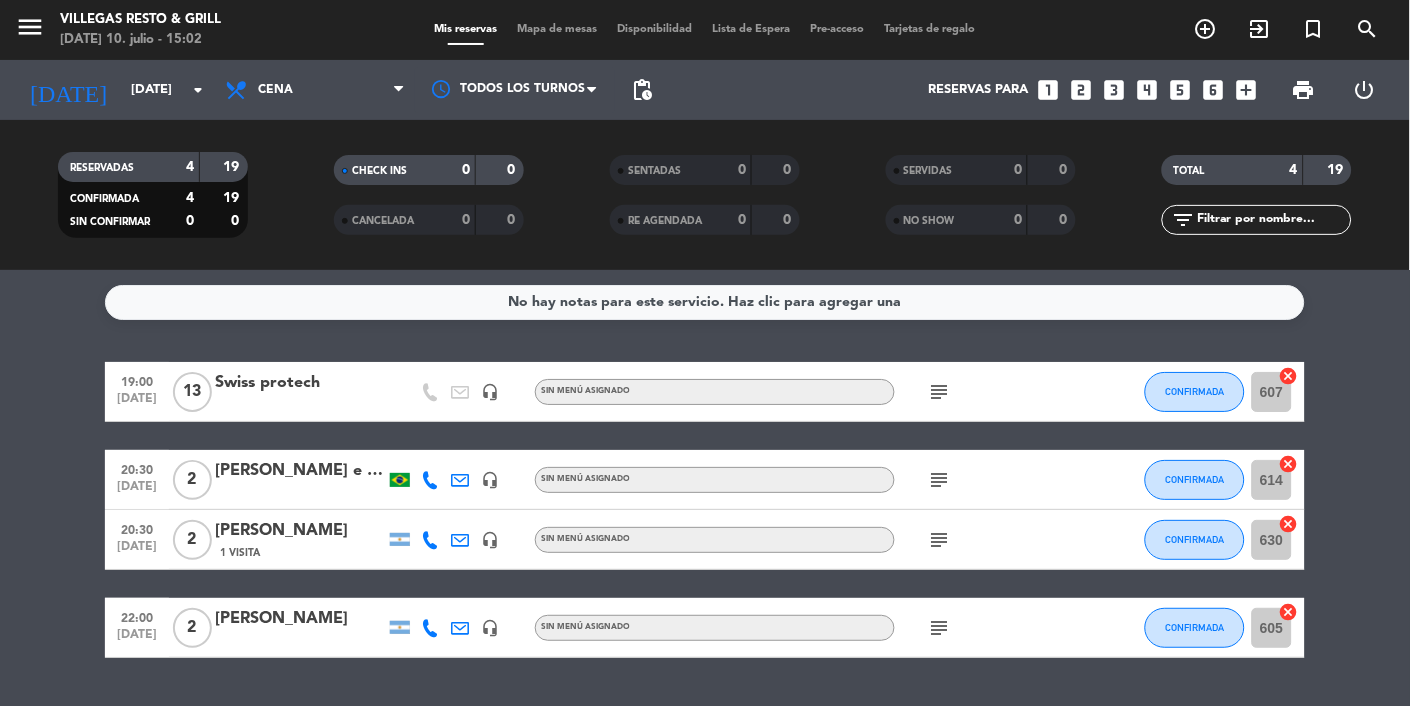 click on "subject" 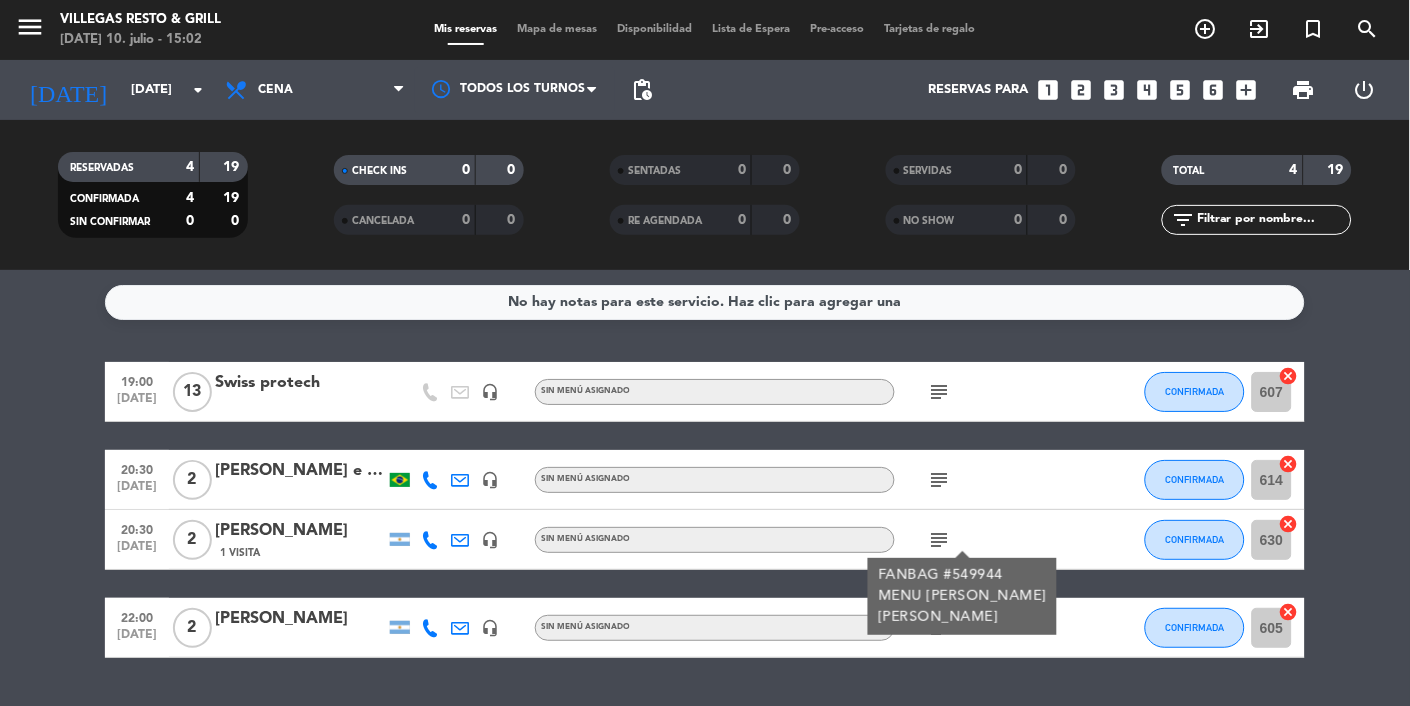 click on "subject" 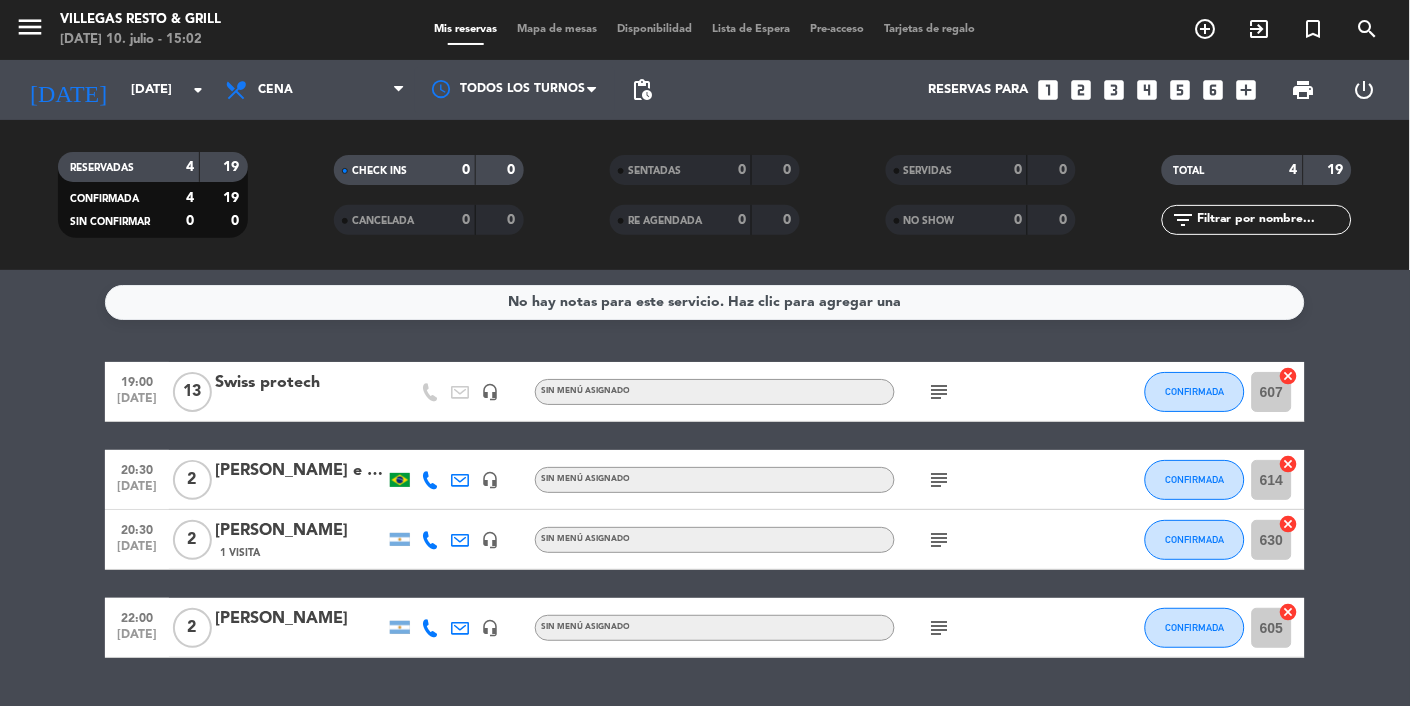 click on "subject" 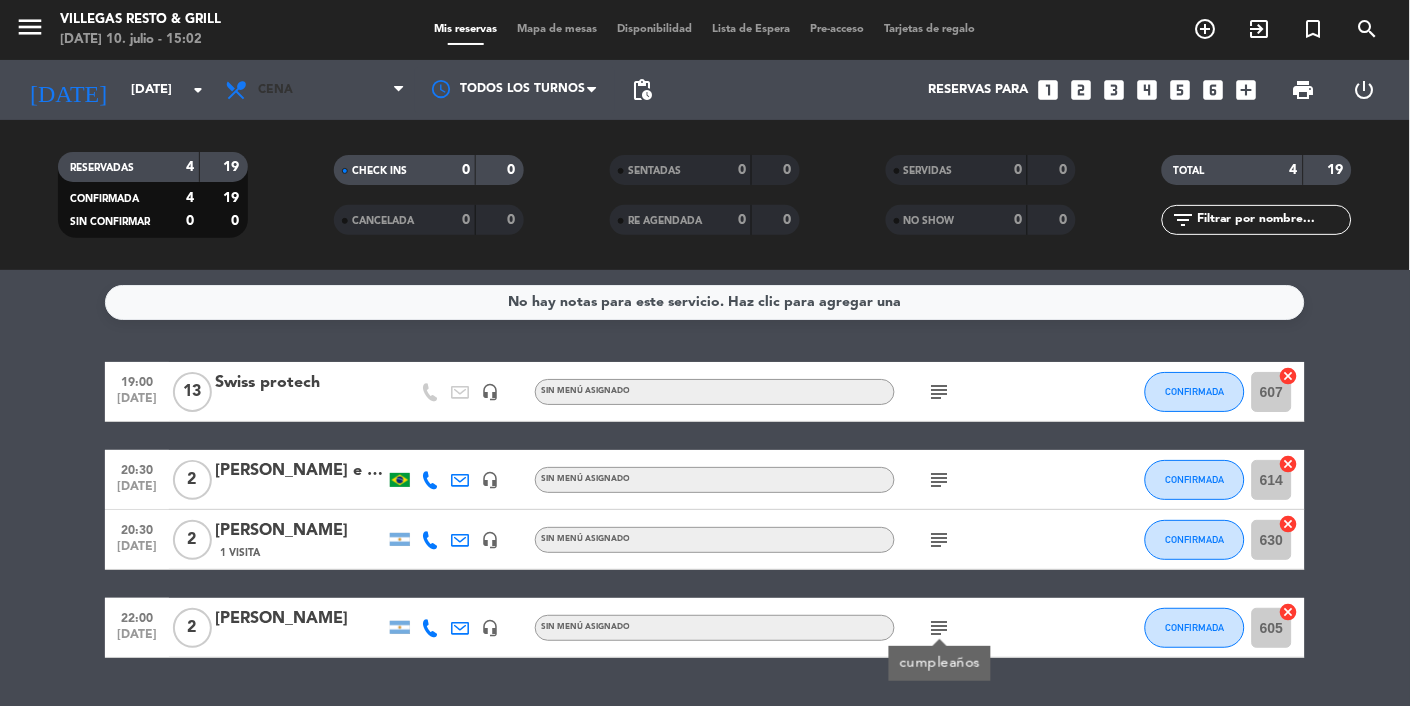 click on "Cena" at bounding box center [315, 90] 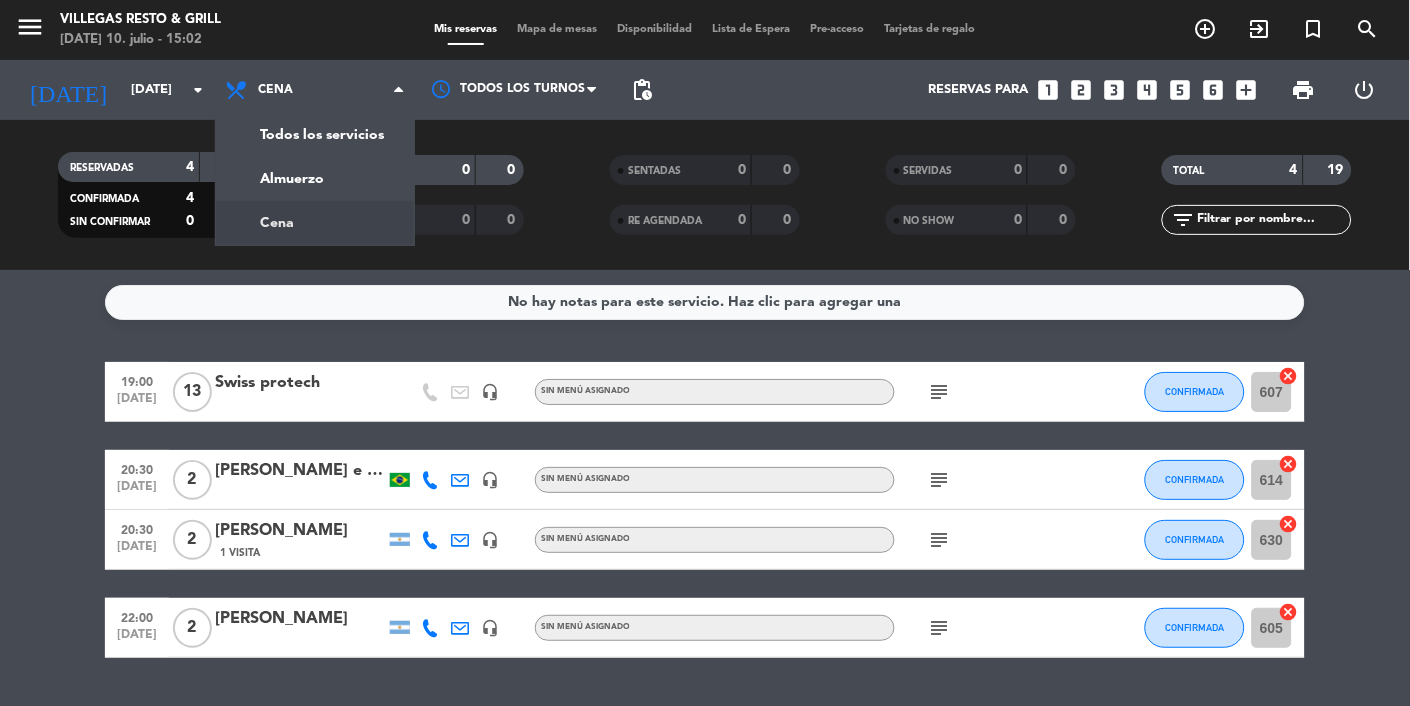 click on "menu  [PERSON_NAME] Resto & Grill   [DATE] 10. julio - 15:02   Mis reservas   Mapa de mesas   Disponibilidad   Lista de Espera   Pre-acceso   Tarjetas de regalo  add_circle_outline exit_to_app turned_in_not search [DATE]    [DATE] arrow_drop_down  Todos los servicios  Almuerzo  Cena  Cena  Todos los servicios  Almuerzo  Cena Todos los turnos pending_actions  Reservas para   looks_one   looks_two   looks_3   looks_4   looks_5   looks_6   add_box  print  power_settings_new   RESERVADAS   4   19   CONFIRMADA   4   19   SIN CONFIRMAR   0   0   CHECK INS   0   0   CANCELADA   0   0   SENTADAS   0   0   RE AGENDADA   0   0   SERVIDAS   0   0   NO SHOW   0   0   TOTAL   4   19  filter_list" 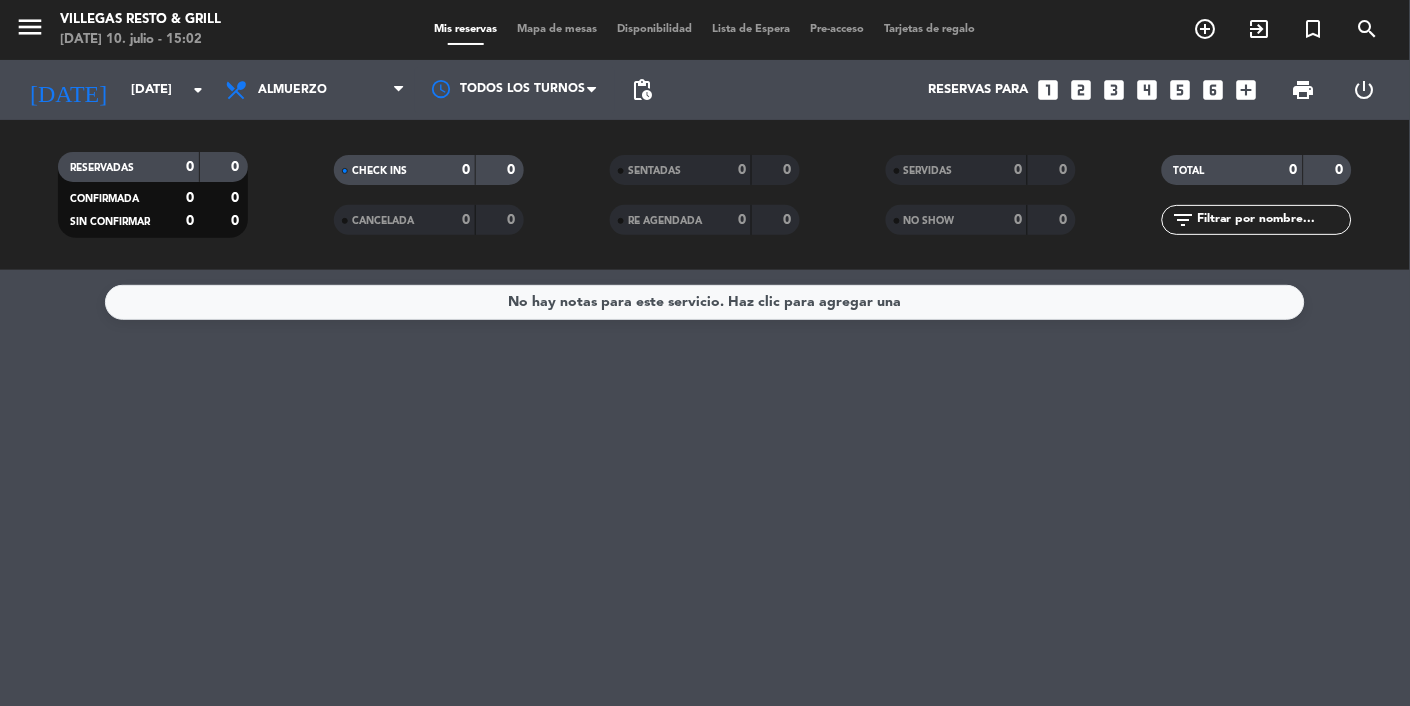 click on "[DATE]" 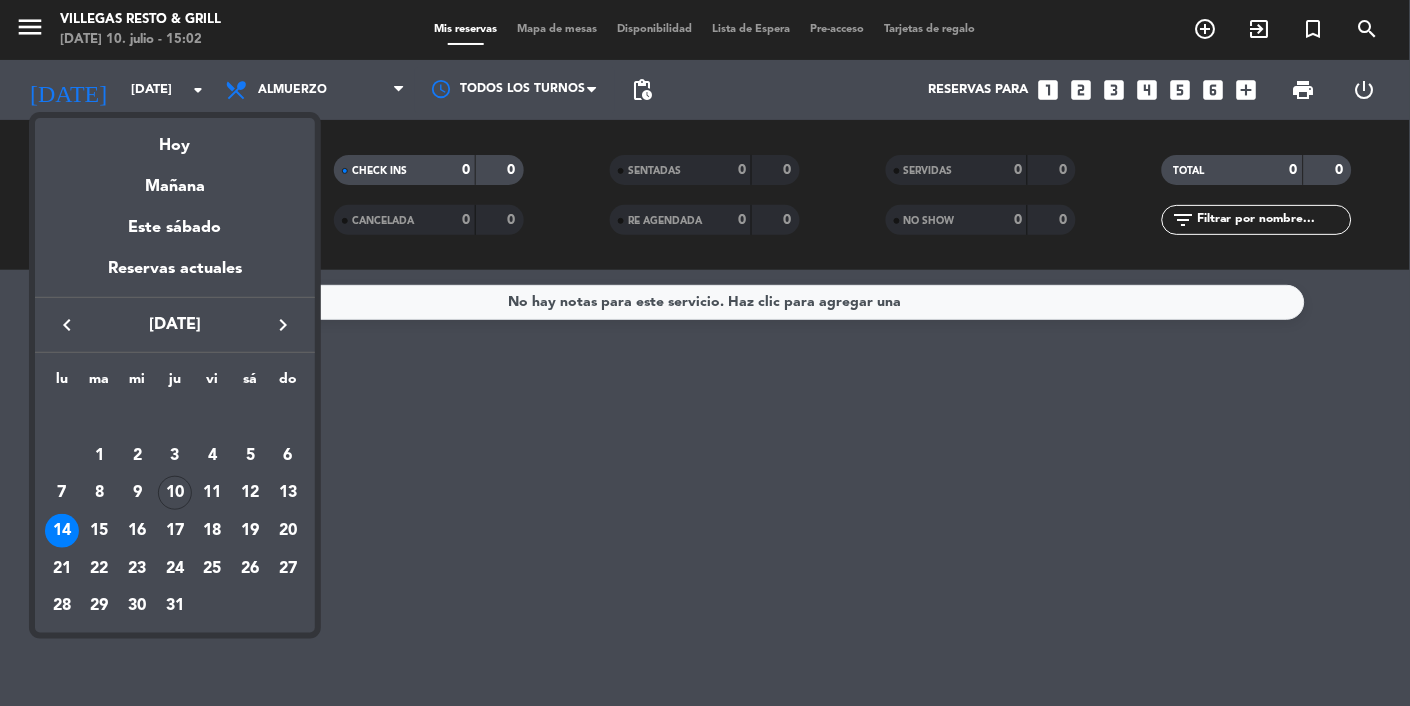 click on "15" at bounding box center (100, 531) 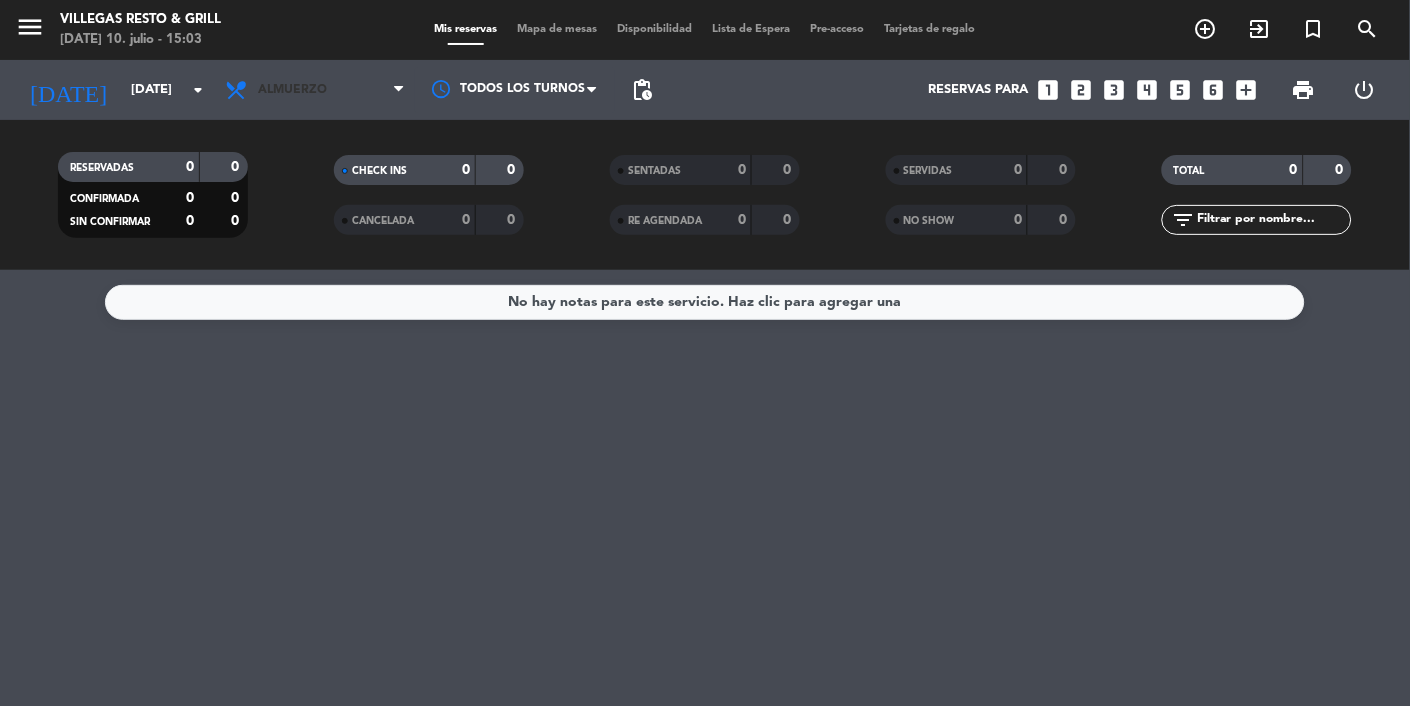 click on "Almuerzo" at bounding box center (315, 90) 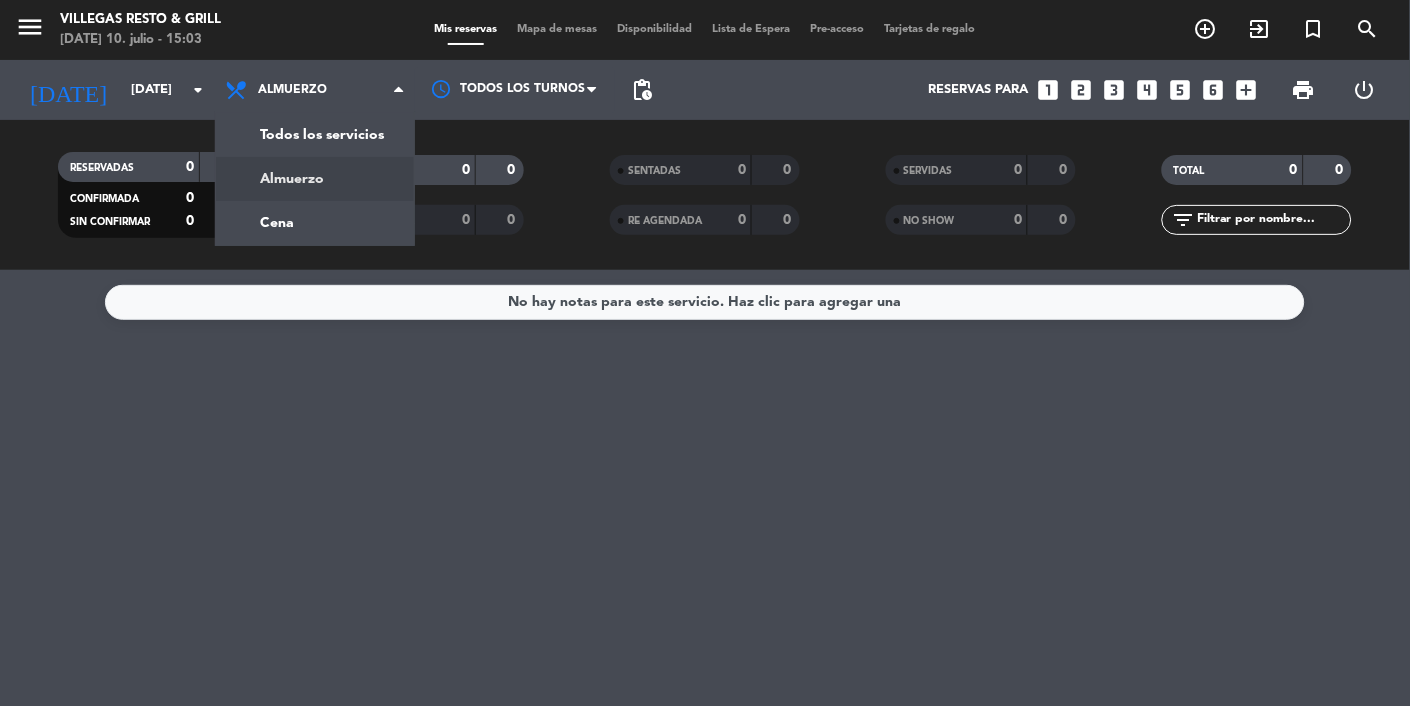 click on "menu  [PERSON_NAME] Resto & Grill   [DATE] 10. julio - 15:03   Mis reservas   Mapa de mesas   Disponibilidad   Lista de Espera   Pre-acceso   Tarjetas de regalo  add_circle_outline exit_to_app turned_in_not search [DATE]    [DATE] arrow_drop_down  Todos los servicios  Almuerzo  Cena  Almuerzo  Todos los servicios  Almuerzo  Cena Todos los turnos pending_actions  Reservas para   looks_one   looks_two   looks_3   looks_4   looks_5   looks_6   add_box  print  power_settings_new   RESERVADAS   0   0   CONFIRMADA   0   0   SIN CONFIRMAR   0   0   CHECK INS   0   0   CANCELADA   0   0   SENTADAS   0   0   RE AGENDADA   0   0   SERVIDAS   0   0   NO SHOW   0   0   TOTAL   0   0  filter_list" 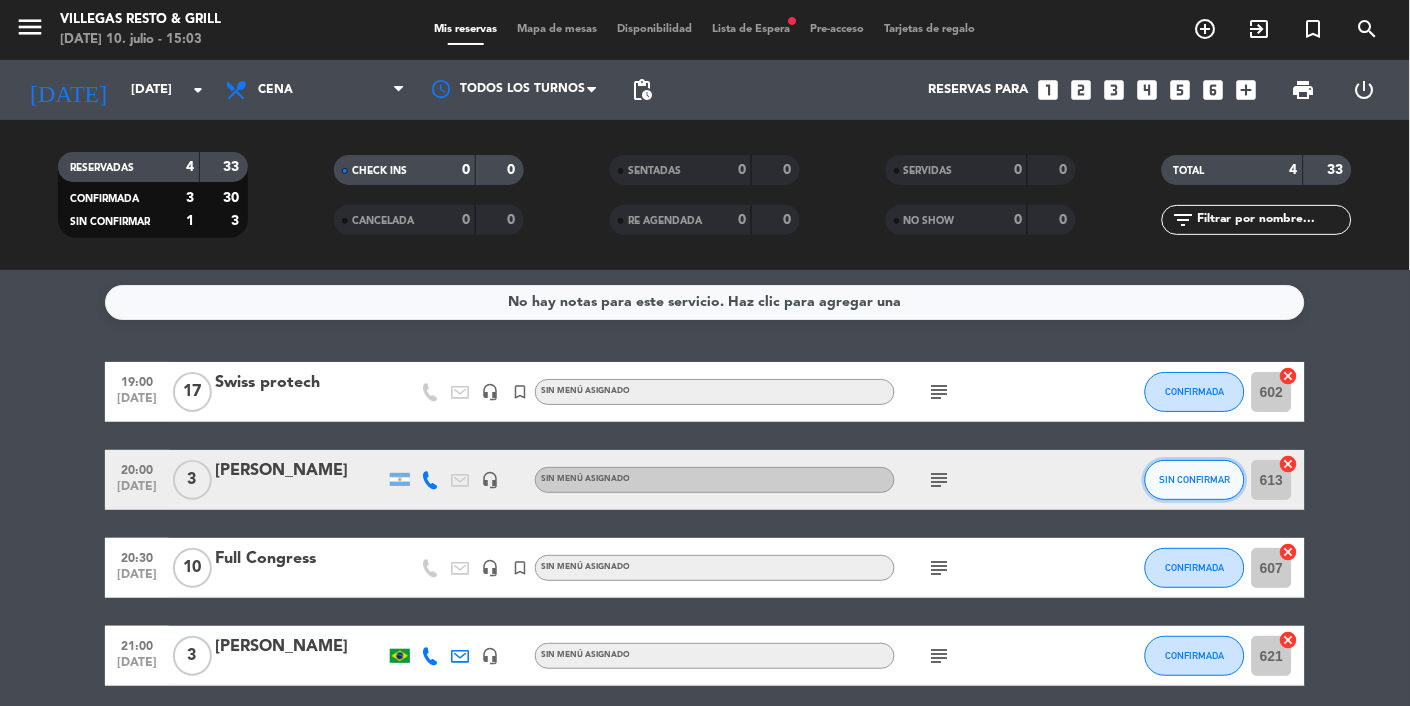 click on "SIN CONFIRMAR" 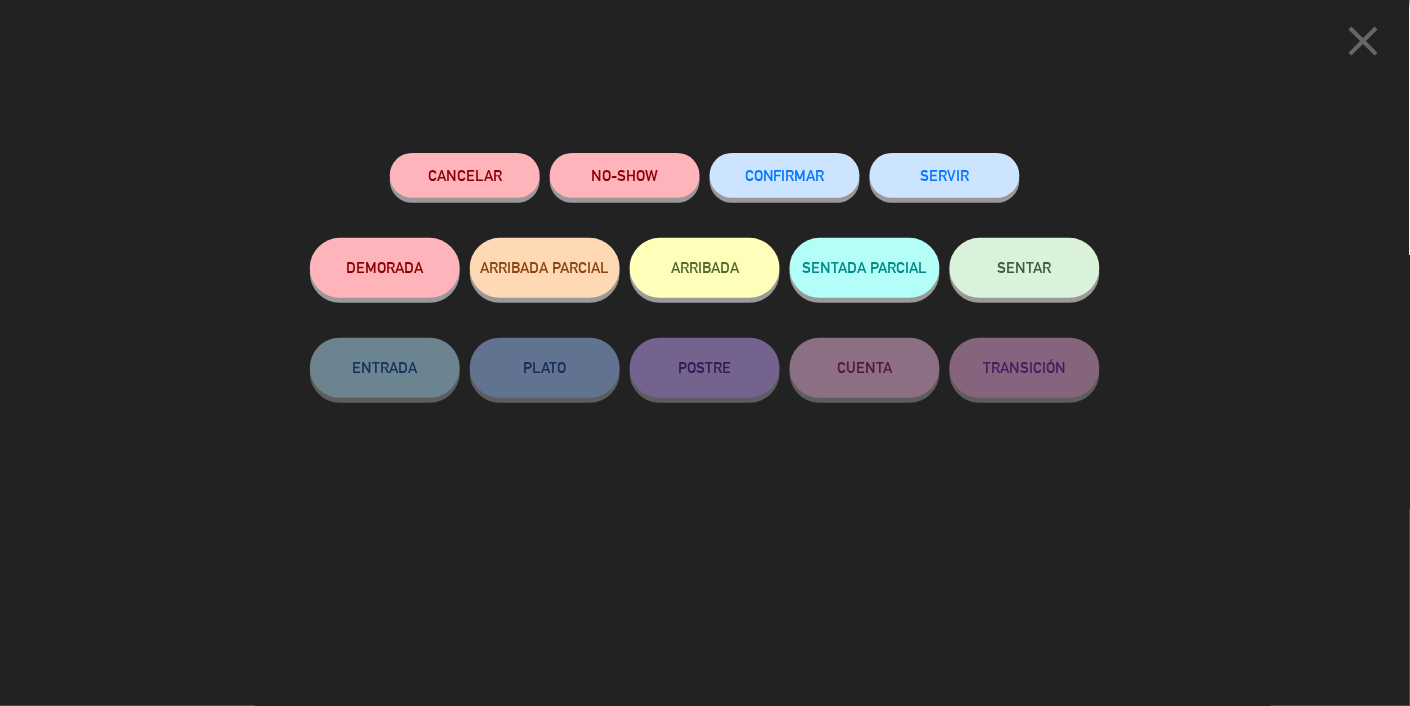 click on "CONFIRMAR" 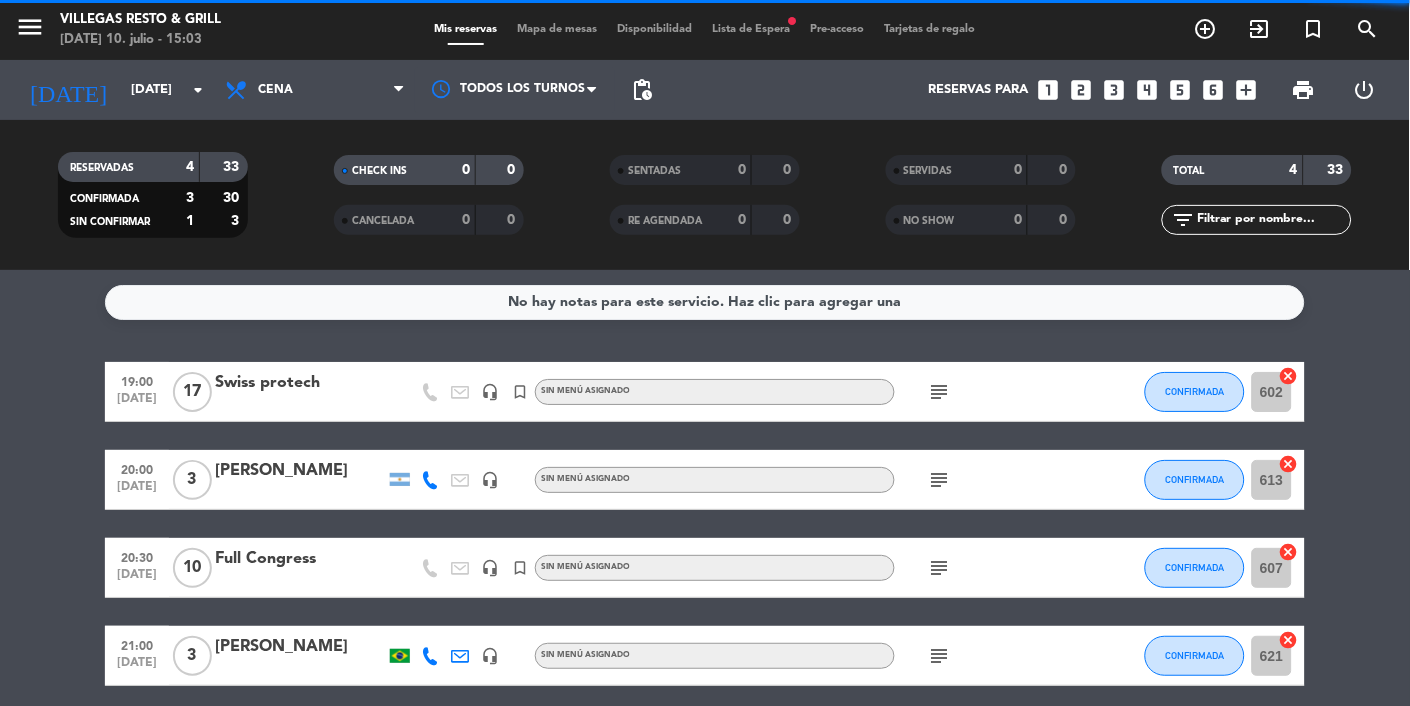 click on "subject" 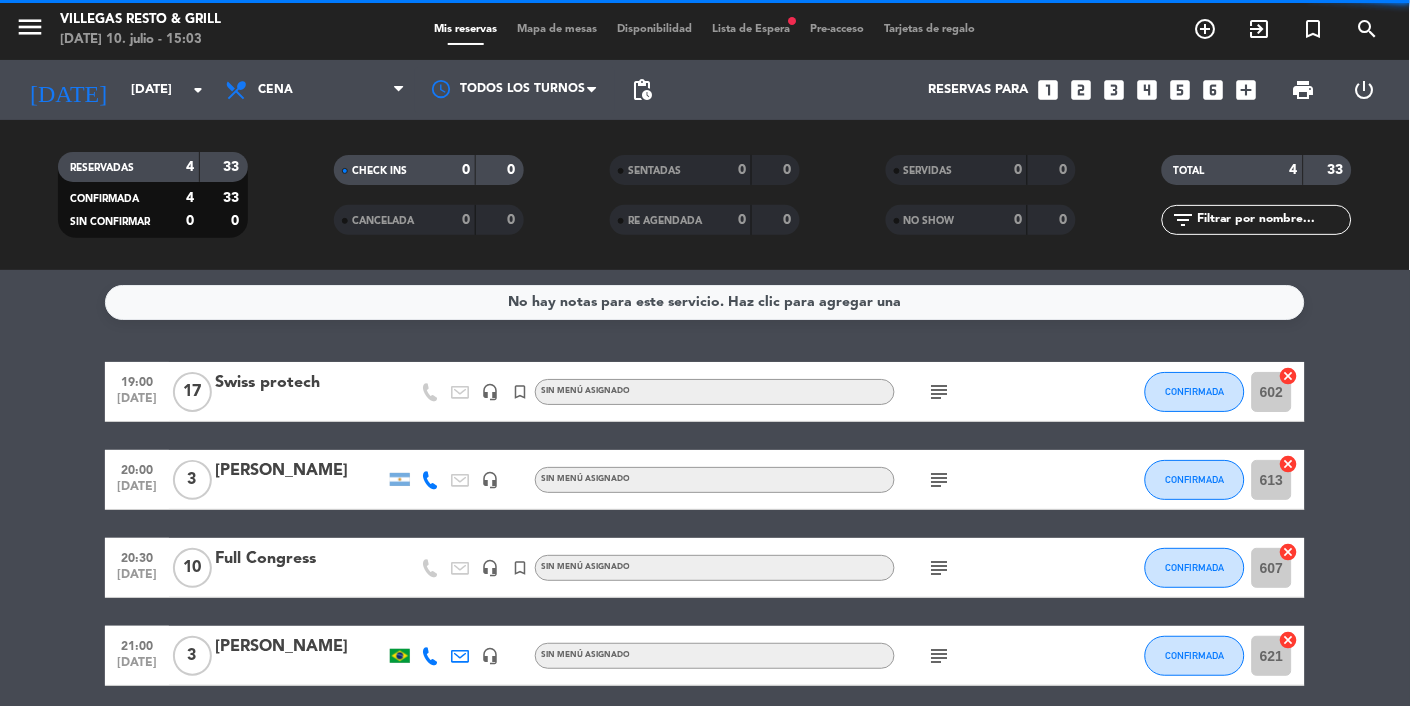 click on "subject" 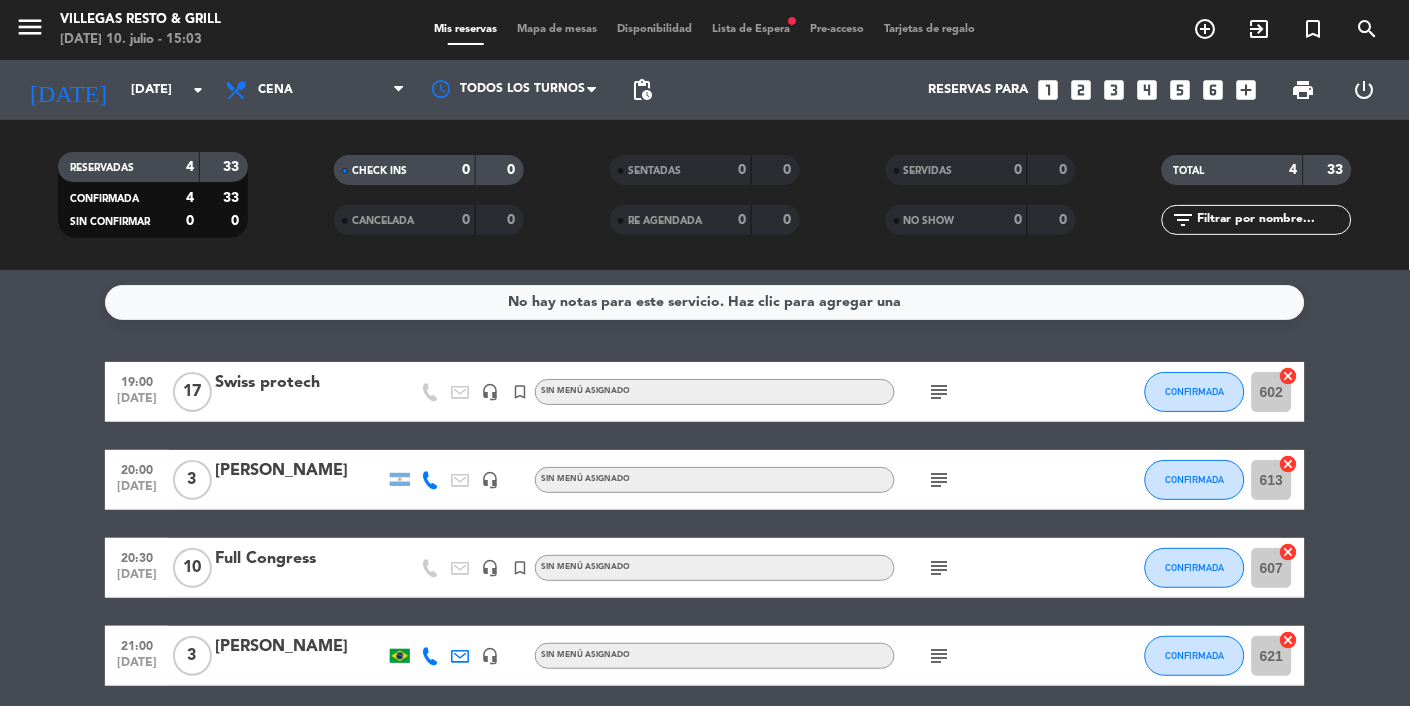 click on "subject" 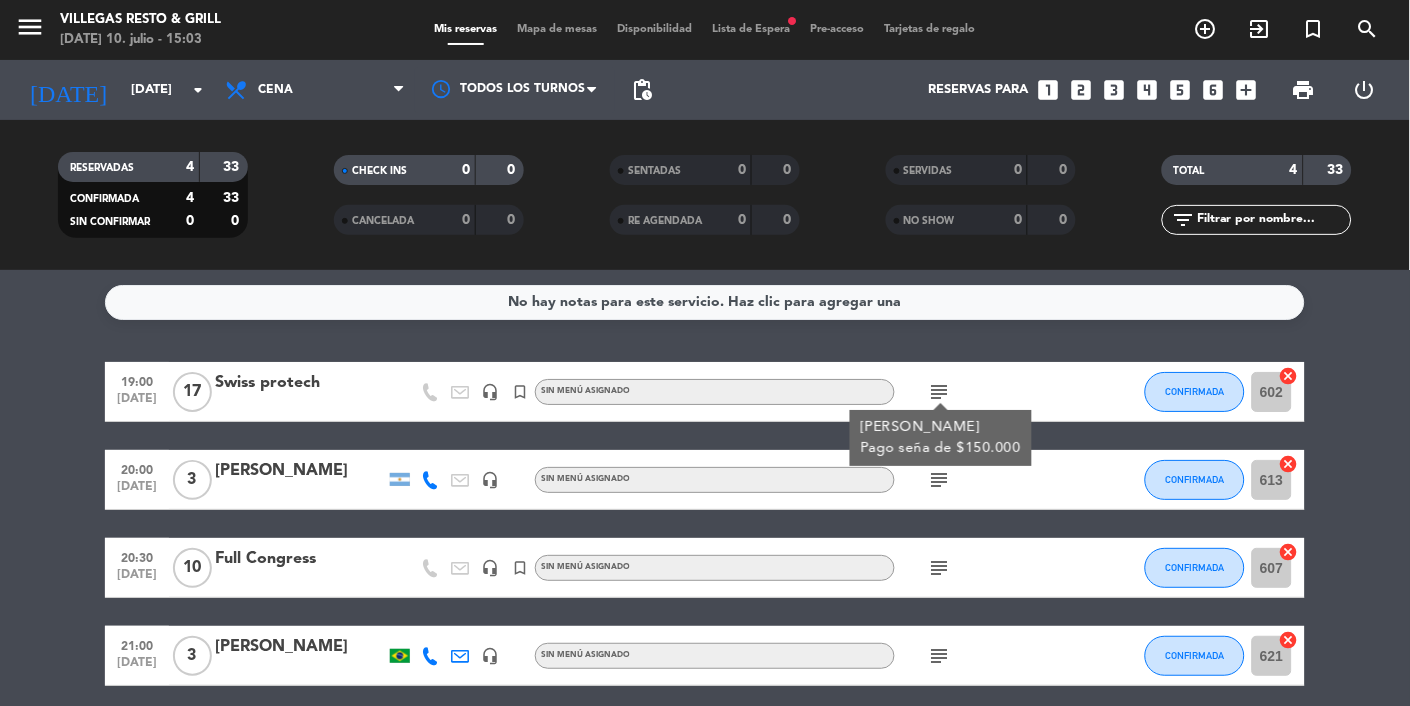 click on "subject" 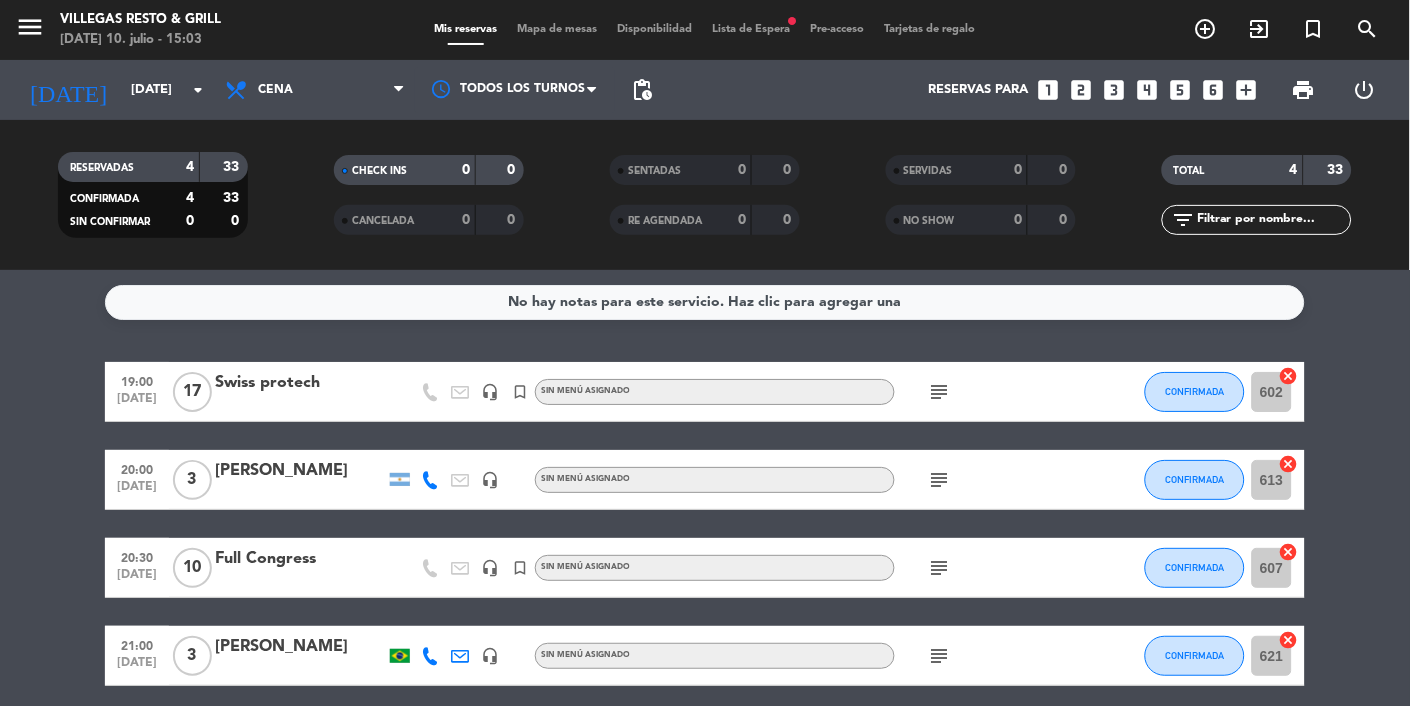 click on "subject" 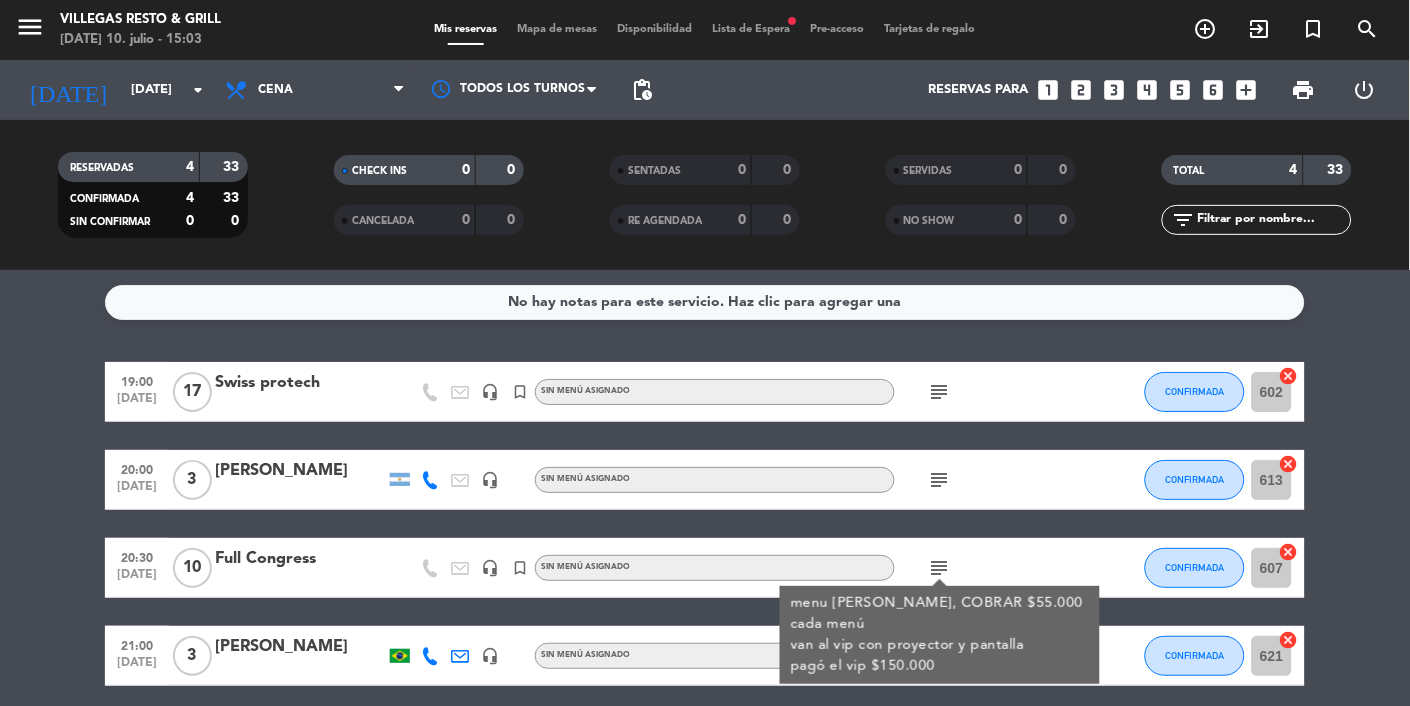 click on "19:00   [DATE]   Swiss protech   headset_mic   turned_in_not  Sin menú asignado  subject  CONFIRMADA 602  cancel   20:00   [DATE]   3   [PERSON_NAME]   headset_mic  Sin menú asignado  subject  CONFIRMADA 613  cancel   20:30   [DATE]   Full Congress   headset_mic   turned_in_not  Sin menú asignado  subject  menu [PERSON_NAME], COBRAR $55.000 cada menú
van al vip con proyector y pantalla
pagó el vip $150.000 CONFIRMADA 607  cancel   21:00   [DATE]   3   [PERSON_NAME]   headset_mic  Sin menú asignado  subject  CONFIRMADA 621  cancel" 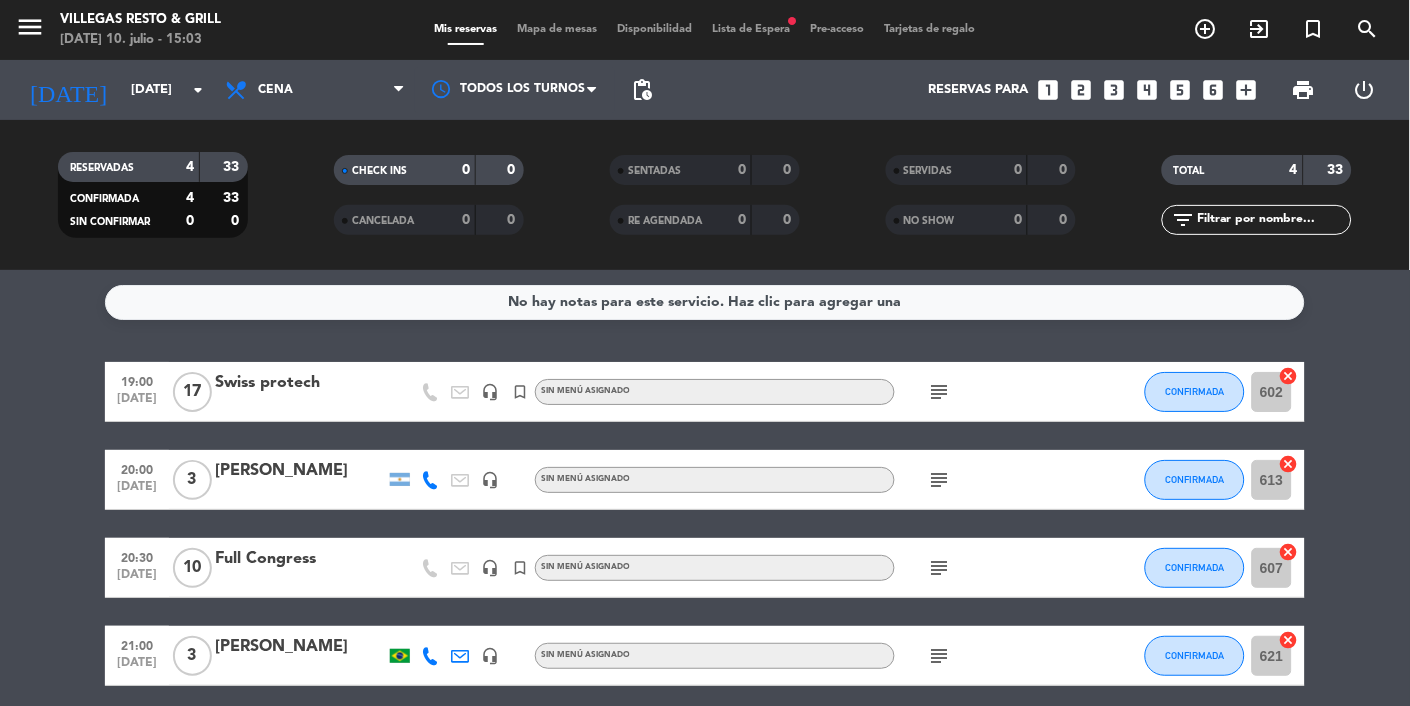 click on "No hay notas para este servicio. Haz clic para agregar una   19:00   [DATE]   Swiss protech   headset_mic   turned_in_not  Sin menú asignado  subject  CONFIRMADA 602  cancel   20:00   [DATE]   3   [PERSON_NAME]   headset_mic  Sin menú asignado  subject  CONFIRMADA 613  cancel   20:30   [DATE]   Full Congress   headset_mic   turned_in_not  Sin menú asignado  subject  CONFIRMADA 607  cancel   21:00   [DATE]   3   [PERSON_NAME]   headset_mic  Sin menú asignado  subject  CONFIRMADA 621  cancel" 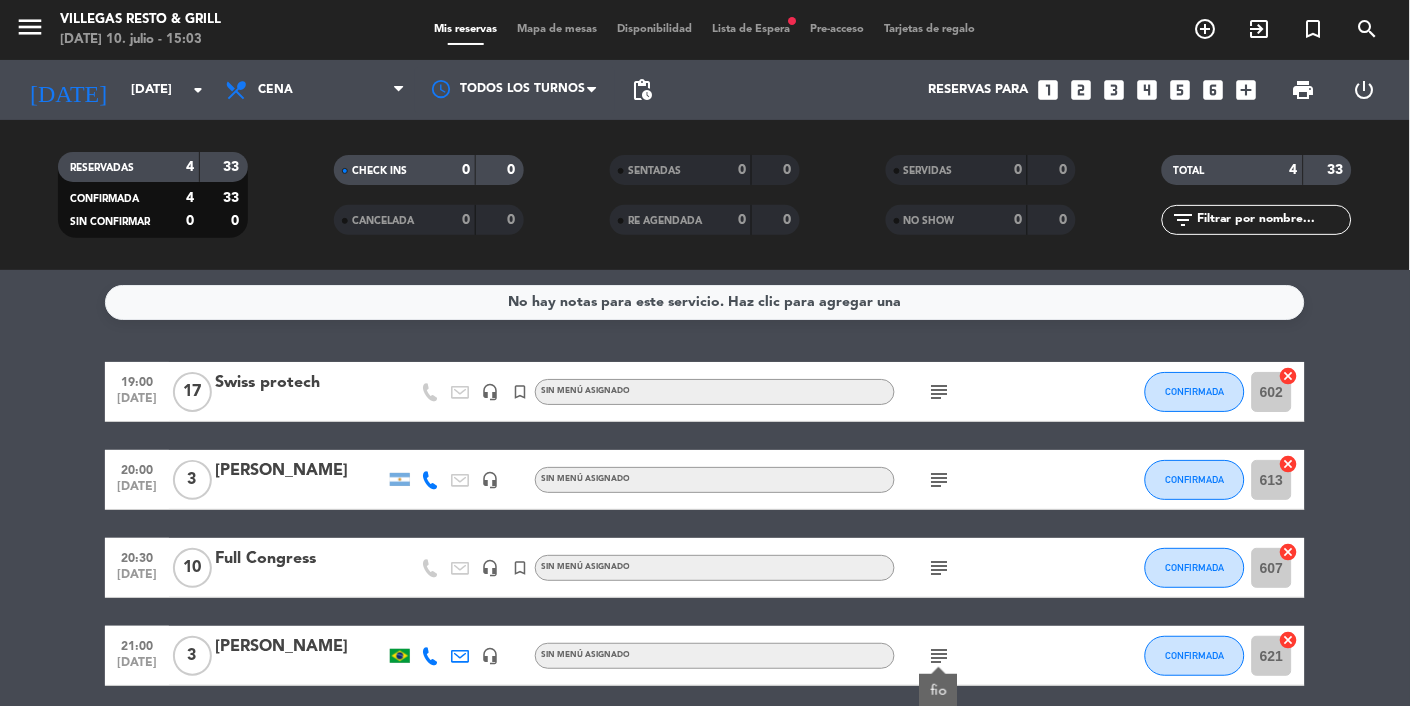 click on "subject  fio" 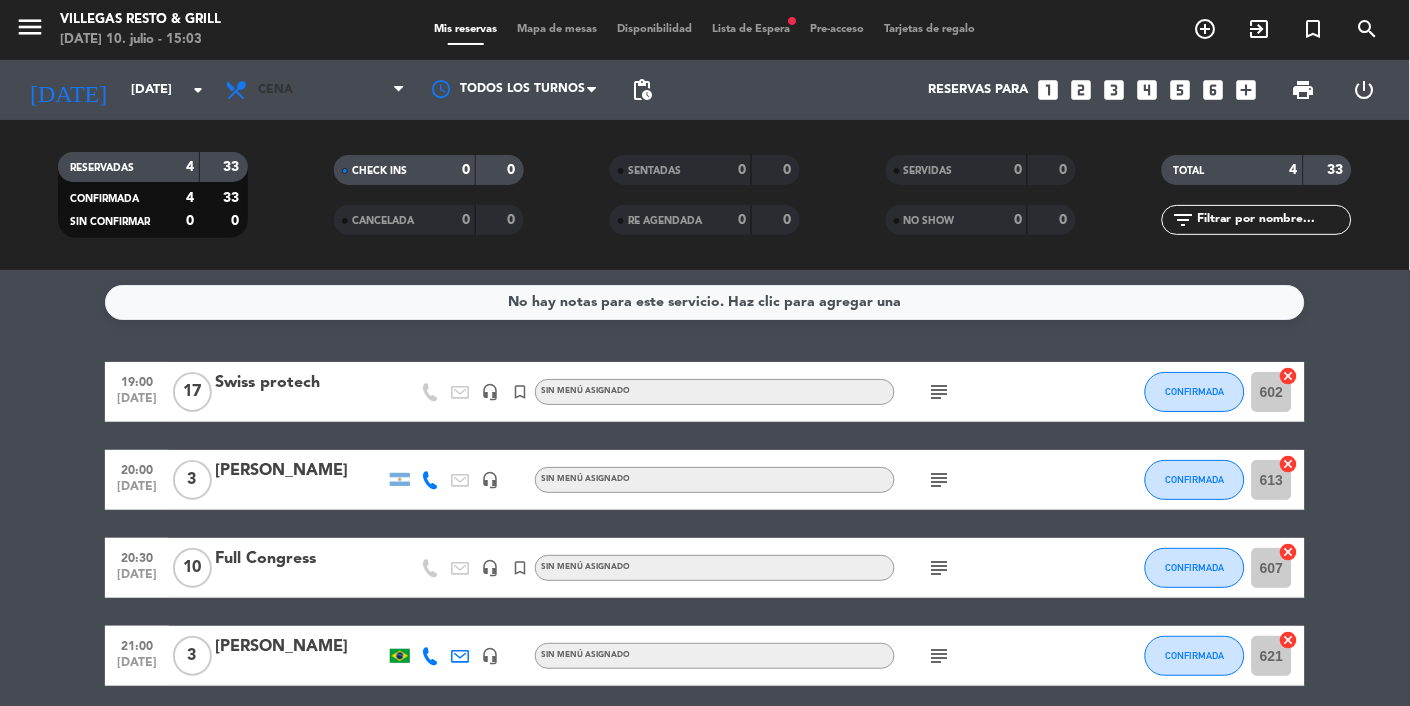 click on "Cena" at bounding box center [315, 90] 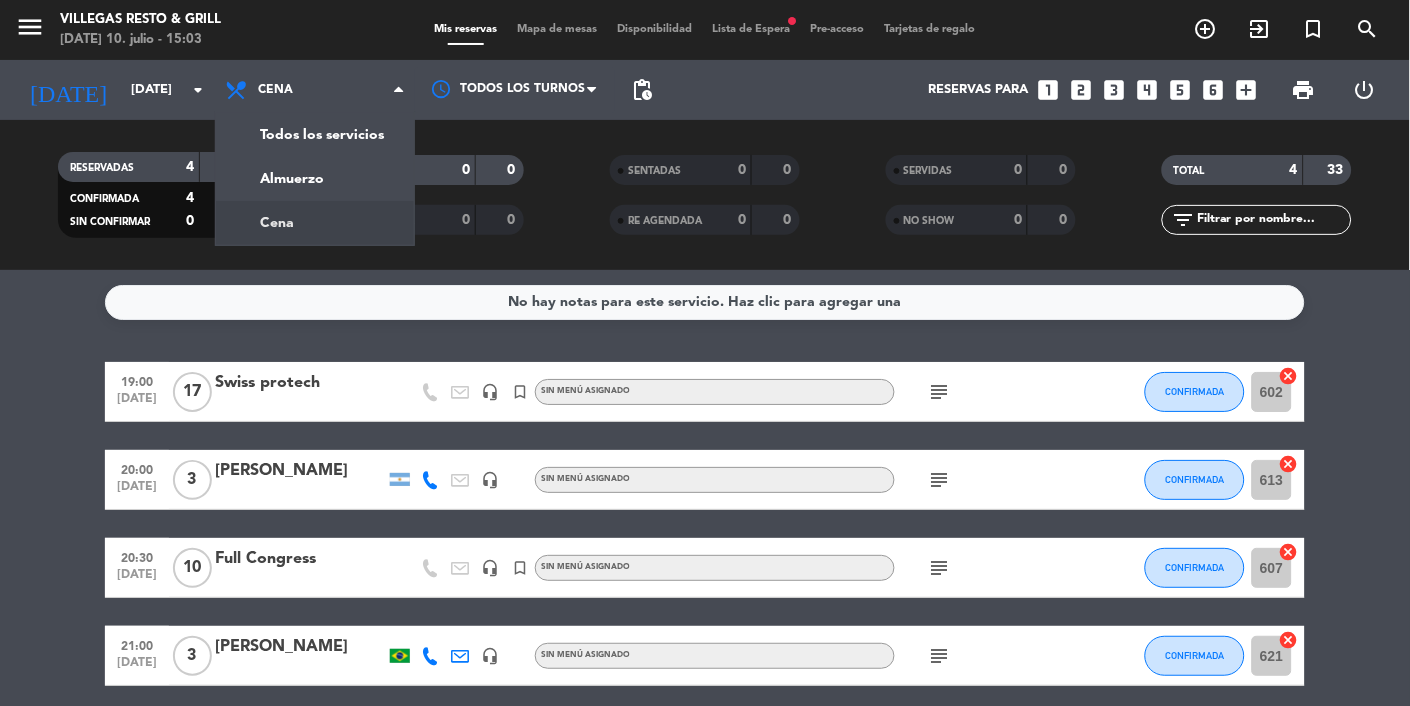 click on "menu  [PERSON_NAME] Resto & Grill   [DATE] 10. julio - 15:03   Mis reservas   Mapa de mesas   Disponibilidad   Lista de Espera   fiber_manual_record   Pre-acceso   Tarjetas de regalo  add_circle_outline exit_to_app turned_in_not search [DATE]    [DATE] arrow_drop_down  Todos los servicios  Almuerzo  Cena  Cena  Todos los servicios  Almuerzo  Cena Todos los turnos pending_actions  Reservas para   looks_one   looks_two   looks_3   looks_4   looks_5   looks_6   add_box  print  power_settings_new   RESERVADAS   4   33   CONFIRMADA   4   33   SIN CONFIRMAR   0   0   CHECK INS   0   0   CANCELADA   0   0   SENTADAS   0   0   RE AGENDADA   0   0   SERVIDAS   0   0   NO SHOW   0   0   TOTAL   4   33  filter_list" 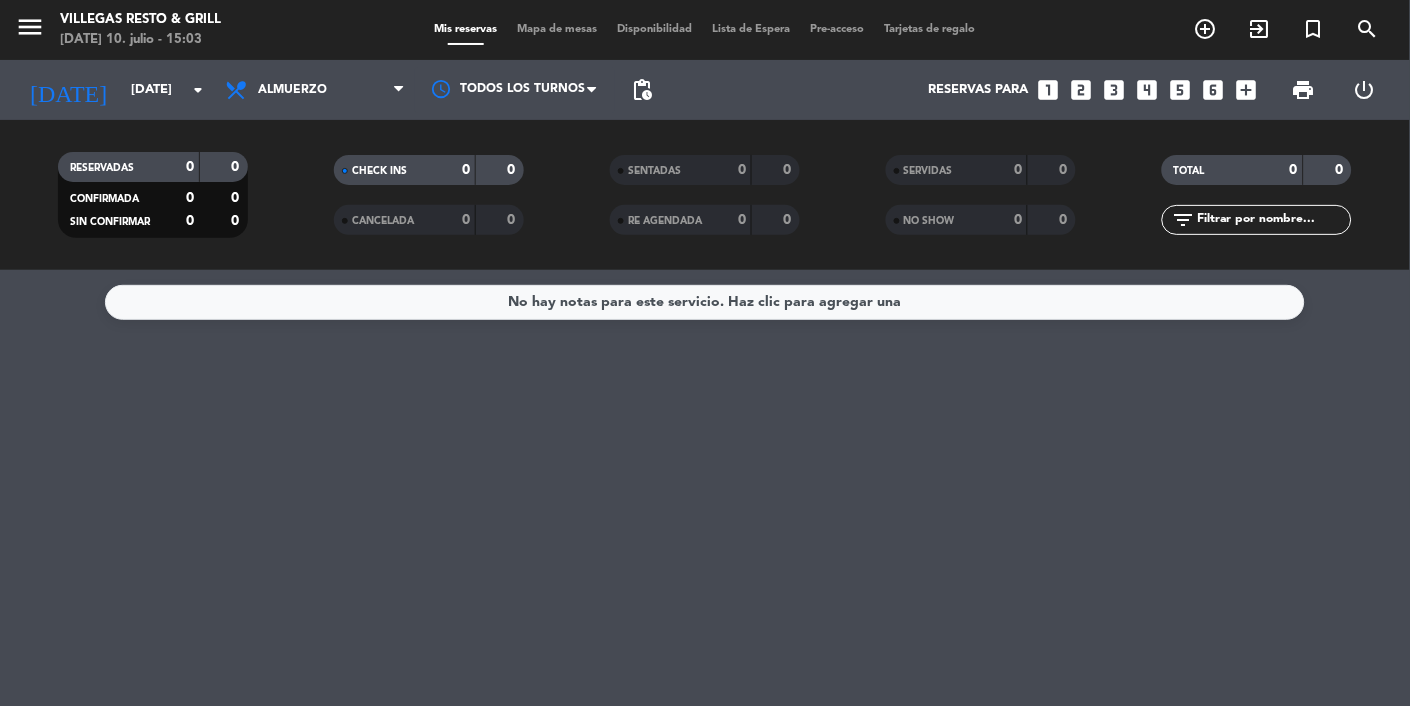 click on "arrow_drop_down" 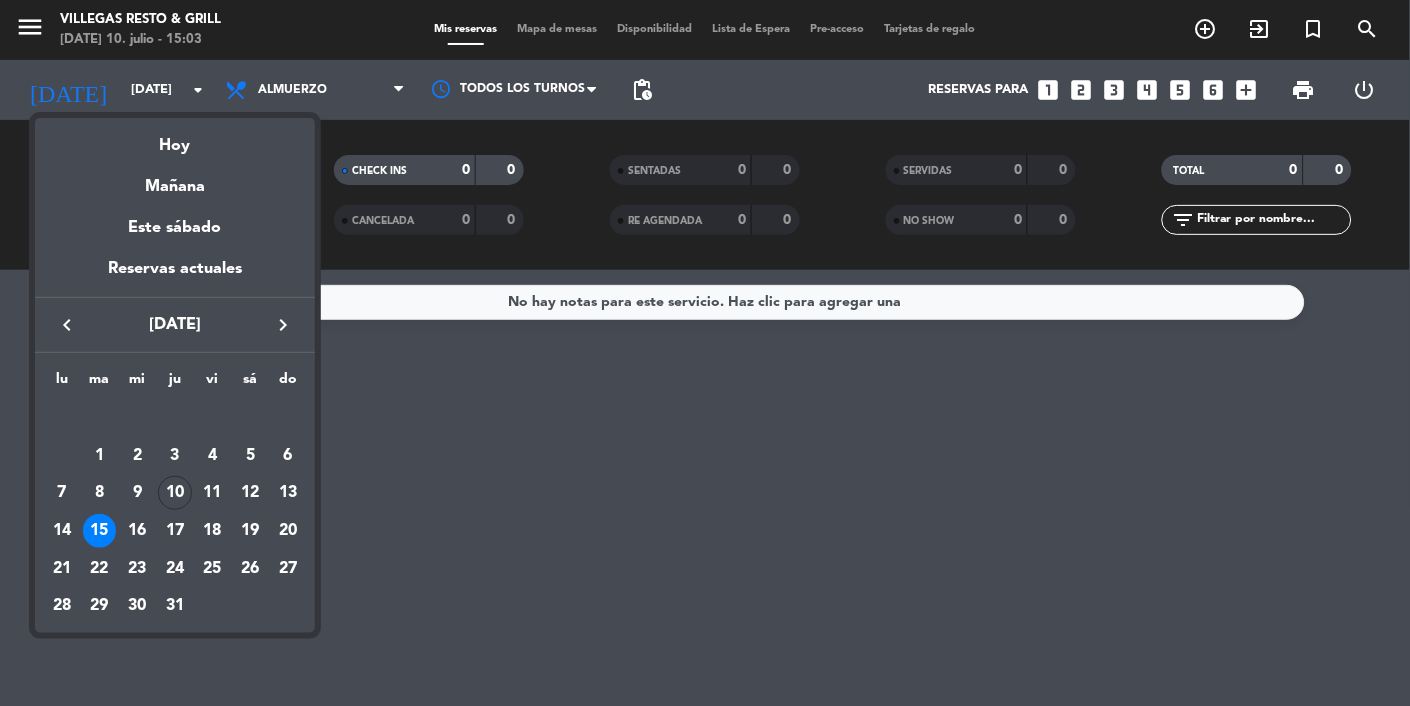 click on "23" at bounding box center [137, 569] 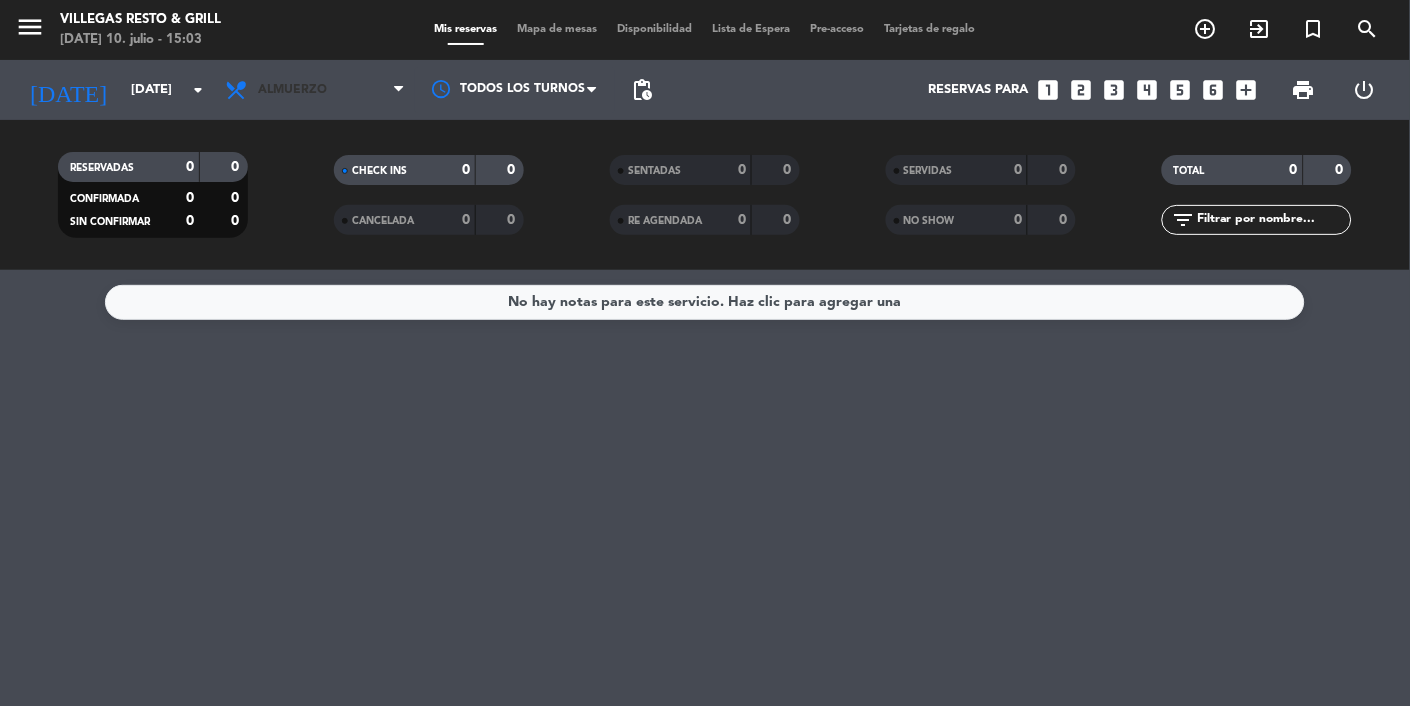 click on "Almuerzo" at bounding box center (315, 90) 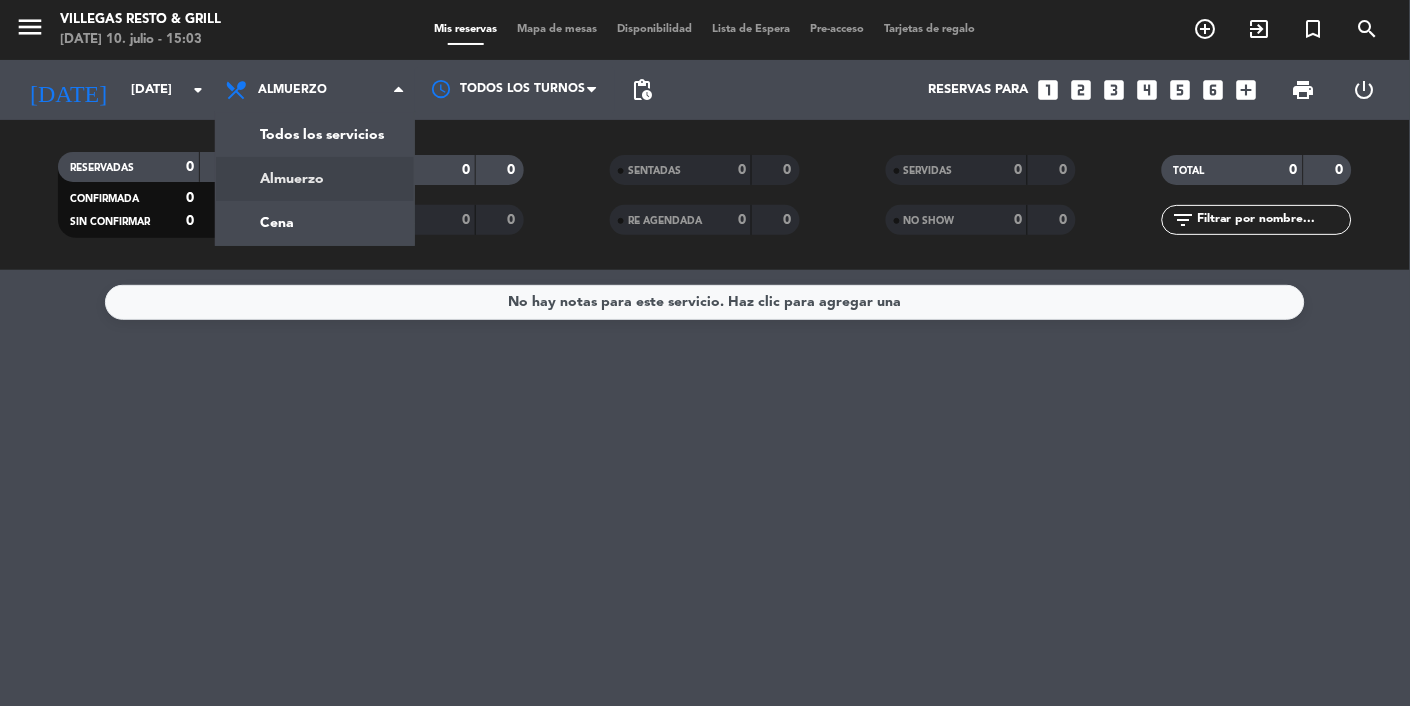 click on "menu  [PERSON_NAME] Resto & Grill   [DATE] 10. julio - 15:03   Mis reservas   Mapa de mesas   Disponibilidad   Lista de Espera   Pre-acceso   Tarjetas de regalo  add_circle_outline exit_to_app turned_in_not search [DATE]    [DATE] arrow_drop_down  Todos los servicios  Almuerzo  Cena  Almuerzo  Todos los servicios  Almuerzo  Cena Todos los turnos pending_actions  Reservas para   looks_one   looks_two   looks_3   looks_4   looks_5   looks_6   add_box  print  power_settings_new   RESERVADAS   0   0   CONFIRMADA   0   0   SIN CONFIRMAR   0   0   CHECK INS   0   0   CANCELADA   0   0   SENTADAS   0   0   RE AGENDADA   0   0   SERVIDAS   0   0   NO SHOW   0   0   TOTAL   0   0  filter_list" 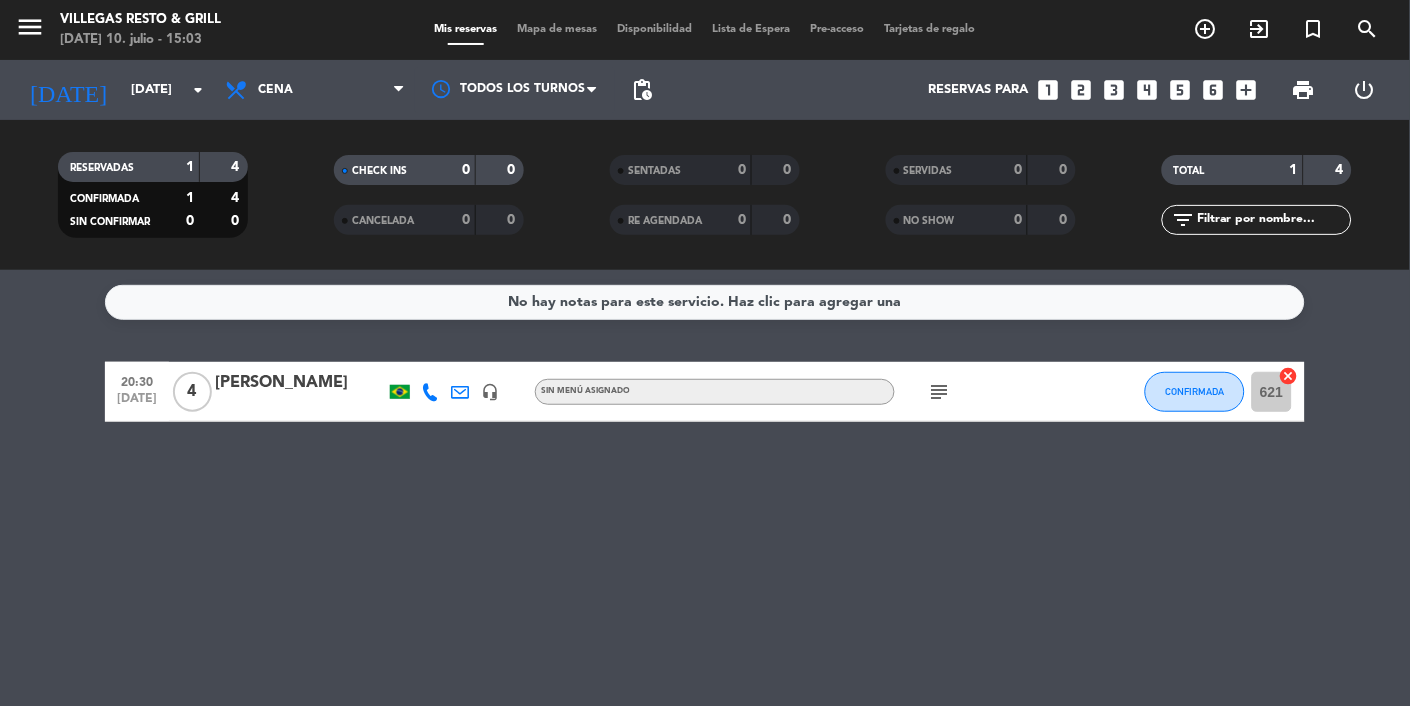 click on "[DATE]" 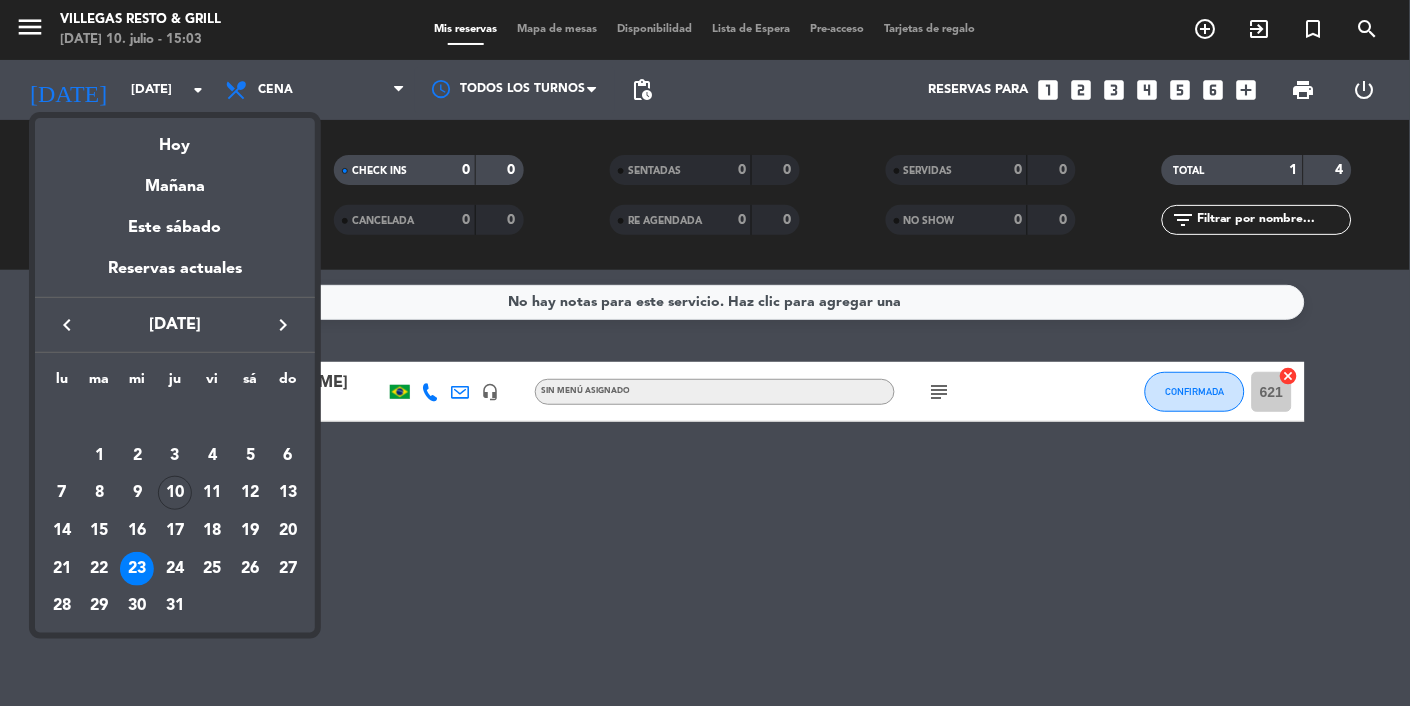 click on "24" at bounding box center [175, 569] 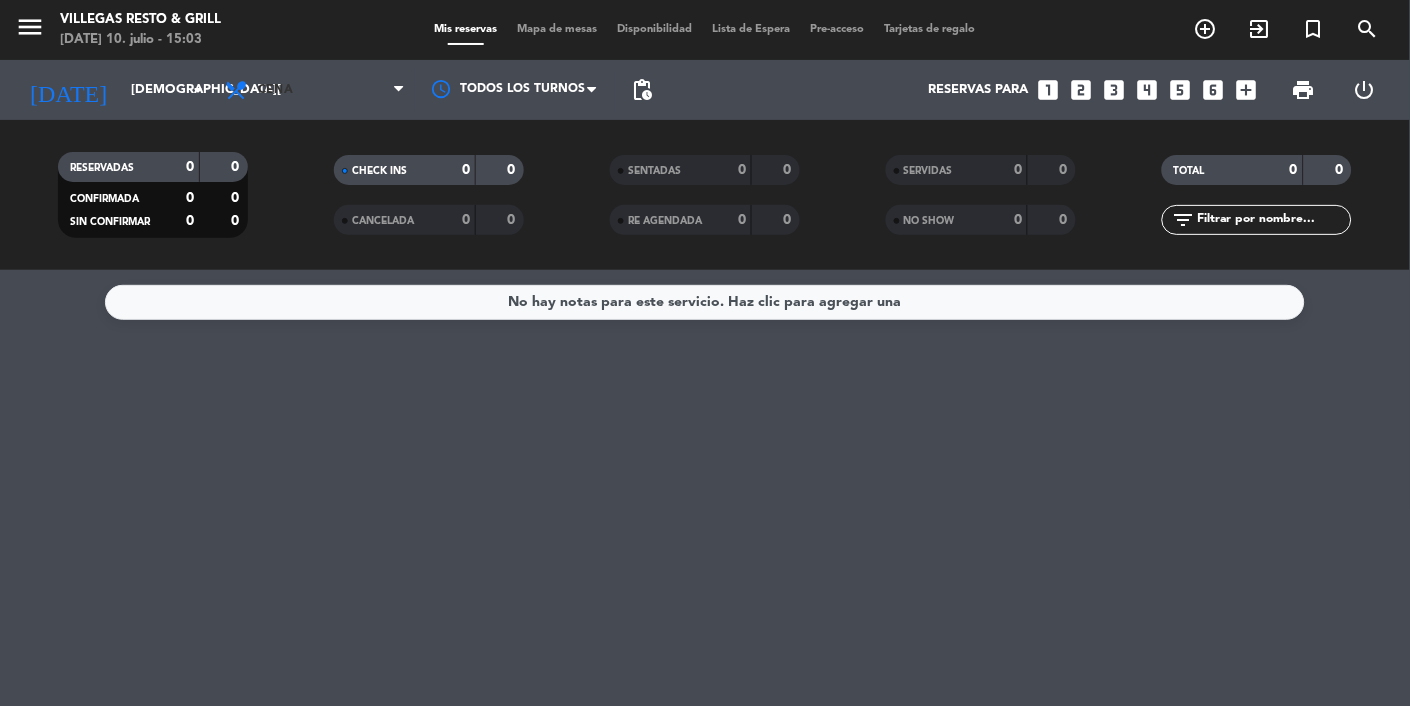 click on "Cena" at bounding box center (315, 90) 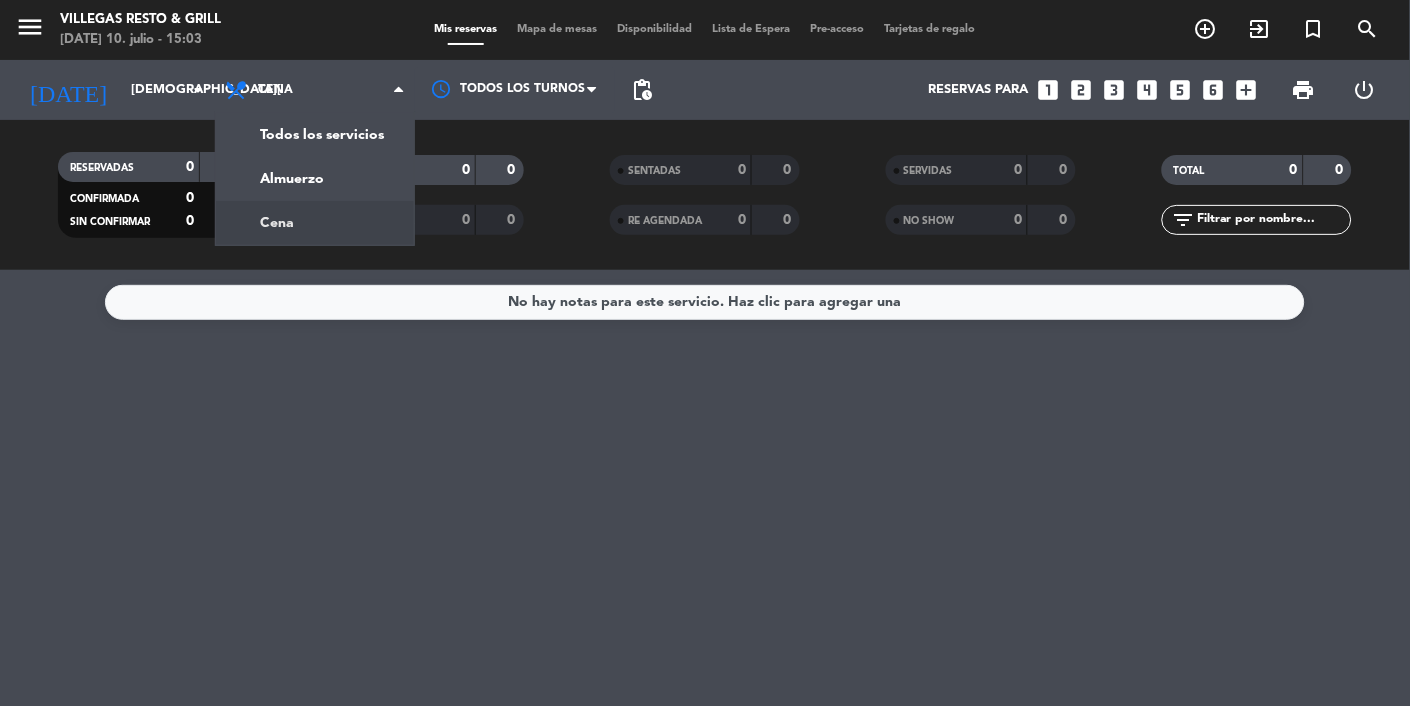 click on "menu  [PERSON_NAME] Resto & Grill   [DATE] 10. julio - 15:03   Mis reservas   Mapa de mesas   Disponibilidad   Lista de Espera   Pre-acceso   Tarjetas de regalo  add_circle_outline exit_to_app turned_in_not search [DATE]    [DATE] arrow_drop_down  Todos los servicios  Almuerzo  Cena  Cena  Todos los servicios  Almuerzo  Cena Todos los turnos pending_actions  Reservas para   looks_one   looks_two   looks_3   looks_4   looks_5   looks_6   add_box  print  power_settings_new   RESERVADAS   0   0   CONFIRMADA   0   0   SIN CONFIRMAR   0   0   CHECK INS   0   0   CANCELADA   0   0   SENTADAS   0   0   RE AGENDADA   0   0   SERVIDAS   0   0   NO SHOW   0   0   TOTAL   0   0  filter_list" 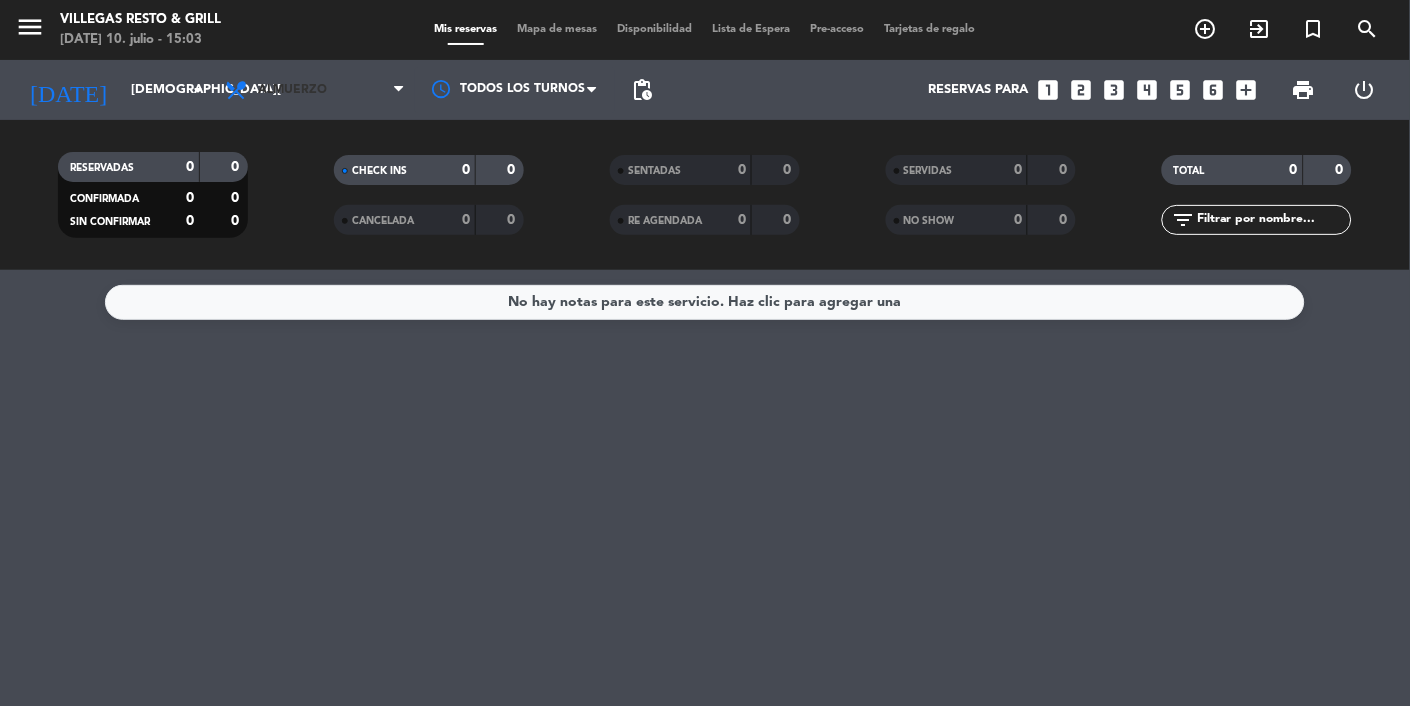 click on "Almuerzo" at bounding box center [315, 90] 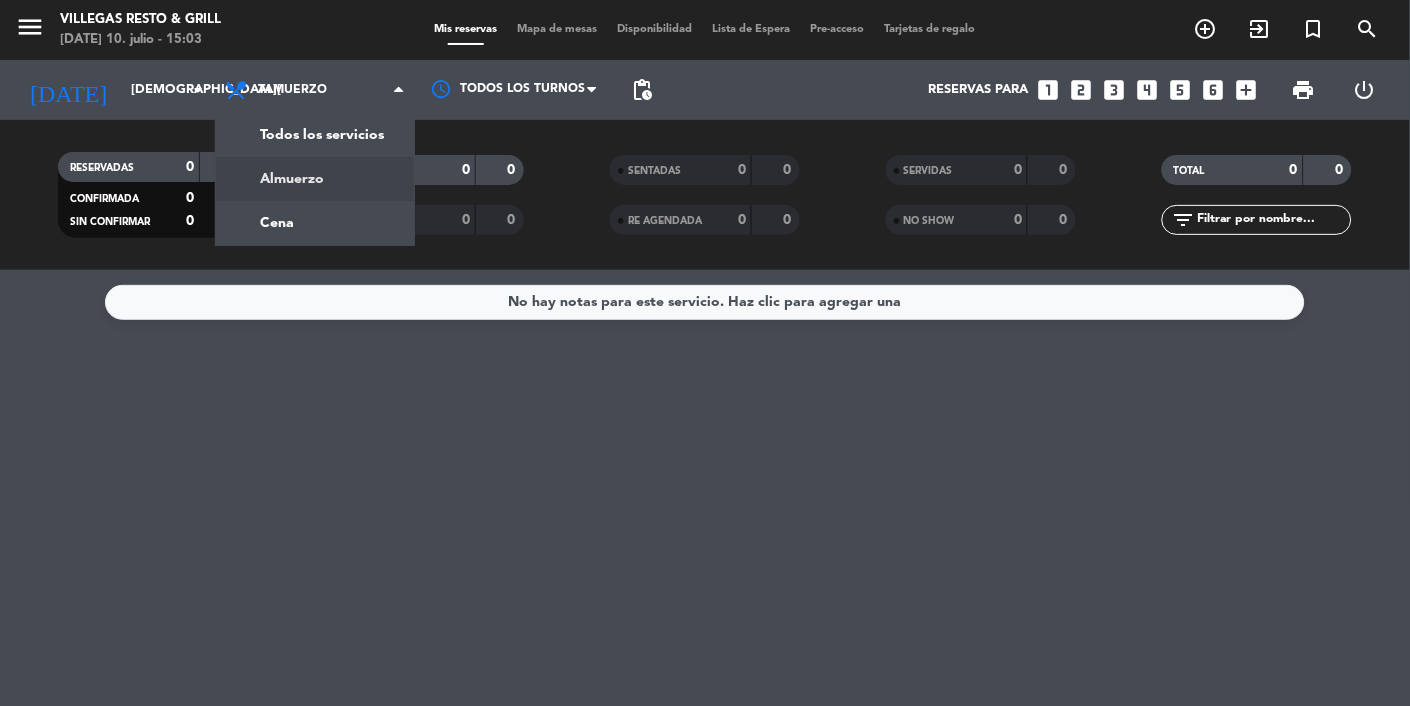 click on "[DEMOGRAPHIC_DATA][DATE]" 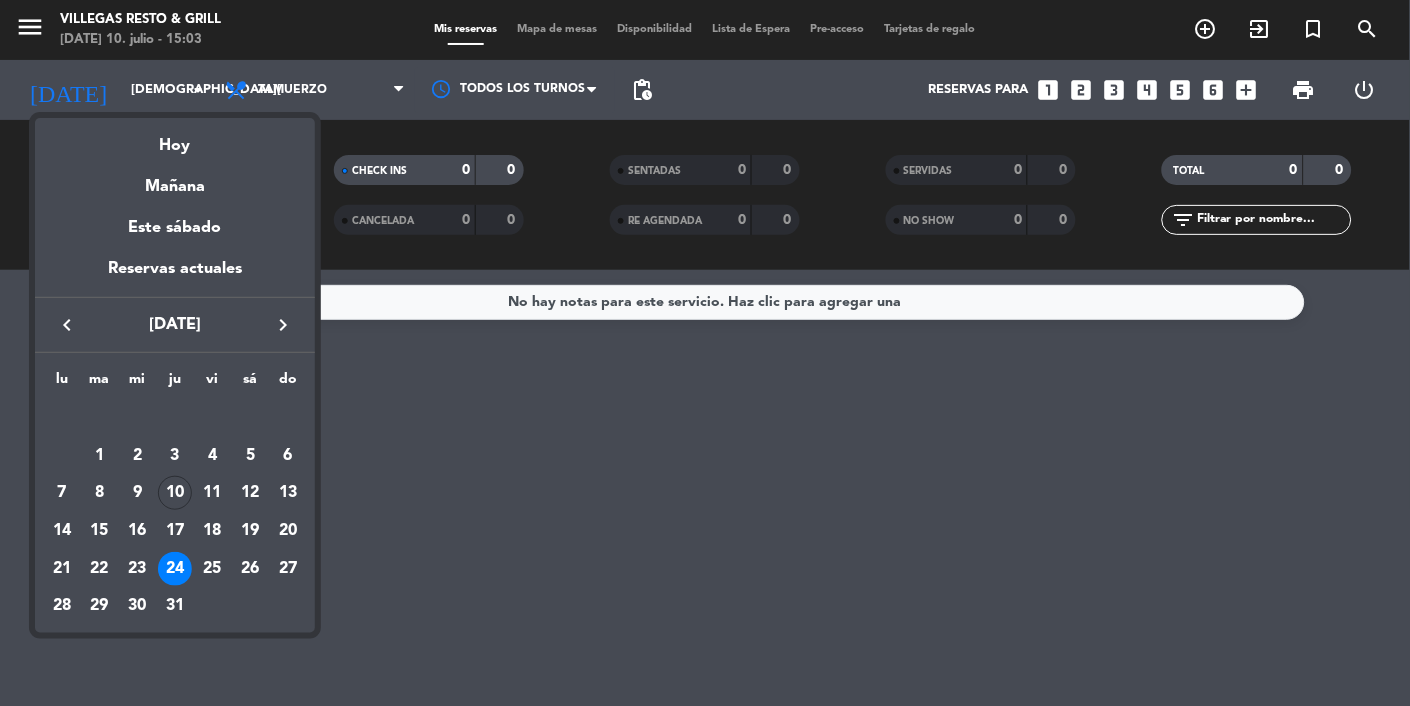 click on "25" at bounding box center (213, 569) 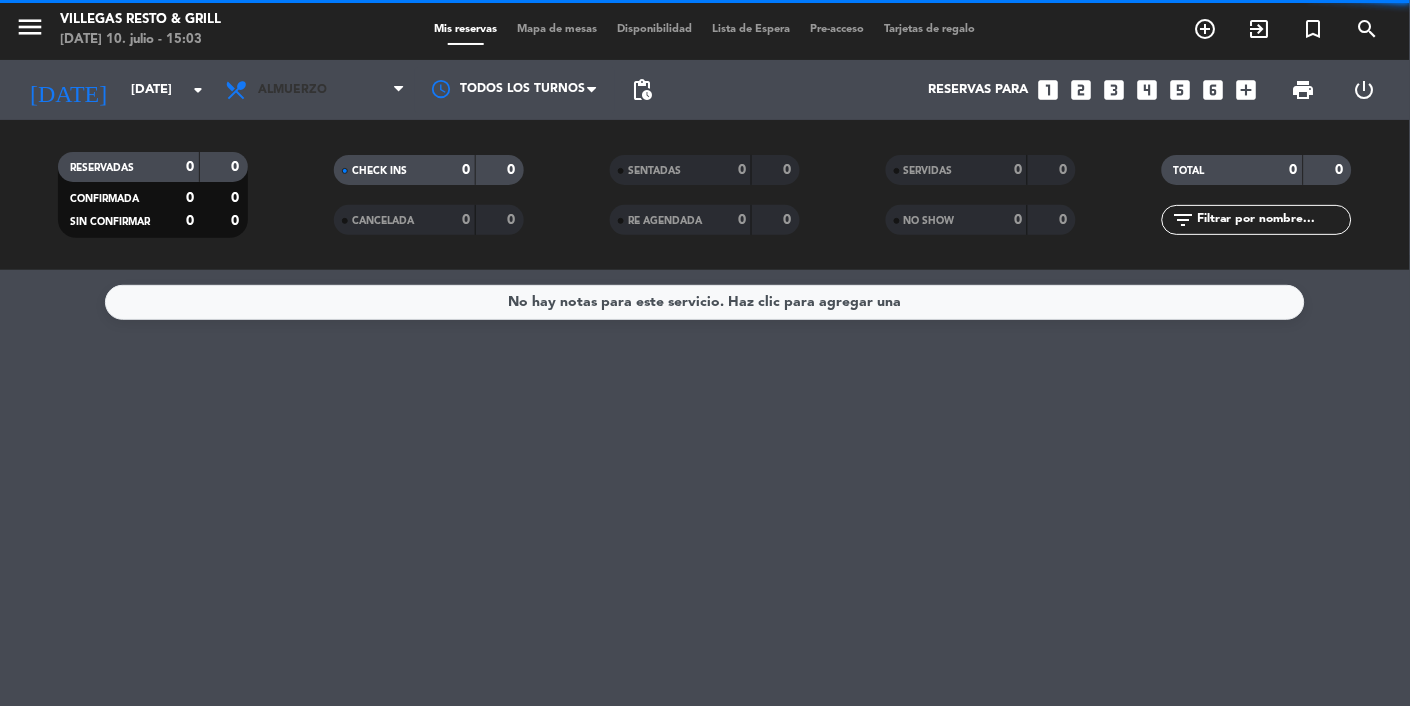 click on "Almuerzo" at bounding box center (292, 90) 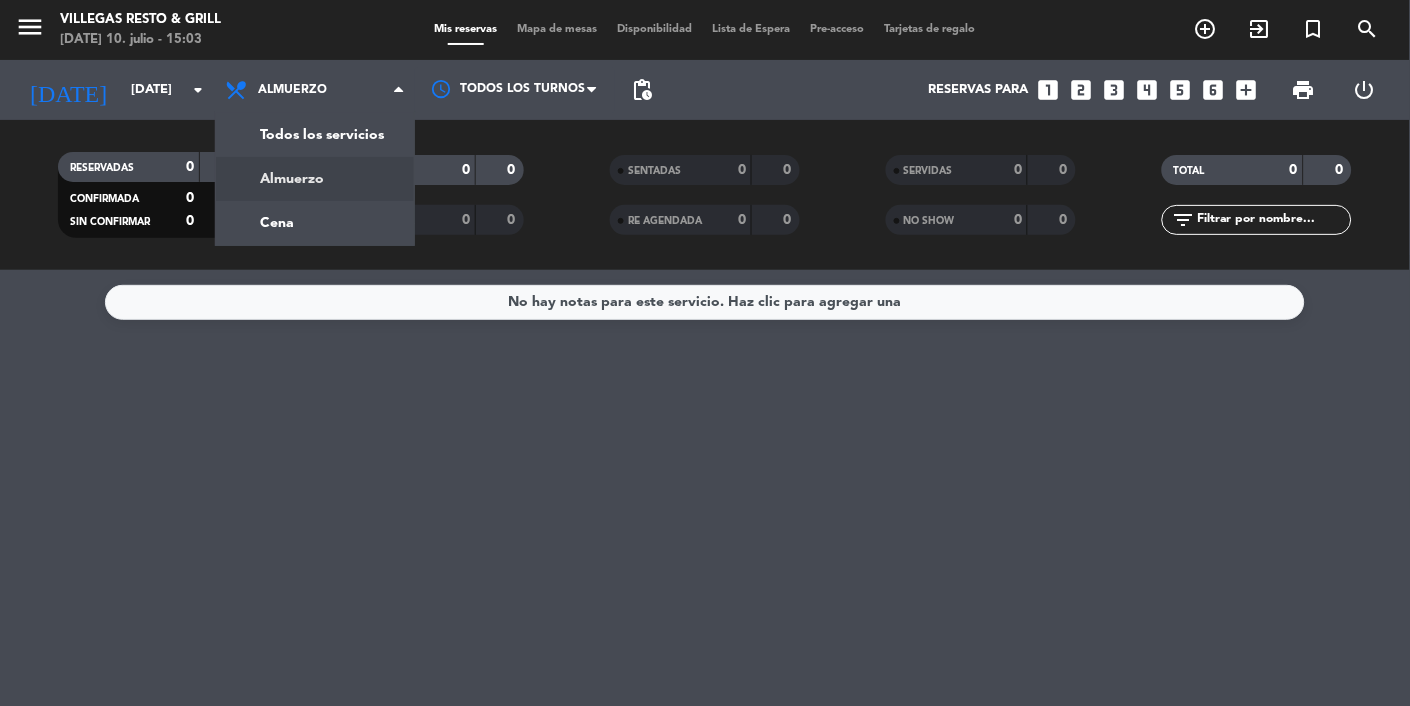 click on "menu  [PERSON_NAME] Resto & Grill   [DATE] 10. julio - 15:03   Mis reservas   Mapa de mesas   Disponibilidad   Lista de Espera   Pre-acceso   Tarjetas de regalo  add_circle_outline exit_to_app turned_in_not search [DATE]    [DATE] arrow_drop_down  Todos los servicios  Almuerzo  Cena  Almuerzo  Todos los servicios  Almuerzo  Cena Todos los turnos pending_actions  Reservas para   looks_one   looks_two   looks_3   looks_4   looks_5   looks_6   add_box  print  power_settings_new   RESERVADAS   0   0   CONFIRMADA   0   0   SIN CONFIRMAR   0   0   CHECK INS   0   0   CANCELADA   0   0   SENTADAS   0   0   RE AGENDADA   0   0   SERVIDAS   0   0   NO SHOW   0   0   TOTAL   0   0  filter_list" 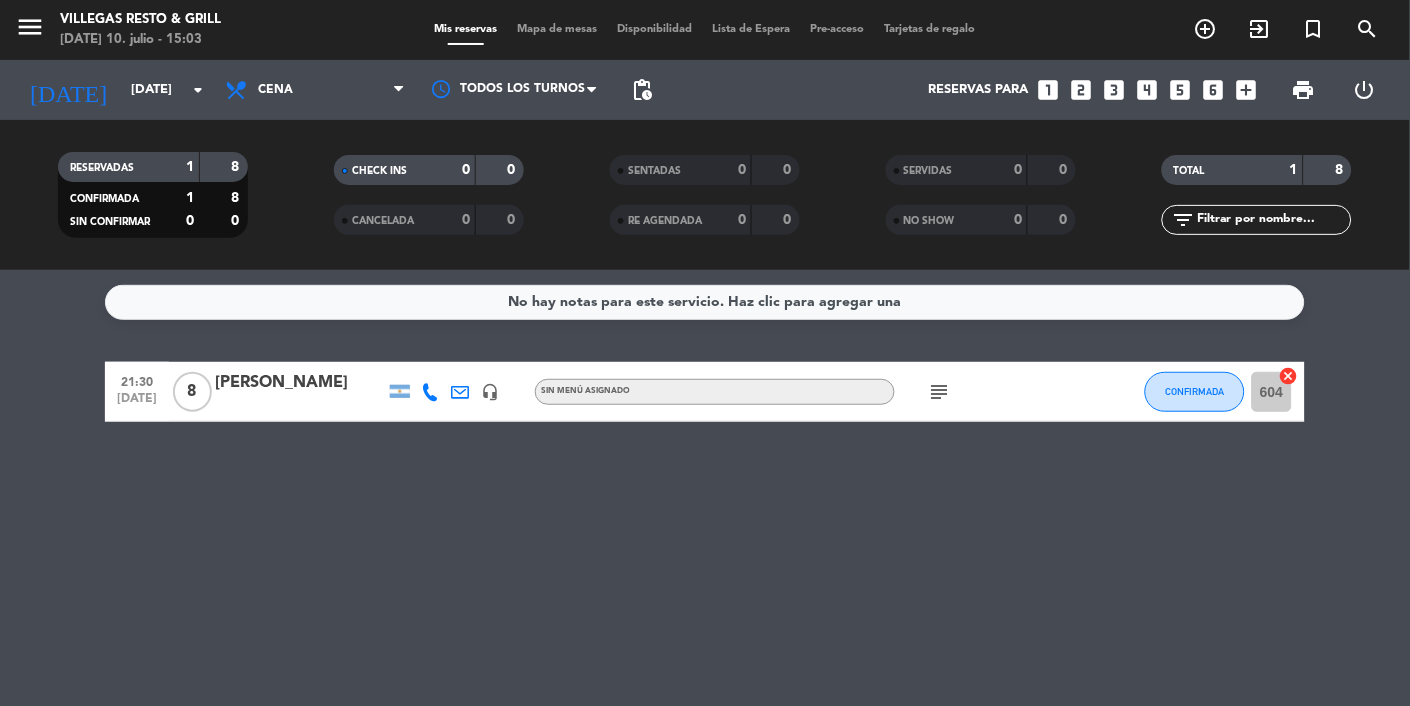 click on "[DATE]" 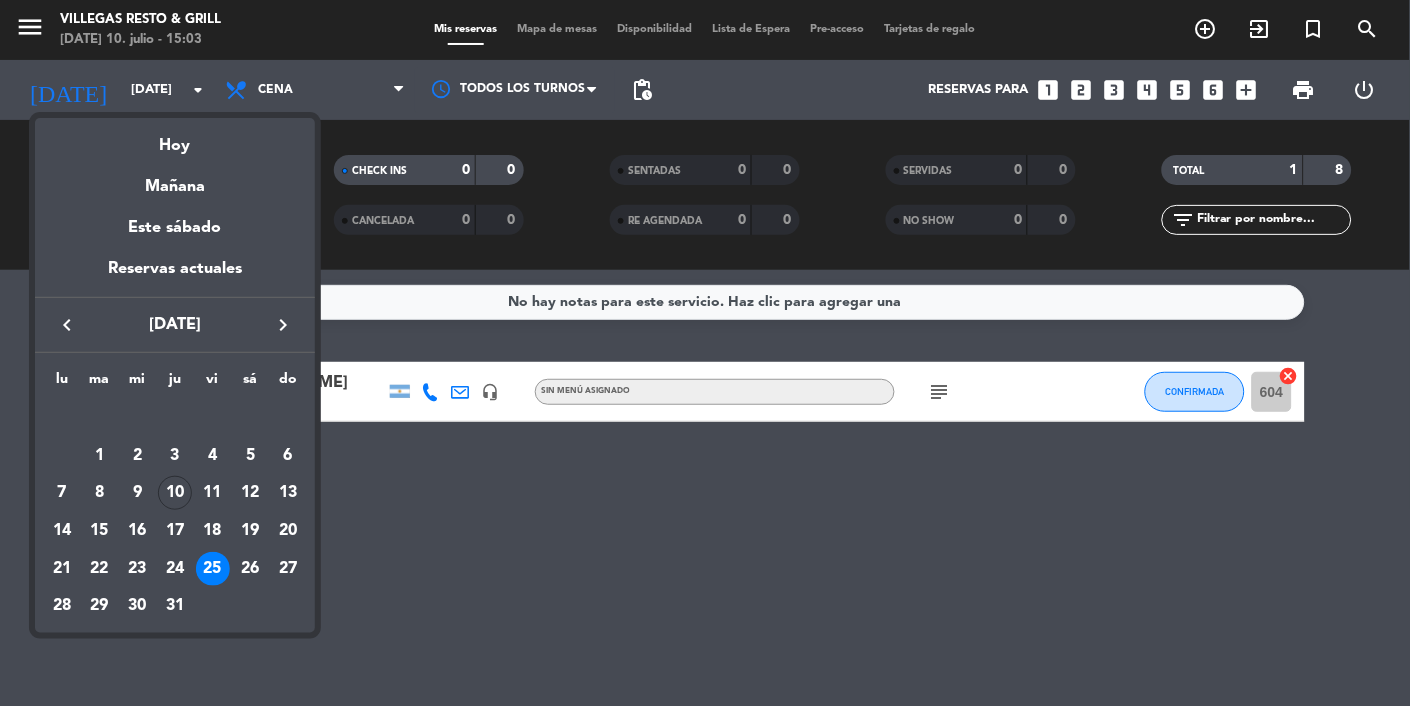 click on "26" at bounding box center [250, 569] 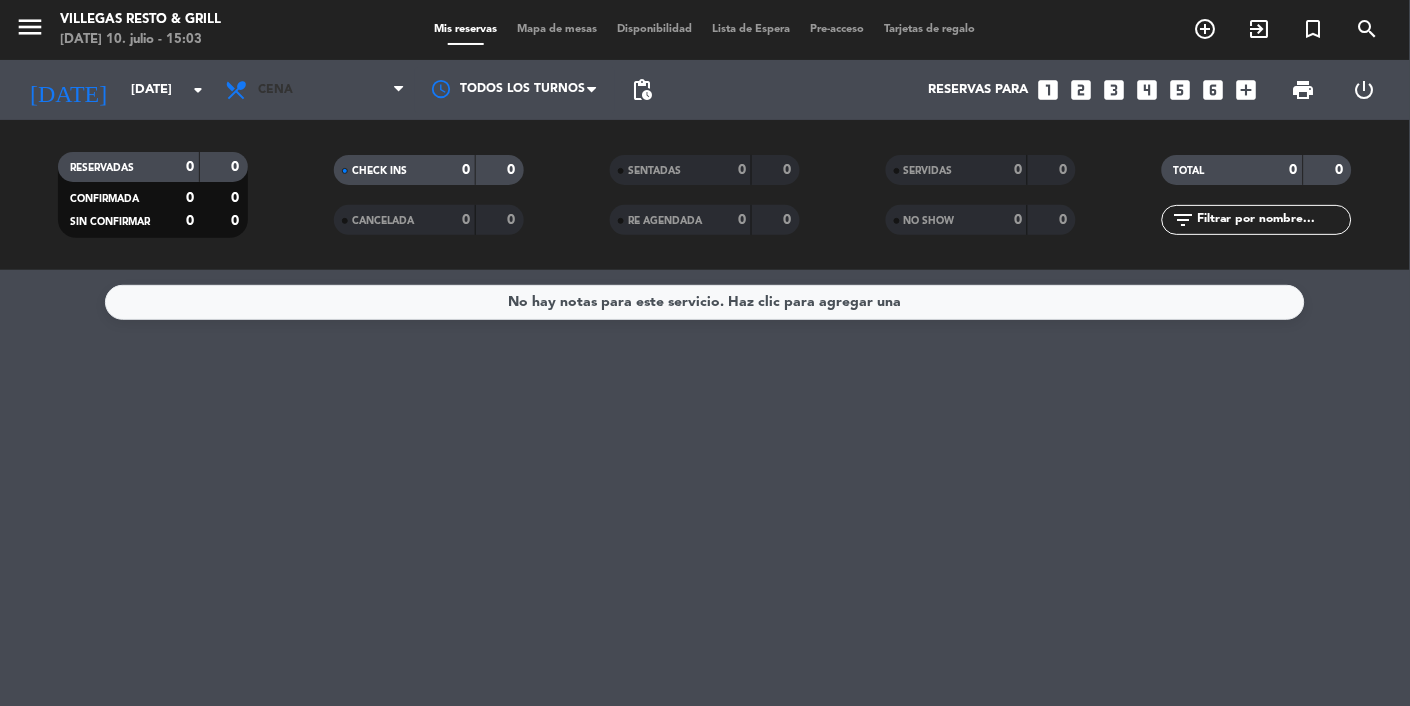 click on "Cena" at bounding box center (315, 90) 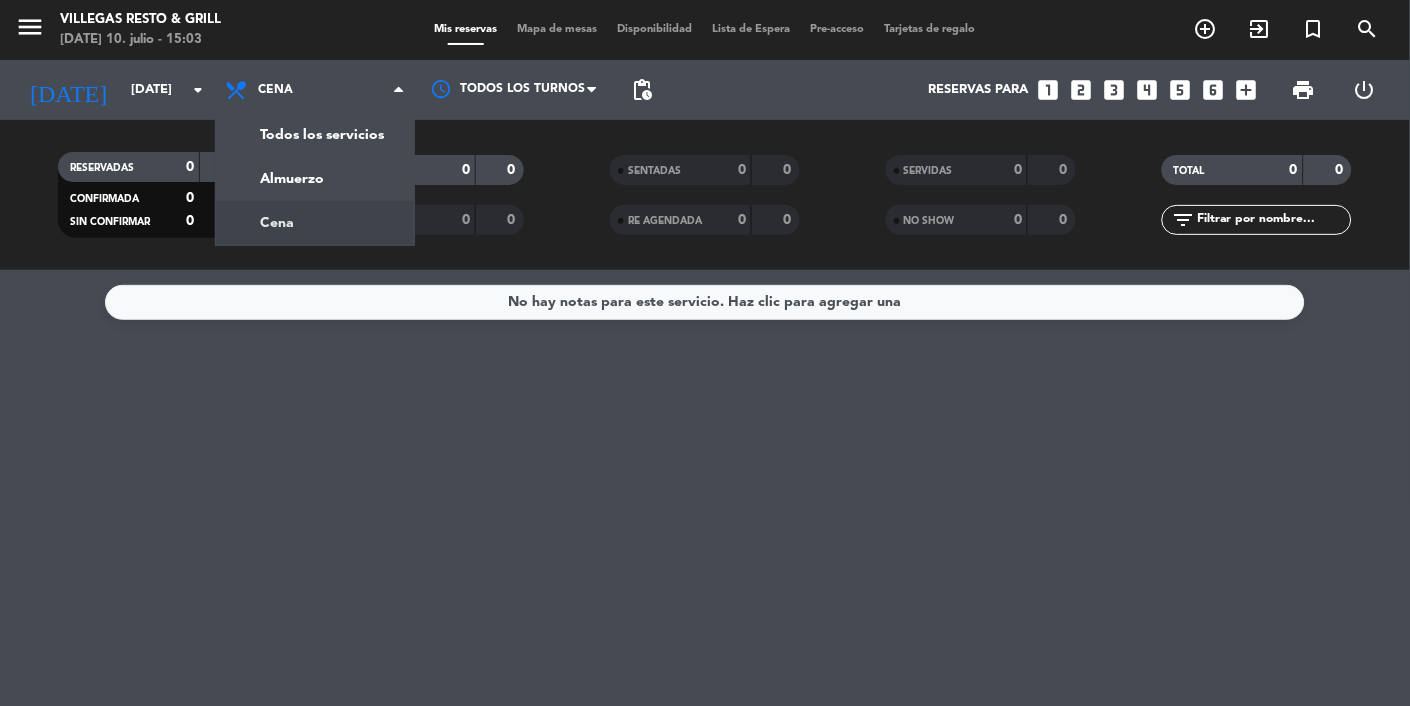 click on "menu  [PERSON_NAME] Resto & Grill   [DATE] 10. julio - 15:03   Mis reservas   Mapa de mesas   Disponibilidad   Lista de Espera   Pre-acceso   Tarjetas de regalo  add_circle_outline exit_to_app turned_in_not search [DATE]    [DATE] arrow_drop_down  Todos los servicios  Almuerzo  Cena  Cena  Todos los servicios  Almuerzo  Cena Todos los turnos pending_actions  Reservas para   looks_one   looks_two   looks_3   looks_4   looks_5   looks_6   add_box  print  power_settings_new   RESERVADAS   0   0   CONFIRMADA   0   0   SIN CONFIRMAR   0   0   CHECK INS   0   0   CANCELADA   0   0   SENTADAS   0   0   RE AGENDADA   0   0   SERVIDAS   0   0   NO SHOW   0   0   TOTAL   0   0  filter_list" 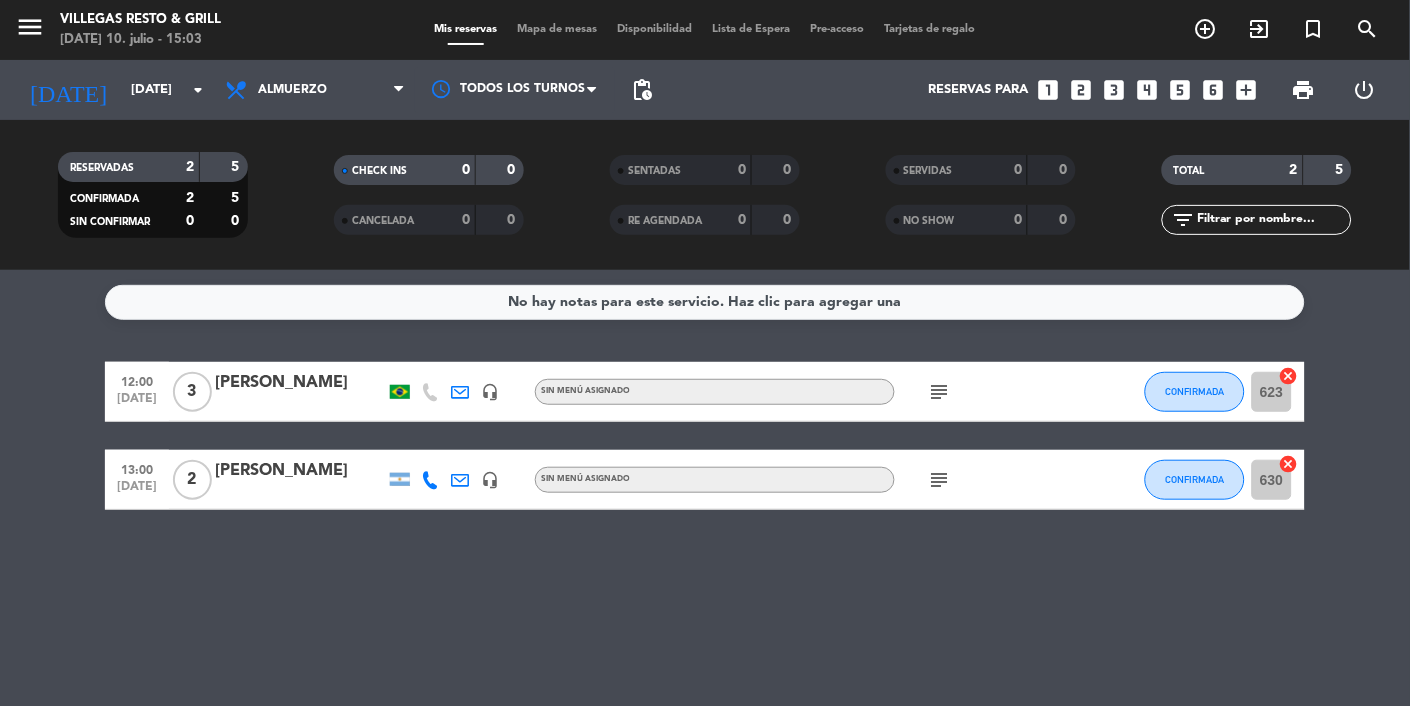click on "subject" 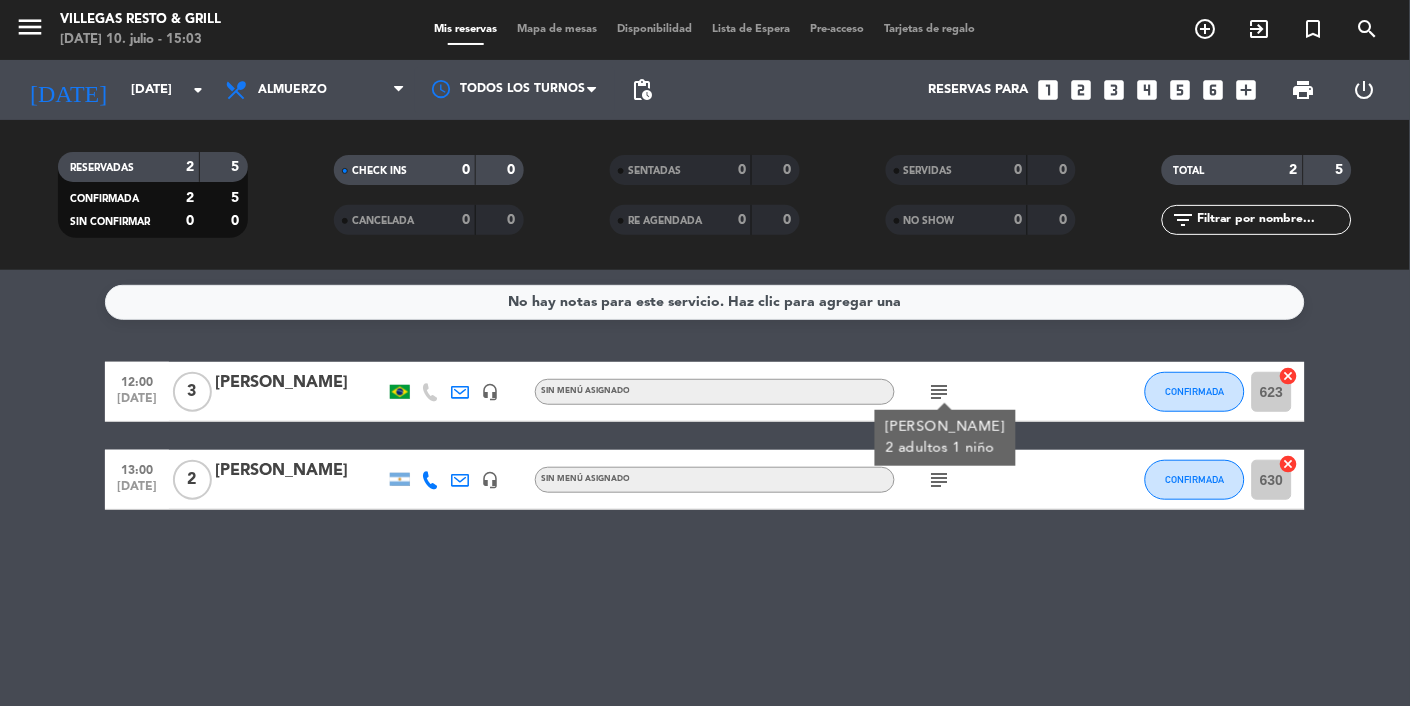 click on "subject" 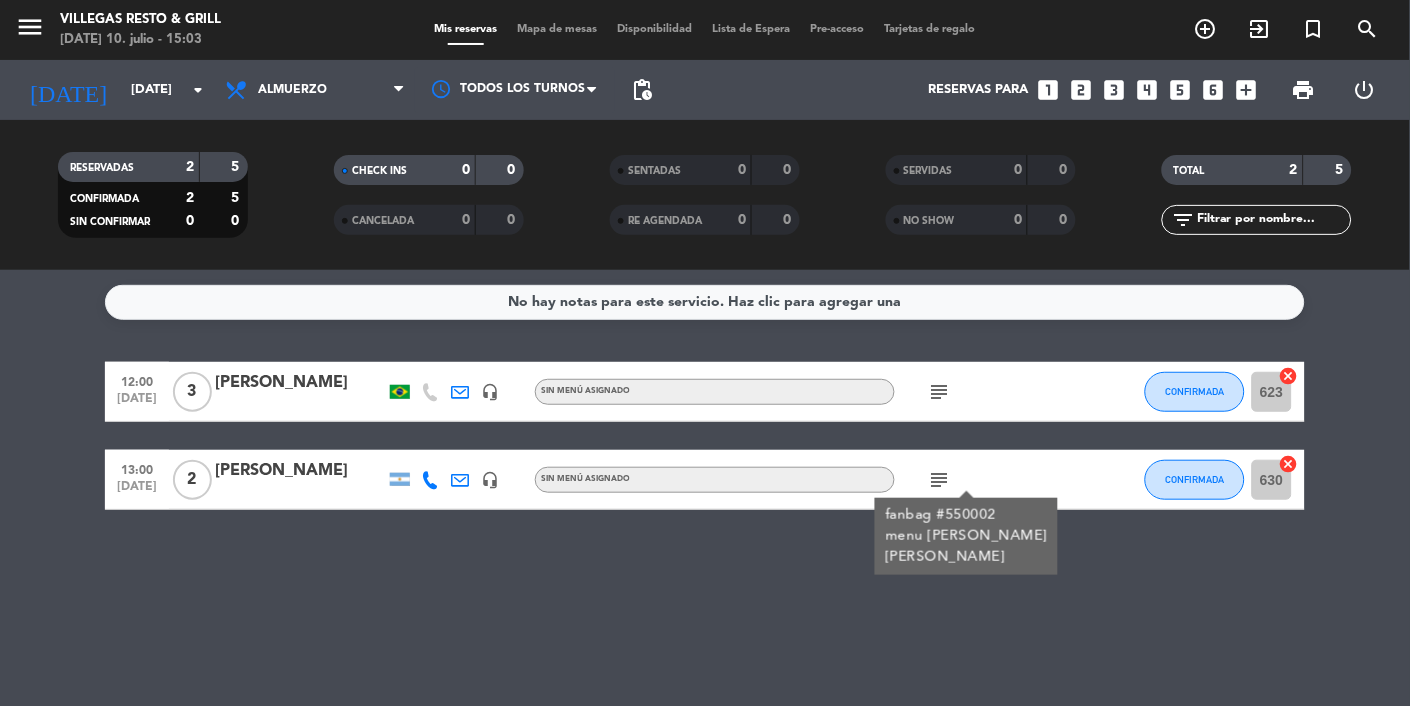 click on "No hay notas para este servicio. Haz clic para agregar una   12:00   [DATE]   3   [PERSON_NAME]   headset_mic  Sin menú asignado  subject  CONFIRMADA 623  cancel   13:00   [DATE]   2   [PERSON_NAME]   headset_mic  Sin menú asignado  subject  fanbag #550002
menu [PERSON_NAME] CONFIRMADA 630  cancel" 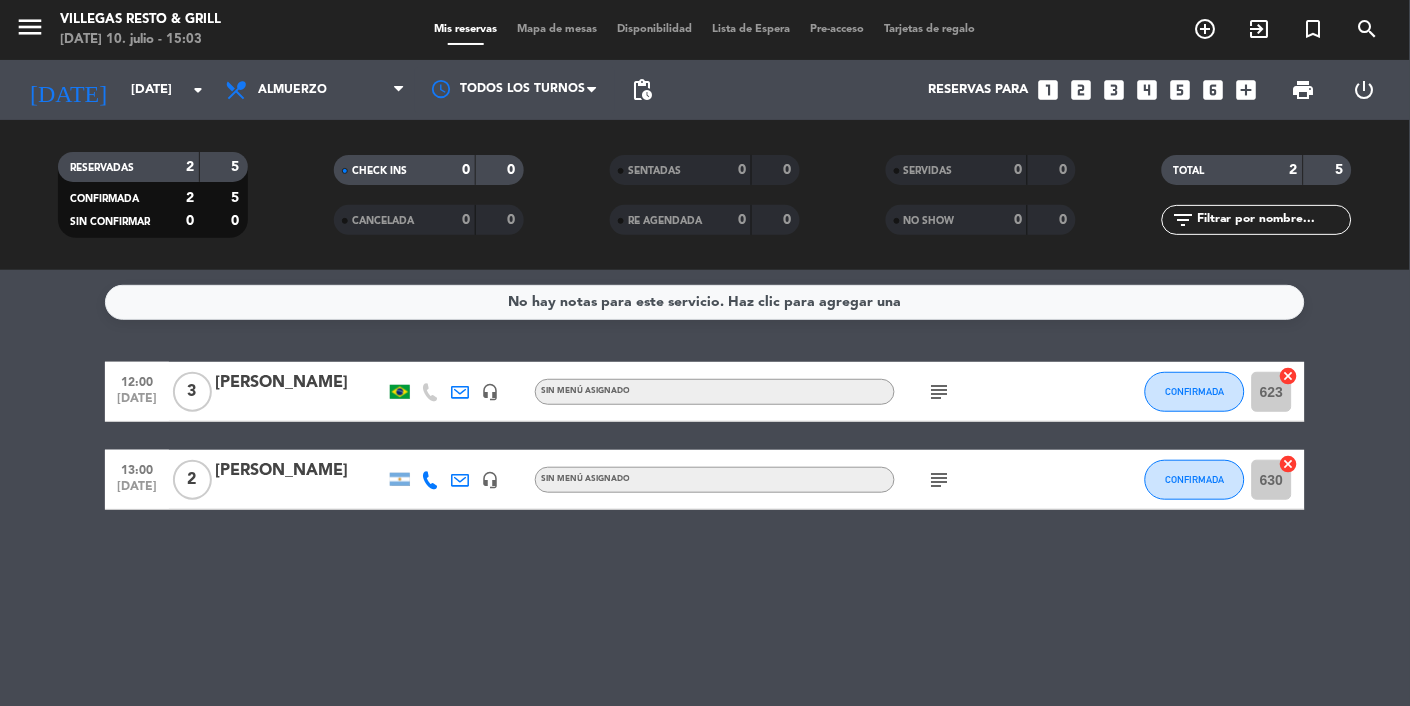 click on "[DATE]" 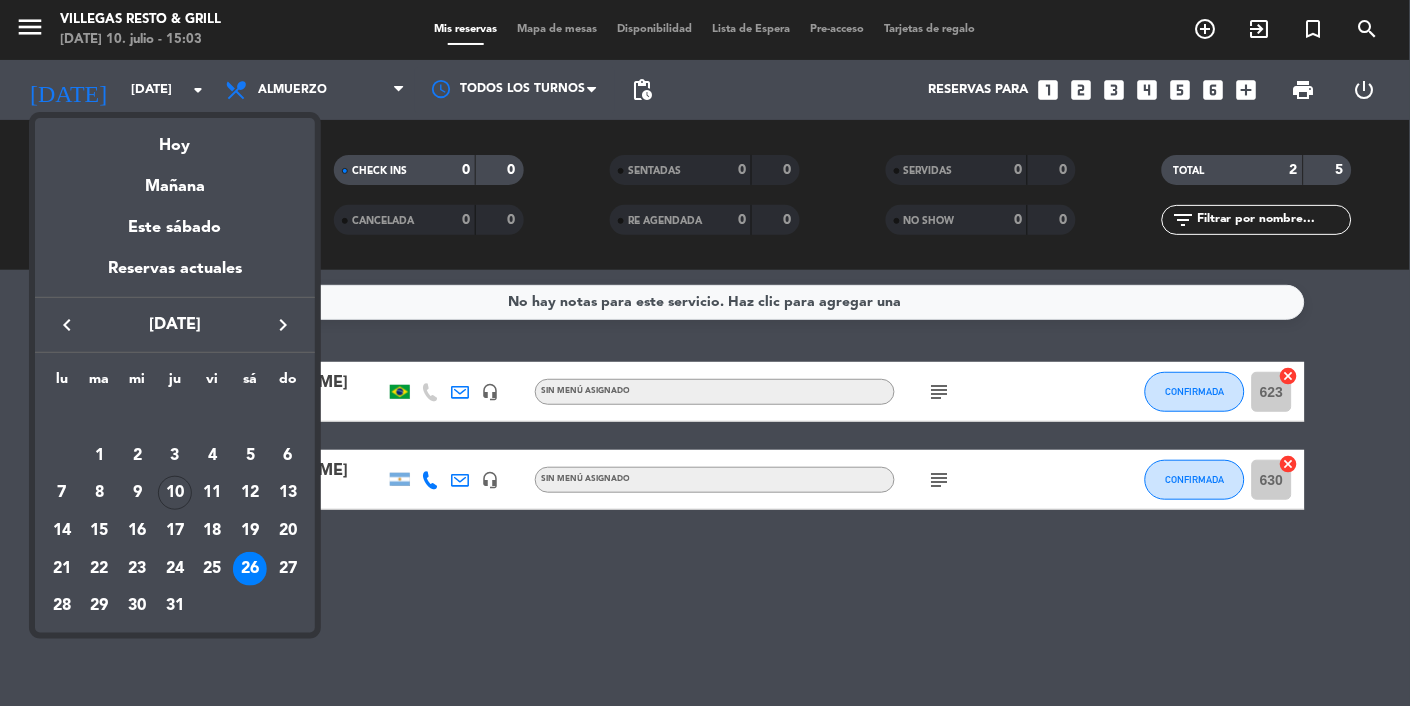 click at bounding box center [705, 353] 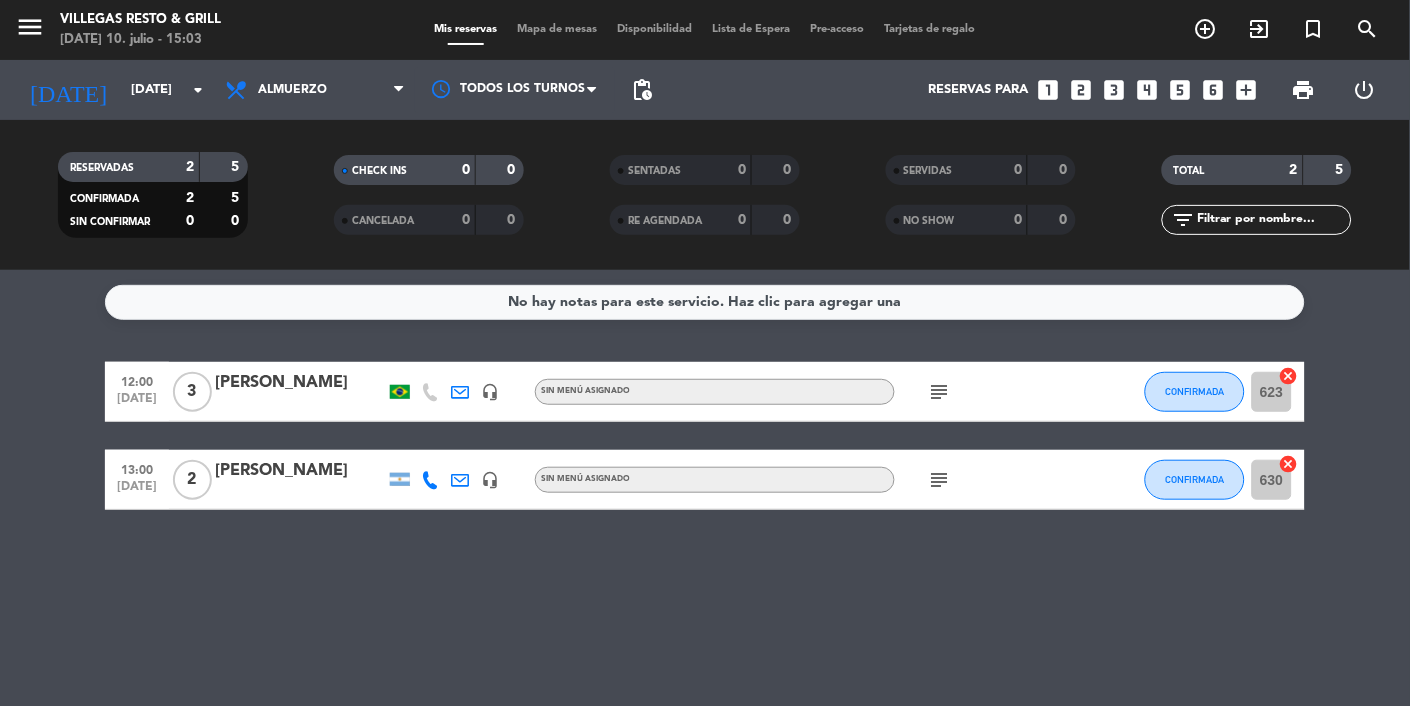 click on "[DATE]" 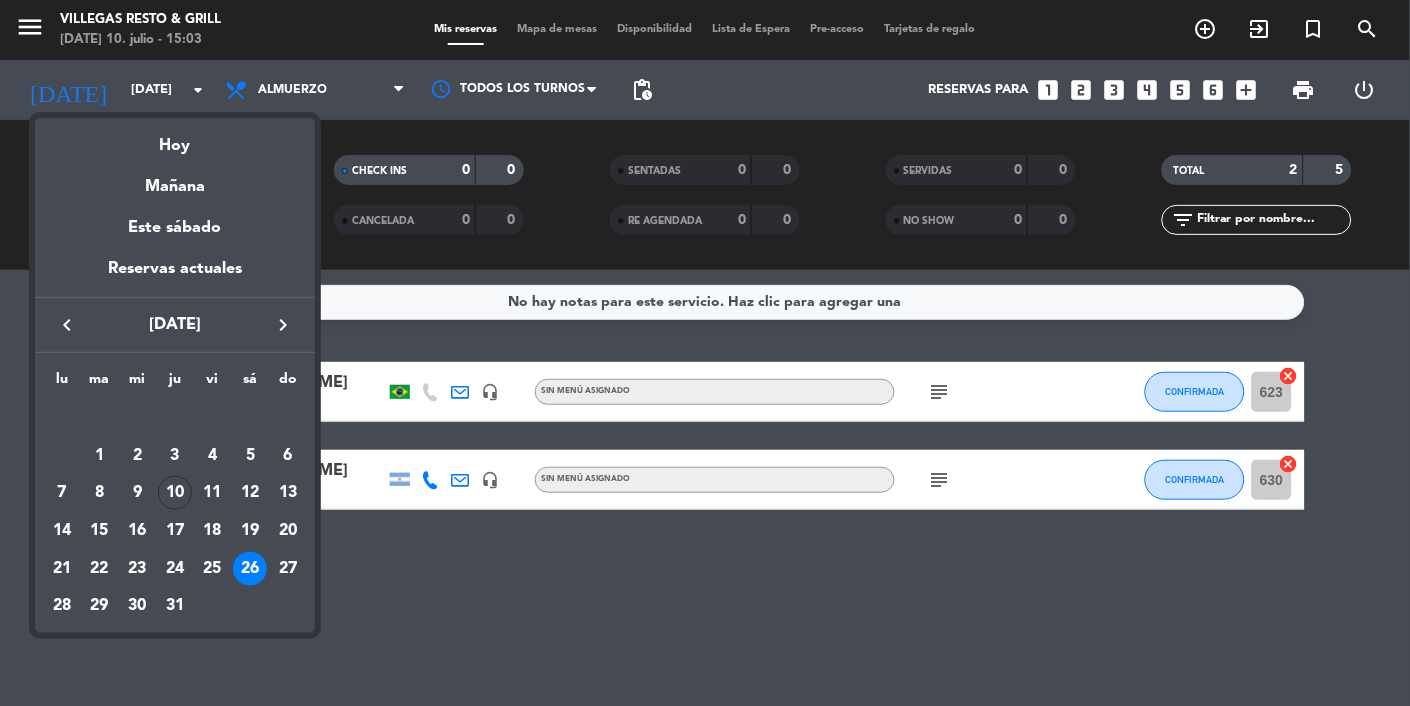 click on "27" at bounding box center (288, 569) 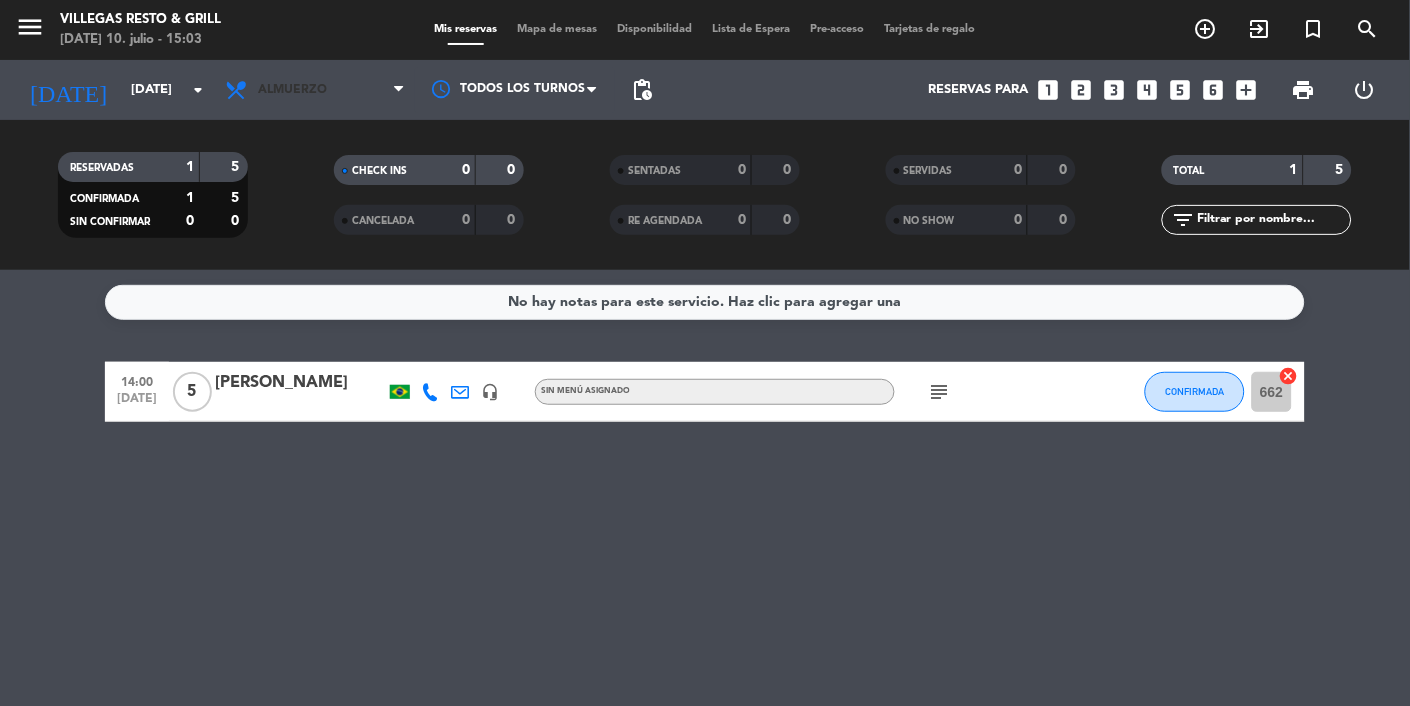 click on "Almuerzo" at bounding box center [315, 90] 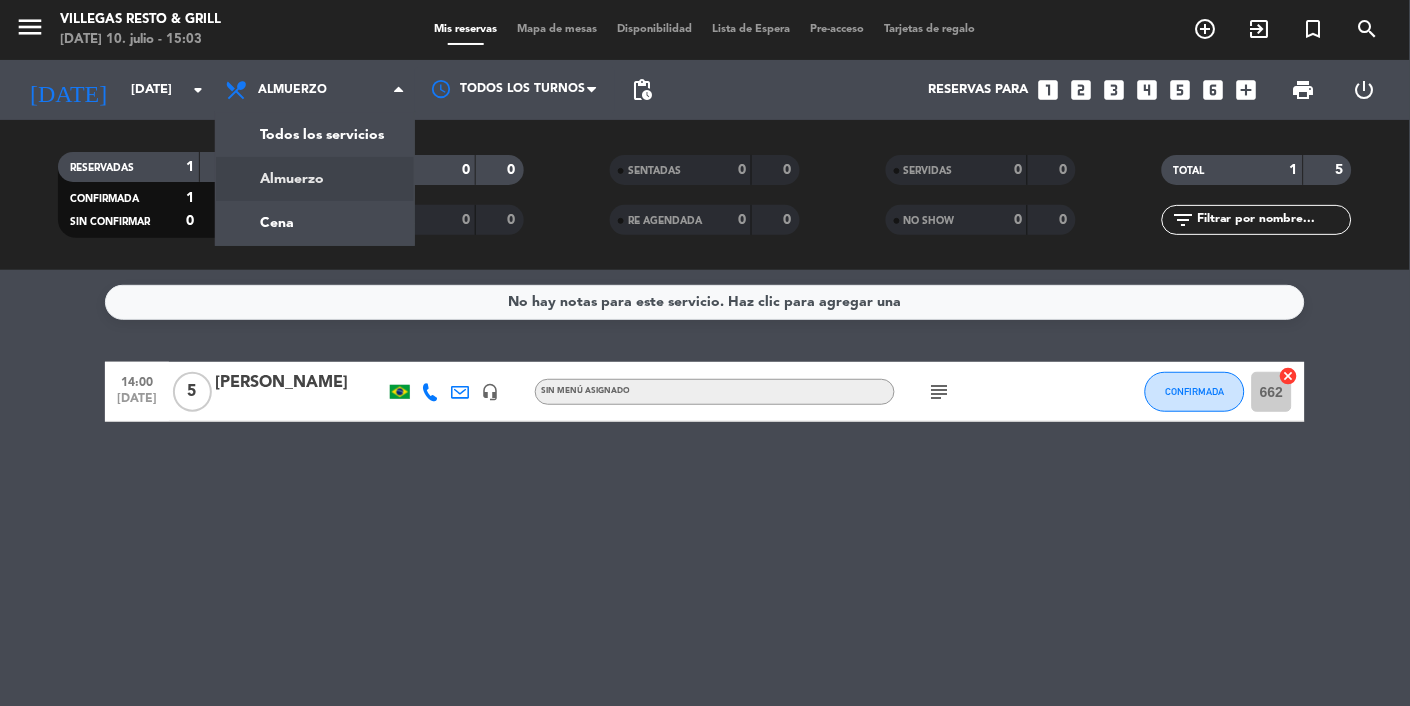 click on "menu  [PERSON_NAME] Resto & Grill   [DATE] 10. julio - 15:03   Mis reservas   Mapa de mesas   Disponibilidad   Lista de Espera   Pre-acceso   Tarjetas de regalo  add_circle_outline exit_to_app turned_in_not search [DATE]    [DATE] arrow_drop_down  Todos los servicios  Almuerzo  Cena  Almuerzo  Todos los servicios  Almuerzo  Cena Todos los turnos pending_actions  Reservas para   looks_one   looks_two   looks_3   looks_4   looks_5   looks_6   add_box  print  power_settings_new   RESERVADAS   1   5   CONFIRMADA   1   5   SIN CONFIRMAR   0   0   CHECK INS   0   0   CANCELADA   0   0   SENTADAS   0   0   RE AGENDADA   0   0   SERVIDAS   0   0   NO SHOW   0   0   TOTAL   1   5  filter_list" 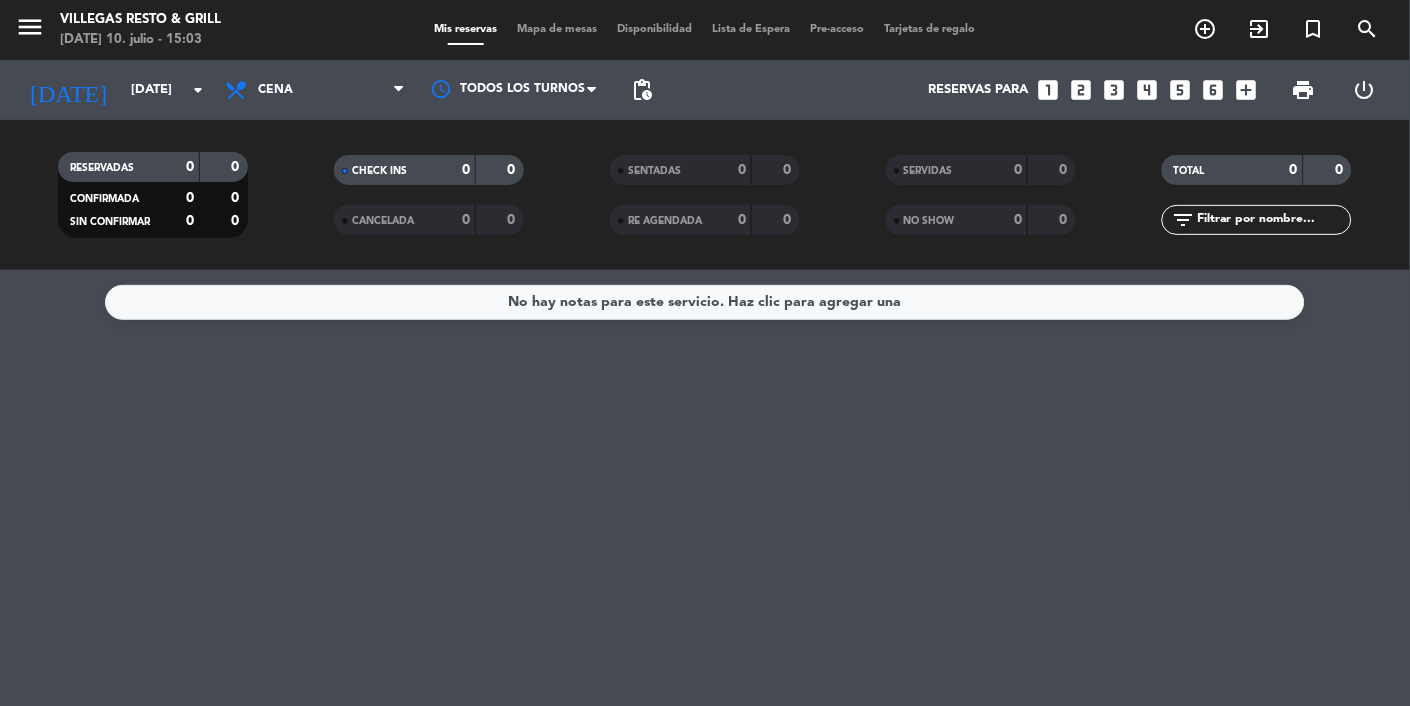 click on "[DATE]" 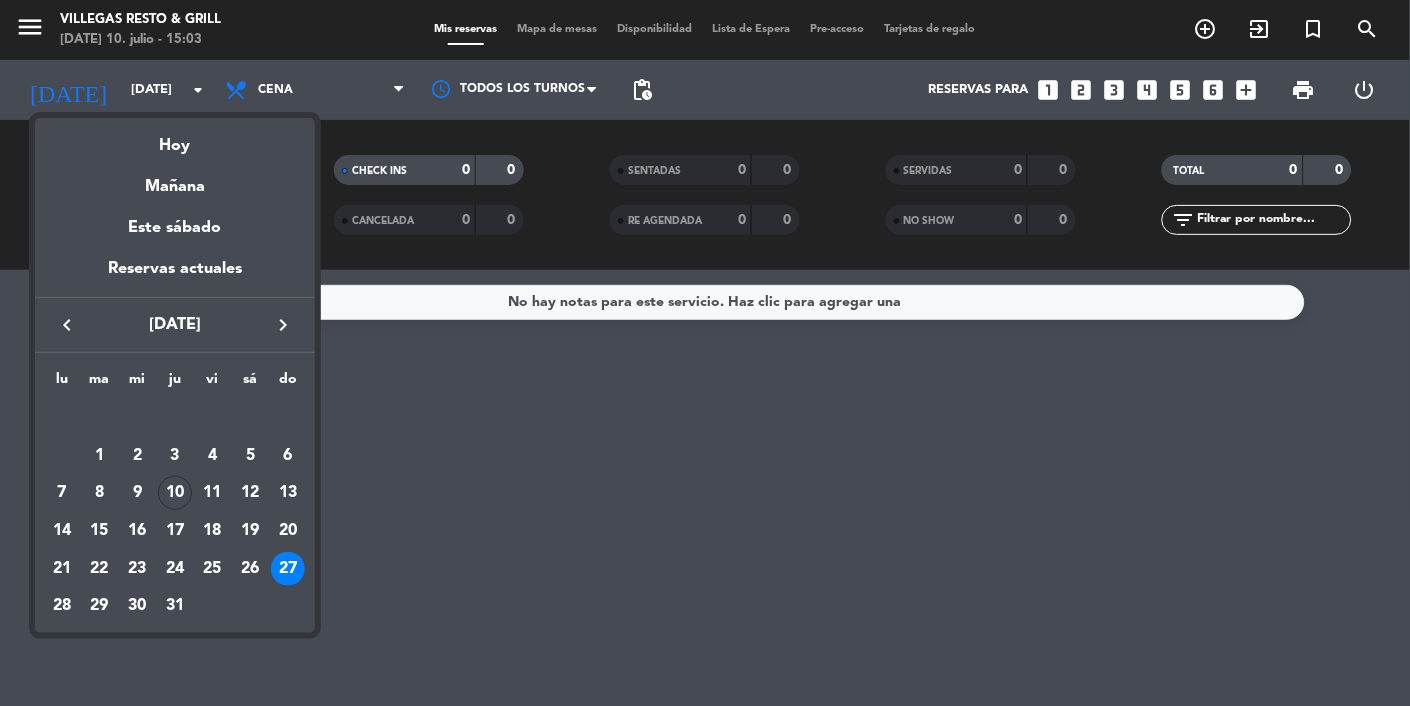 click on "28" at bounding box center [62, 606] 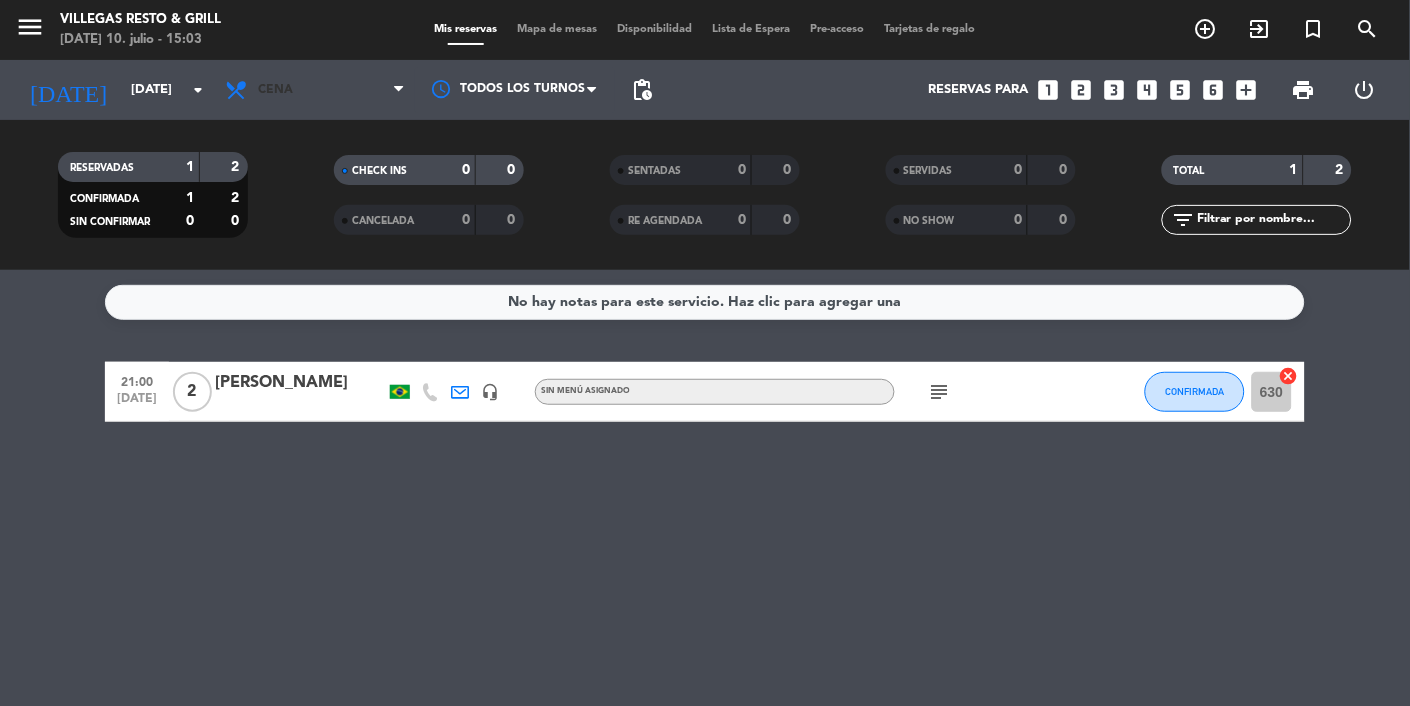 click on "Cena" at bounding box center (315, 90) 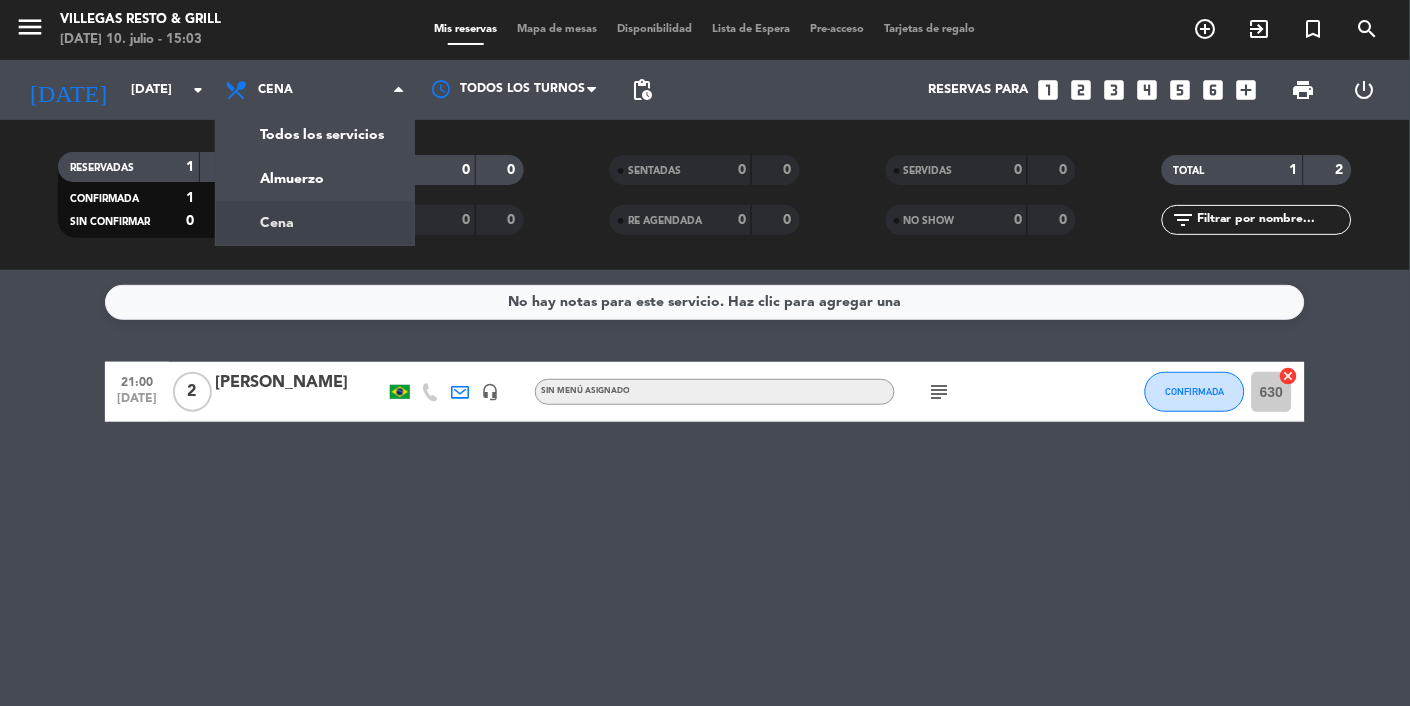 click on "menu  [PERSON_NAME] Resto & Grill   [DATE] 10. julio - 15:03   Mis reservas   Mapa de mesas   Disponibilidad   Lista de Espera   Pre-acceso   Tarjetas de regalo  add_circle_outline exit_to_app turned_in_not search [DATE]    [DATE] arrow_drop_down  Todos los servicios  Almuerzo  Cena  Cena  Todos los servicios  Almuerzo  Cena Todos los turnos pending_actions  Reservas para   looks_one   looks_two   looks_3   looks_4   looks_5   looks_6   add_box  print  power_settings_new   RESERVADAS   1   2   CONFIRMADA   1   2   SIN CONFIRMAR   0   0   CHECK INS   0   0   CANCELADA   0   0   SENTADAS   0   0   RE AGENDADA   0   0   SERVIDAS   0   0   NO SHOW   0   0   TOTAL   1   2  filter_list" 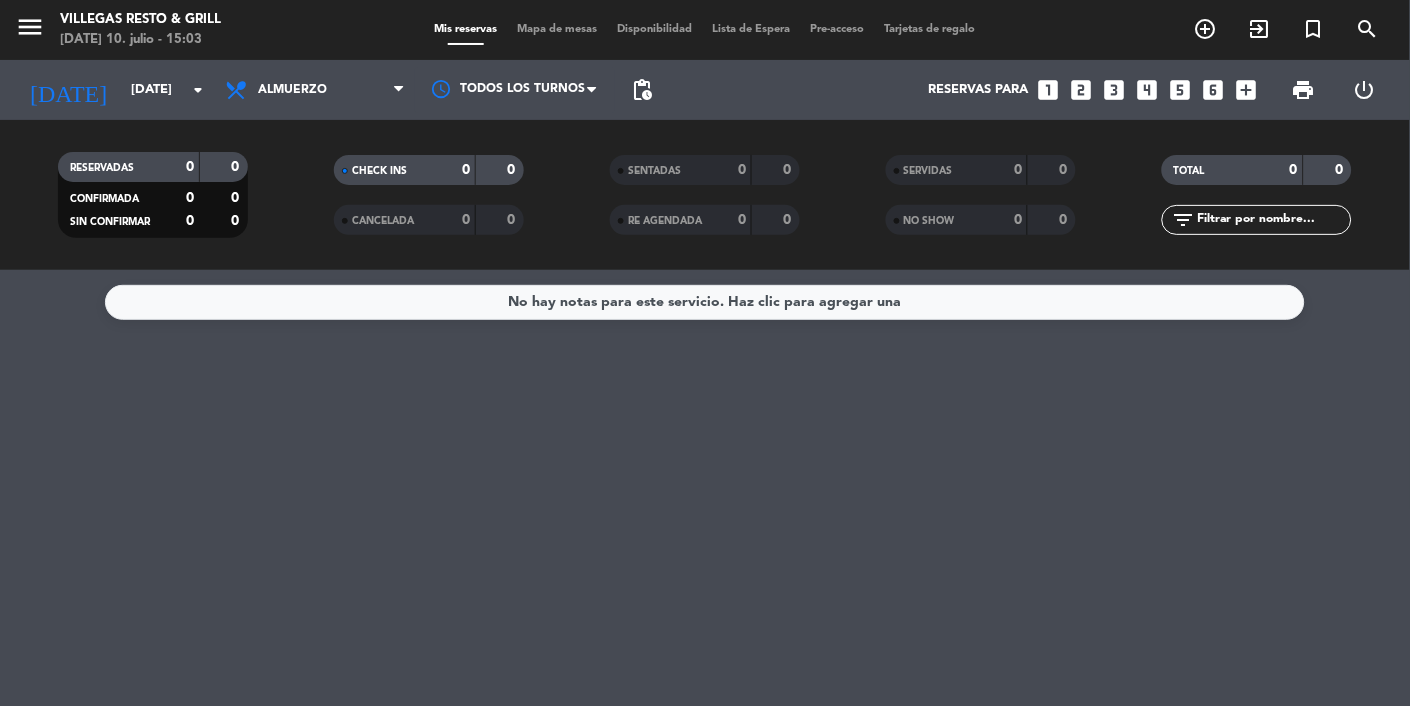 click on "[DATE]" 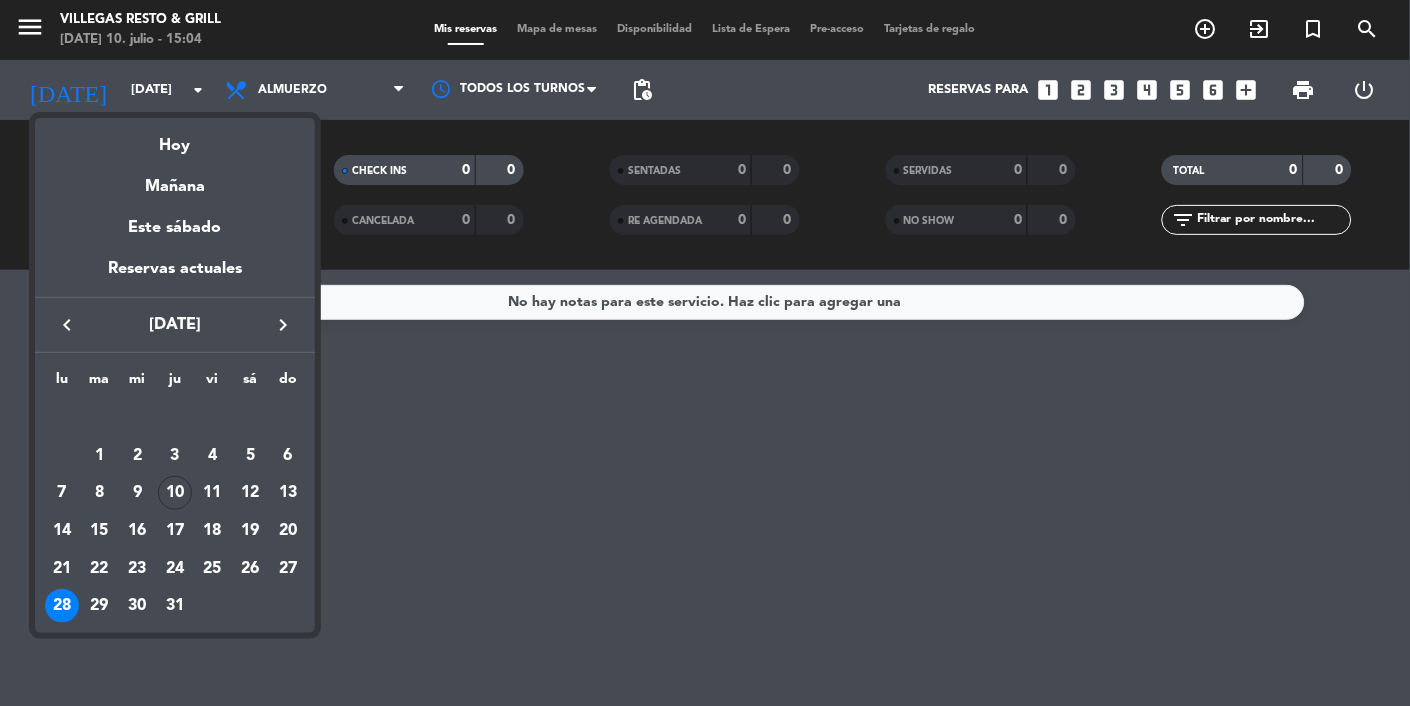 click on "lu ma mi ju vi sá do [DATE] 2 3 4 5 6 7 8 9 10 11 12 13 14 15 16 17 18 19 20 21 22 23 24 25 26 27 28 29 30 31" at bounding box center [175, 493] 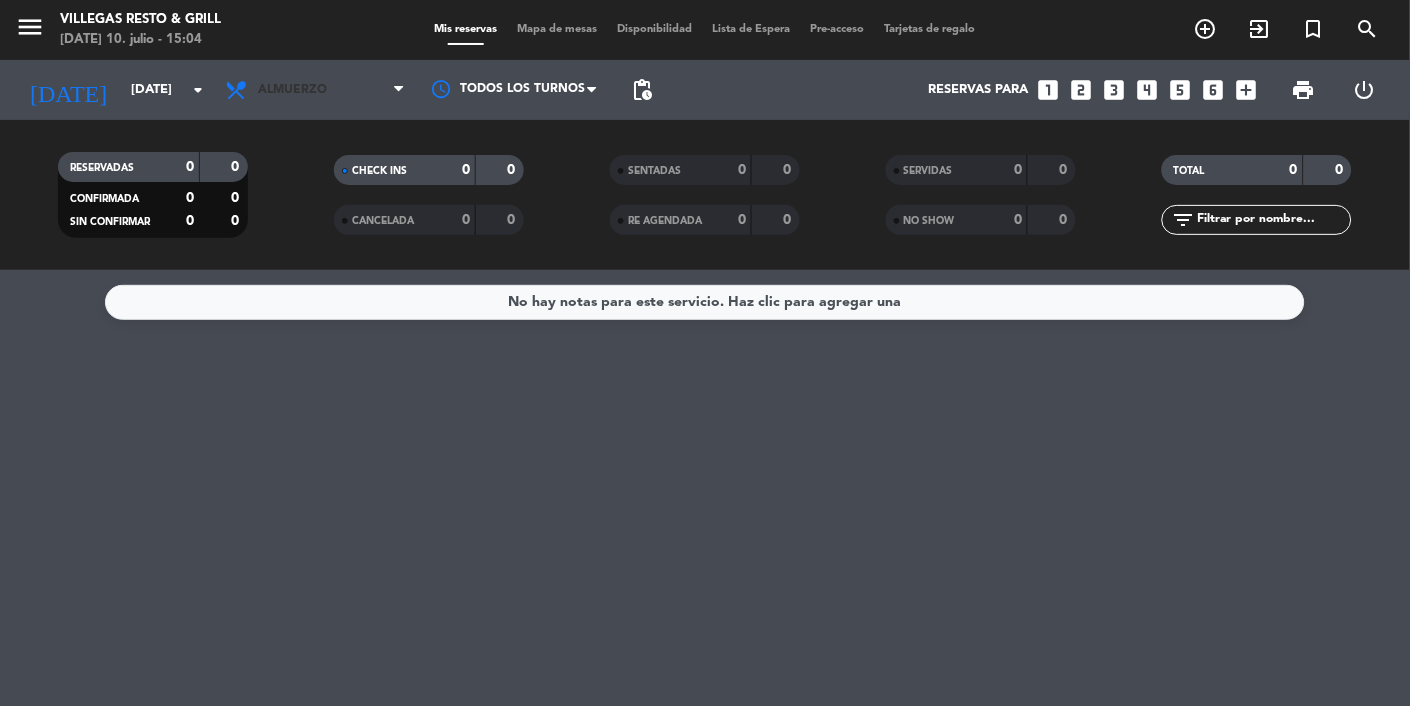 click on "Almuerzo" at bounding box center (315, 90) 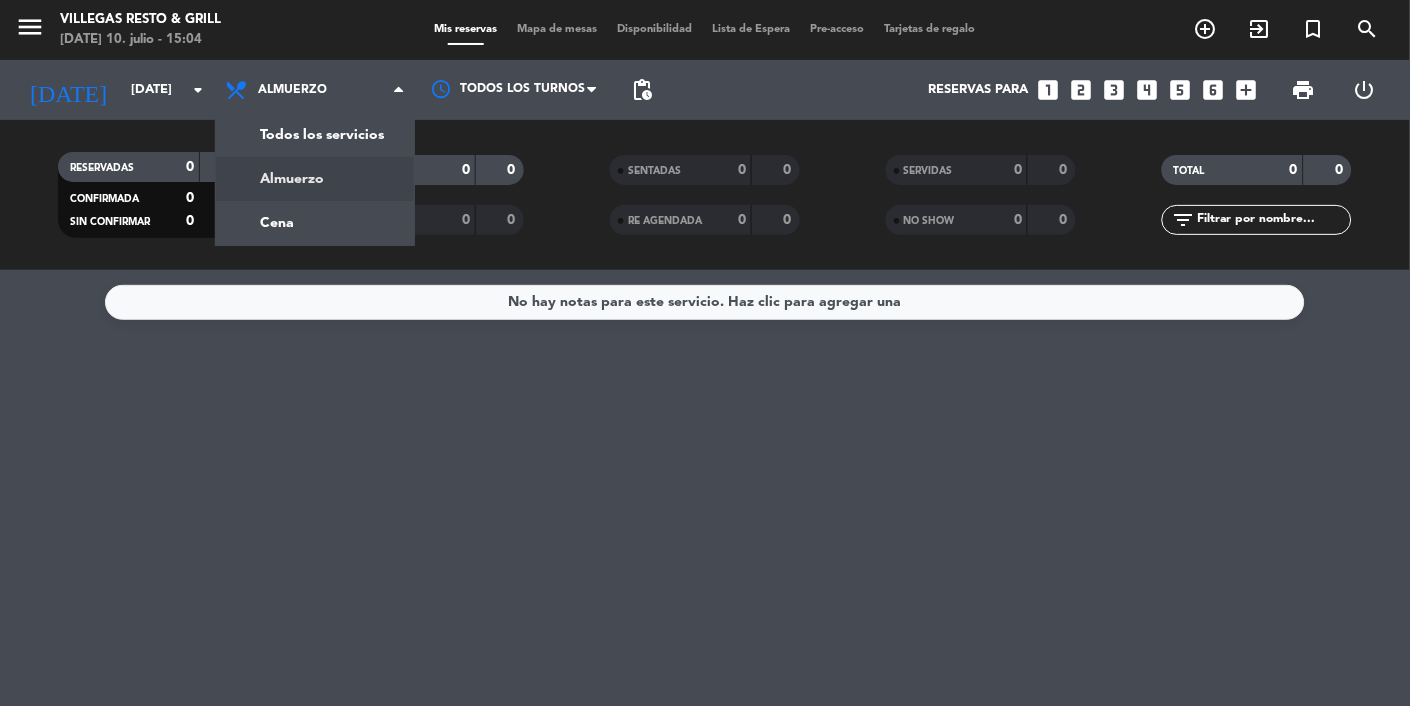 click on "menu  [PERSON_NAME] Resto & Grill   [DATE] 10. julio - 15:04   Mis reservas   Mapa de mesas   Disponibilidad   Lista de Espera   Pre-acceso   Tarjetas de regalo  add_circle_outline exit_to_app turned_in_not search [DATE]    [DATE] arrow_drop_down  Todos los servicios  Almuerzo  Cena  Almuerzo  Todos los servicios  Almuerzo  Cena Todos los turnos pending_actions  Reservas para   looks_one   looks_two   looks_3   looks_4   looks_5   looks_6   add_box  print  power_settings_new   RESERVADAS   0   0   CONFIRMADA   0   0   SIN CONFIRMAR   0   0   CHECK INS   0   0   CANCELADA   0   0   SENTADAS   0   0   RE AGENDADA   0   0   SERVIDAS   0   0   NO SHOW   0   0   TOTAL   0   0  filter_list" 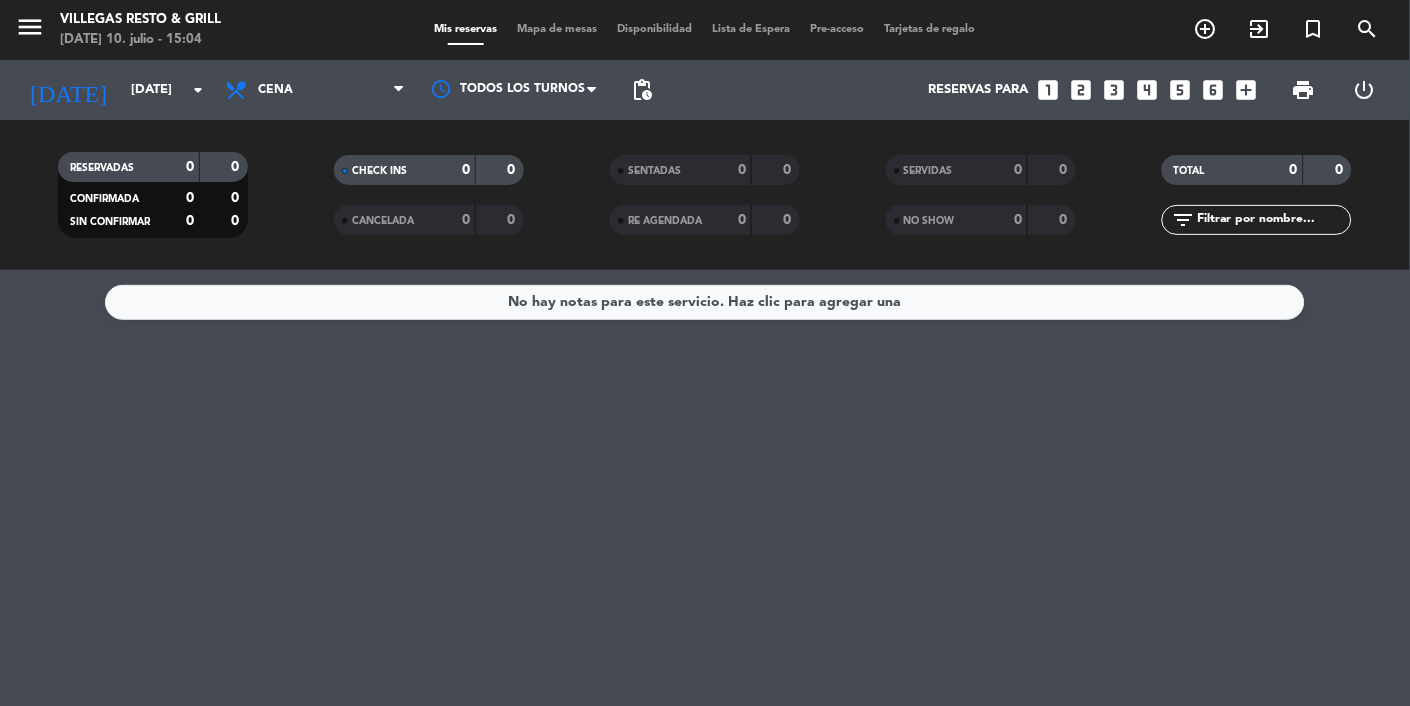 click on "[DATE]" 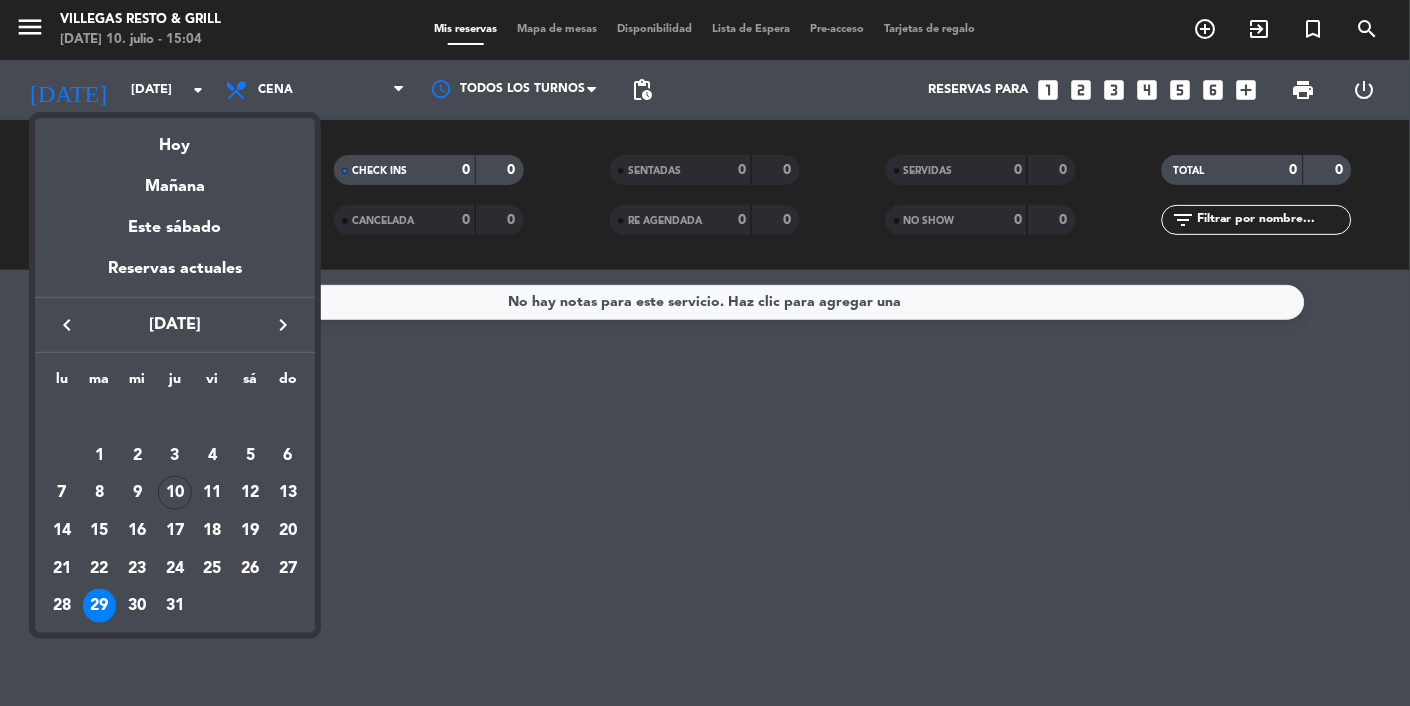 click on "30" at bounding box center [137, 606] 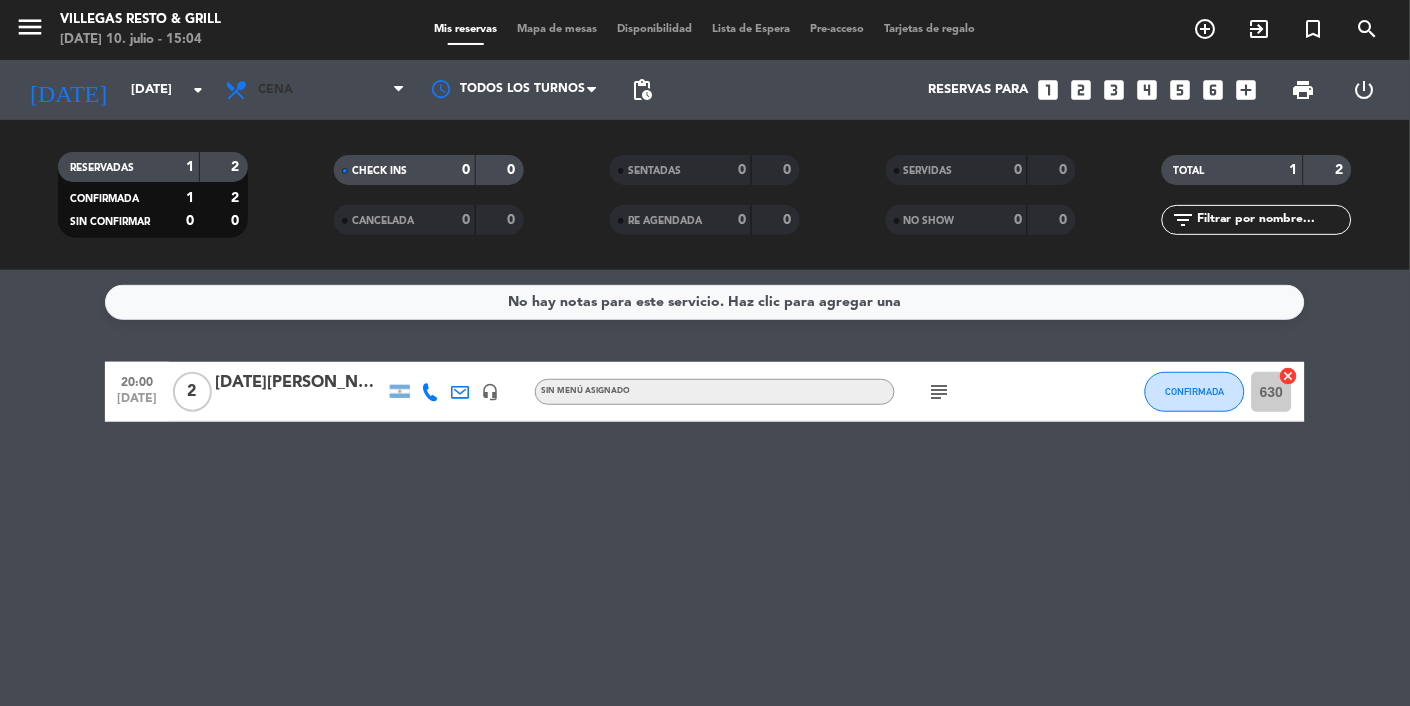 click on "Cena" at bounding box center (315, 90) 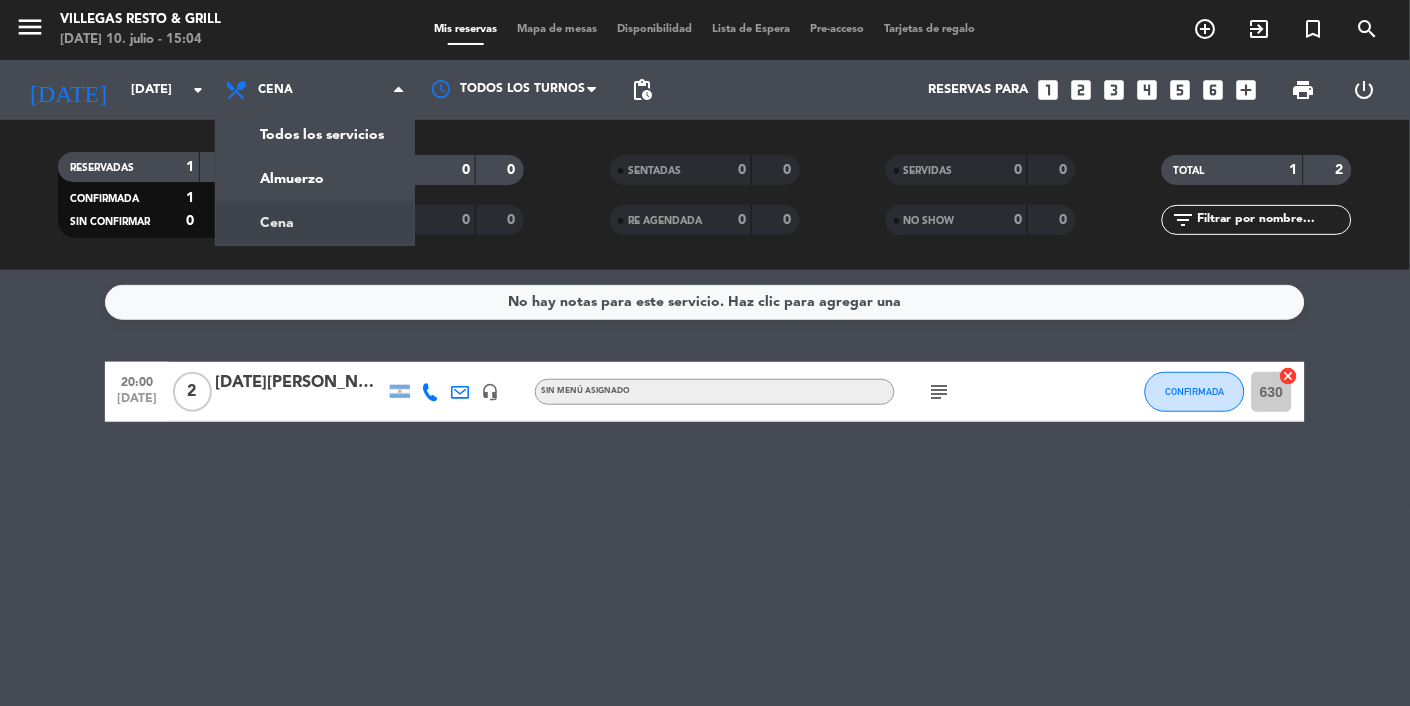 click on "menu  [PERSON_NAME] Resto & Grill   [DATE] 10. julio - 15:04   Mis reservas   Mapa de mesas   Disponibilidad   Lista de Espera   Pre-acceso   Tarjetas de regalo  add_circle_outline exit_to_app turned_in_not search [DATE]    [DATE] arrow_drop_down  Todos los servicios  Almuerzo  Cena  Cena  Todos los servicios  Almuerzo  Cena Todos los turnos pending_actions  Reservas para   looks_one   looks_two   looks_3   looks_4   looks_5   looks_6   add_box  print  power_settings_new   RESERVADAS   1   2   CONFIRMADA   1   2   SIN CONFIRMAR   0   0   CHECK INS   0   0   CANCELADA   0   0   SENTADAS   0   0   RE AGENDADA   0   0   SERVIDAS   0   0   NO SHOW   0   0   TOTAL   1   2  filter_list" 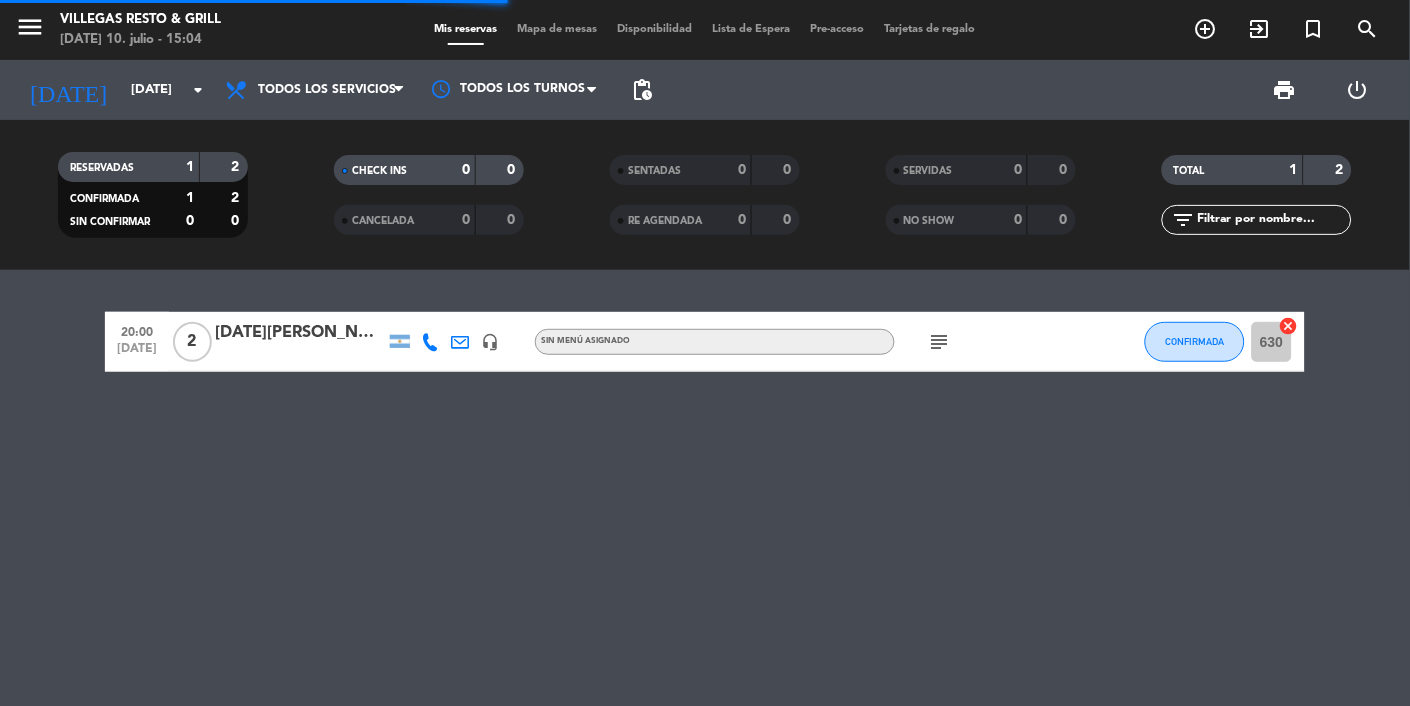 click on "Todos los servicios" at bounding box center (327, 90) 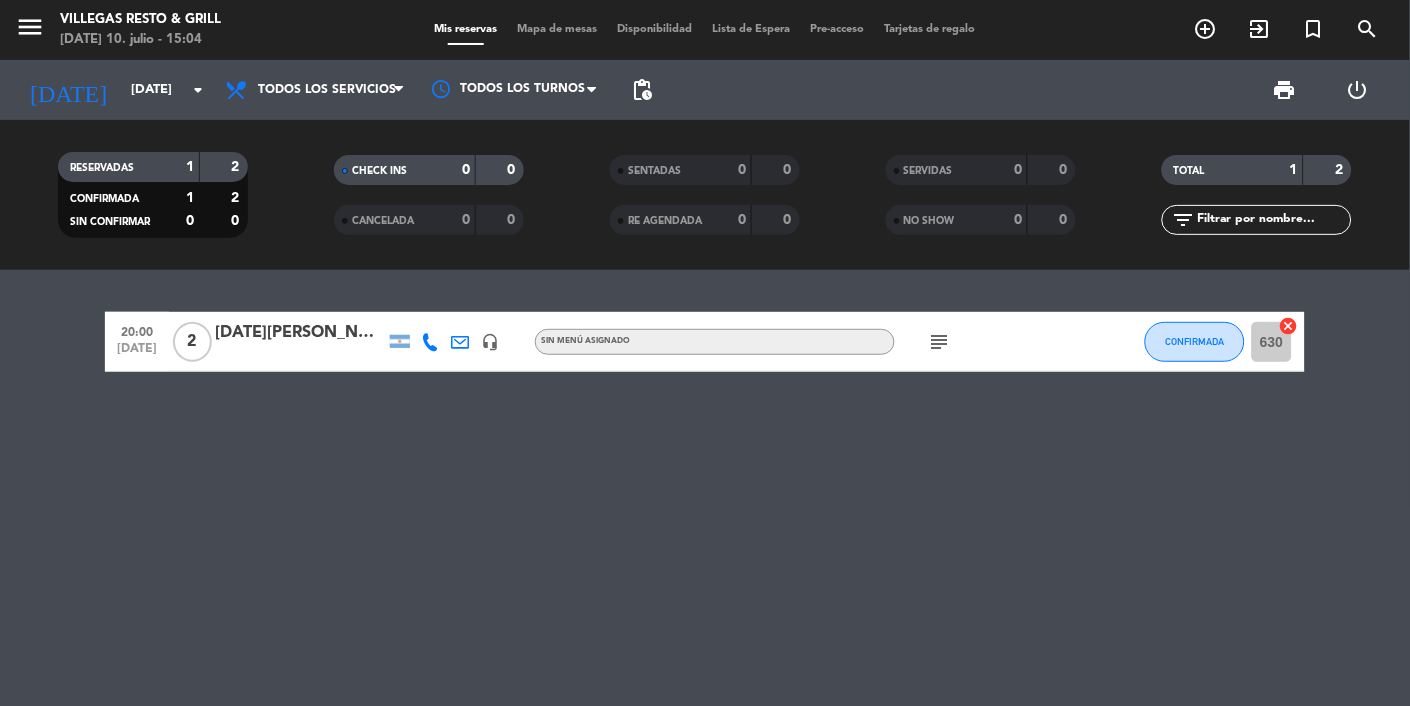 click on "[DATE]" 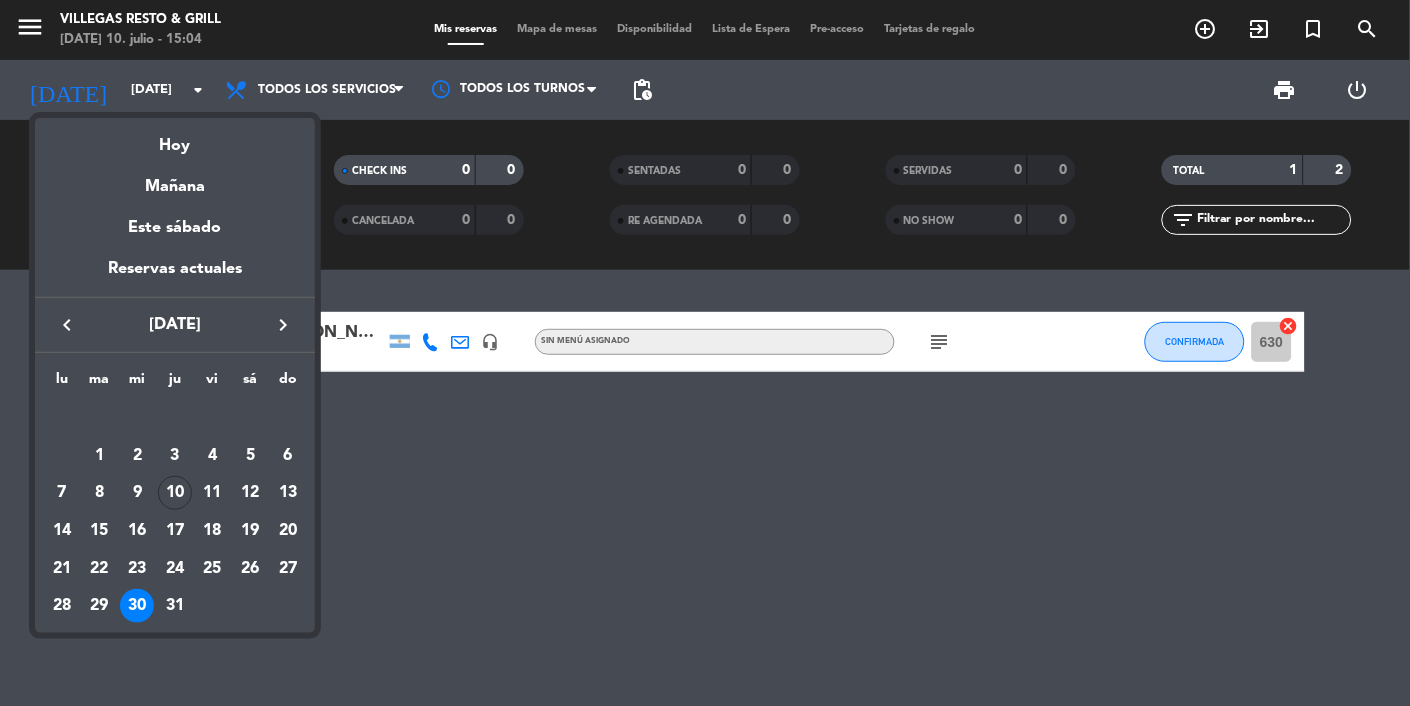 click on "31" at bounding box center [175, 606] 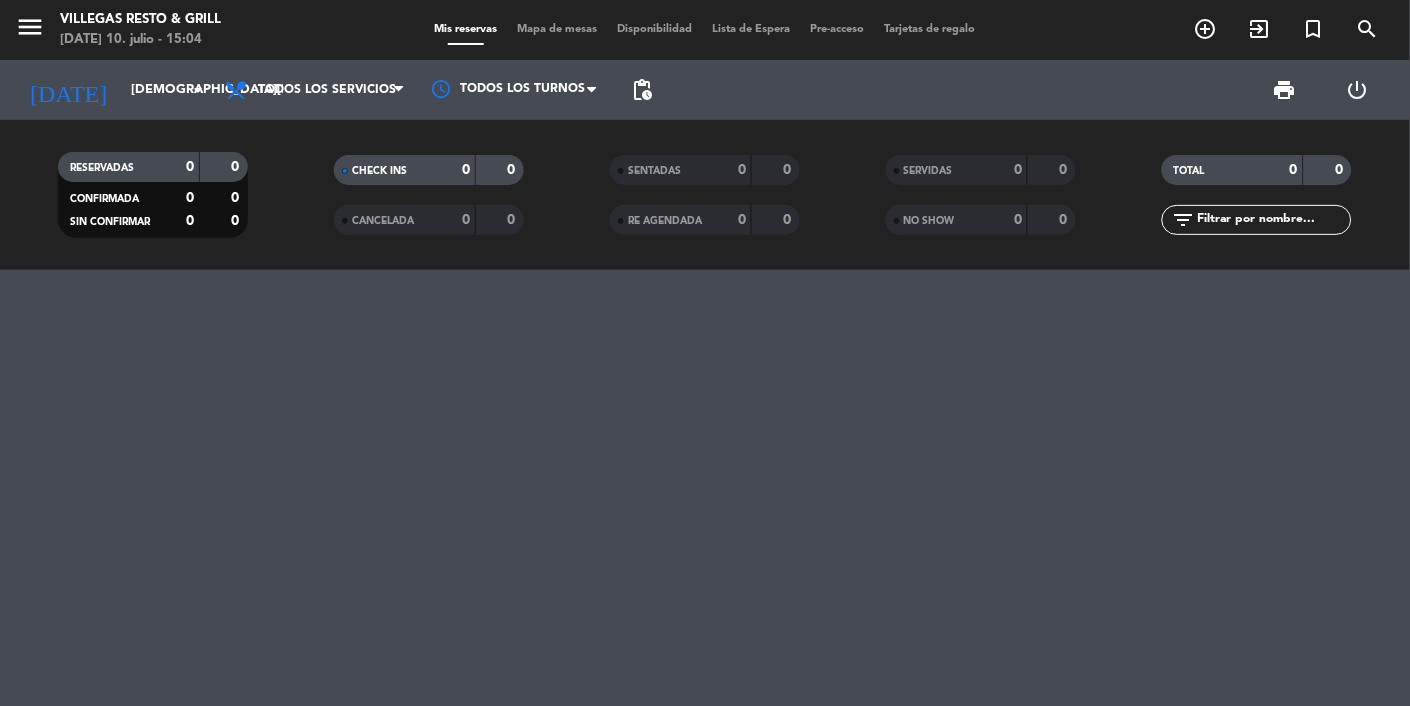 click on "[DATE]    [DATE] arrow_drop_down" 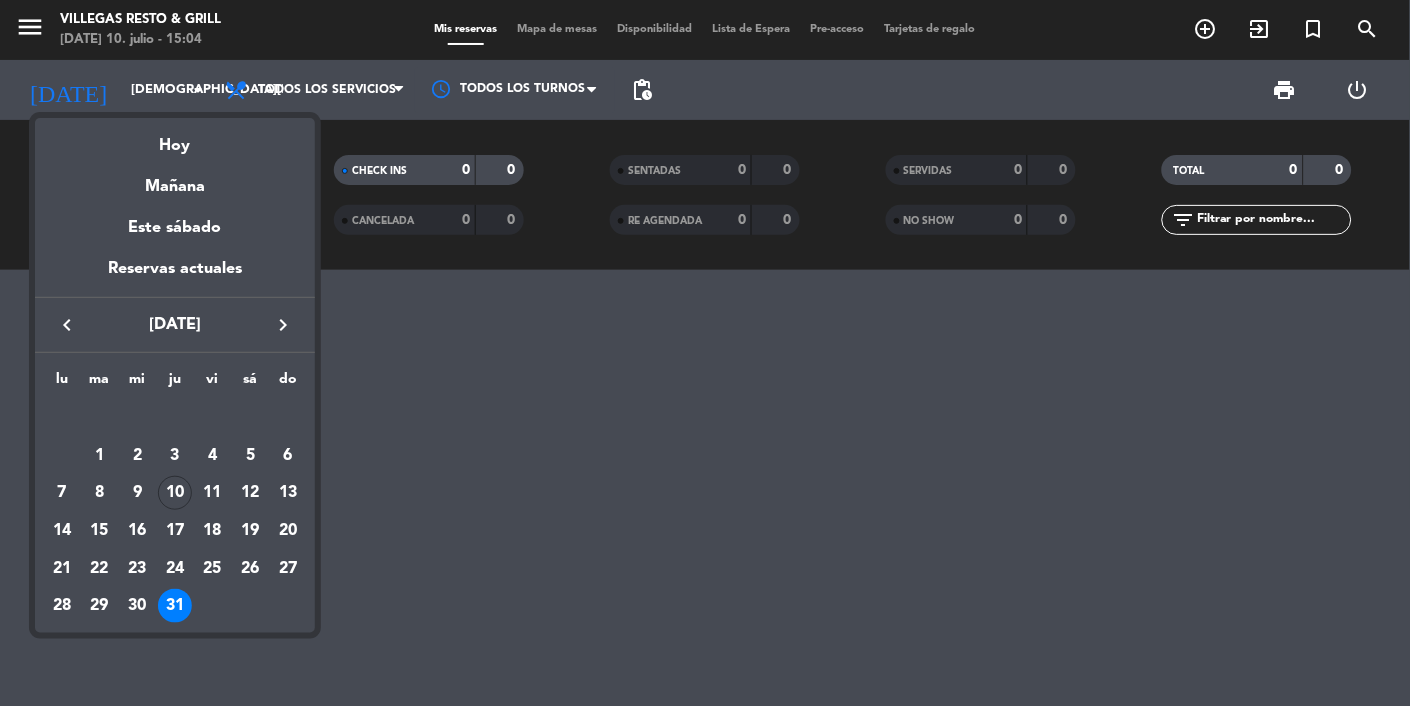 click on "Hoy" at bounding box center [175, 138] 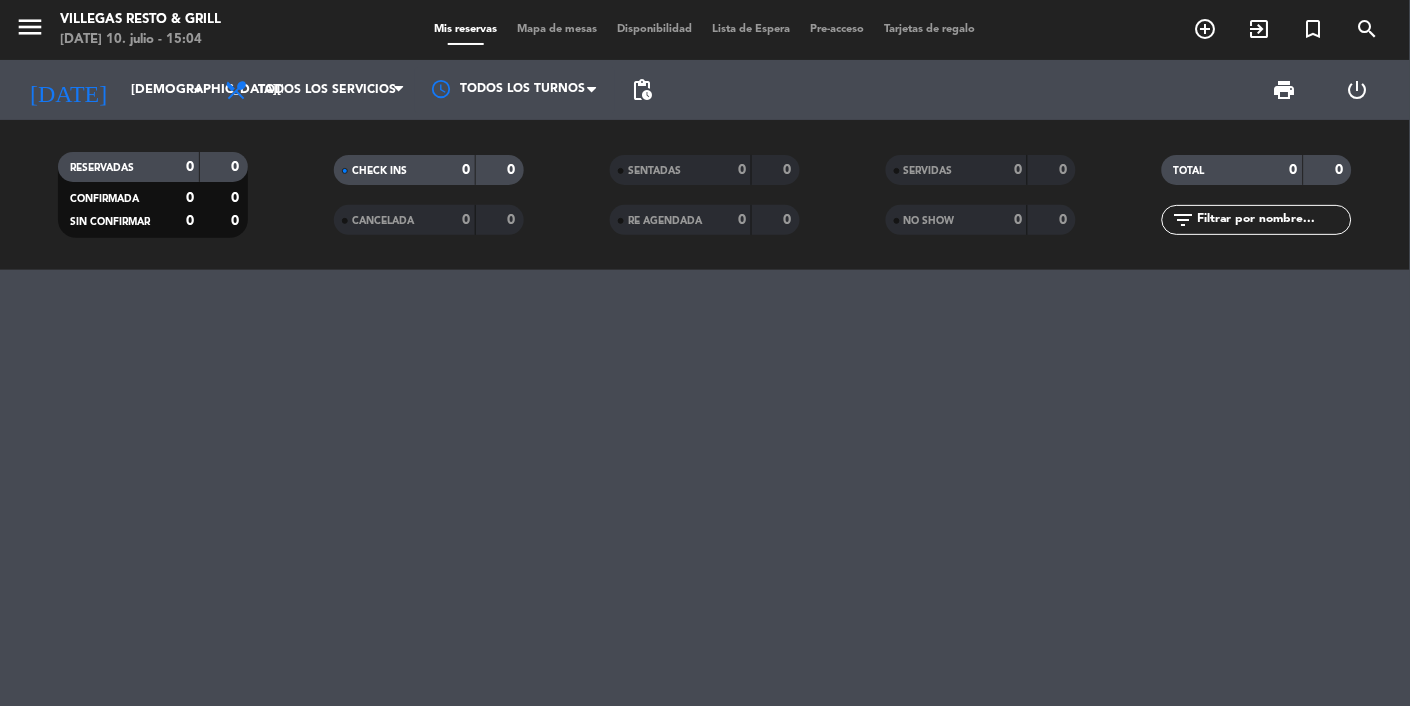 type on "[DEMOGRAPHIC_DATA][DATE]" 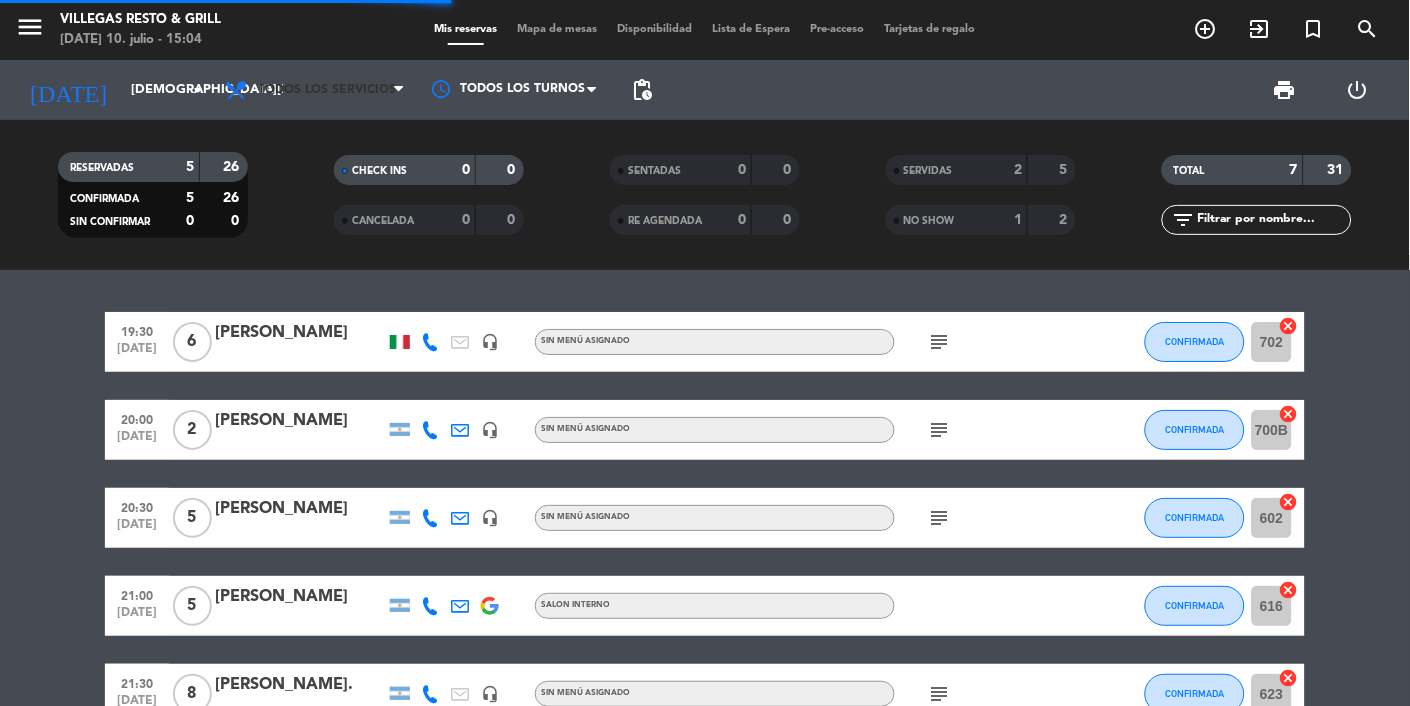 click on "Todos los servicios" at bounding box center [327, 90] 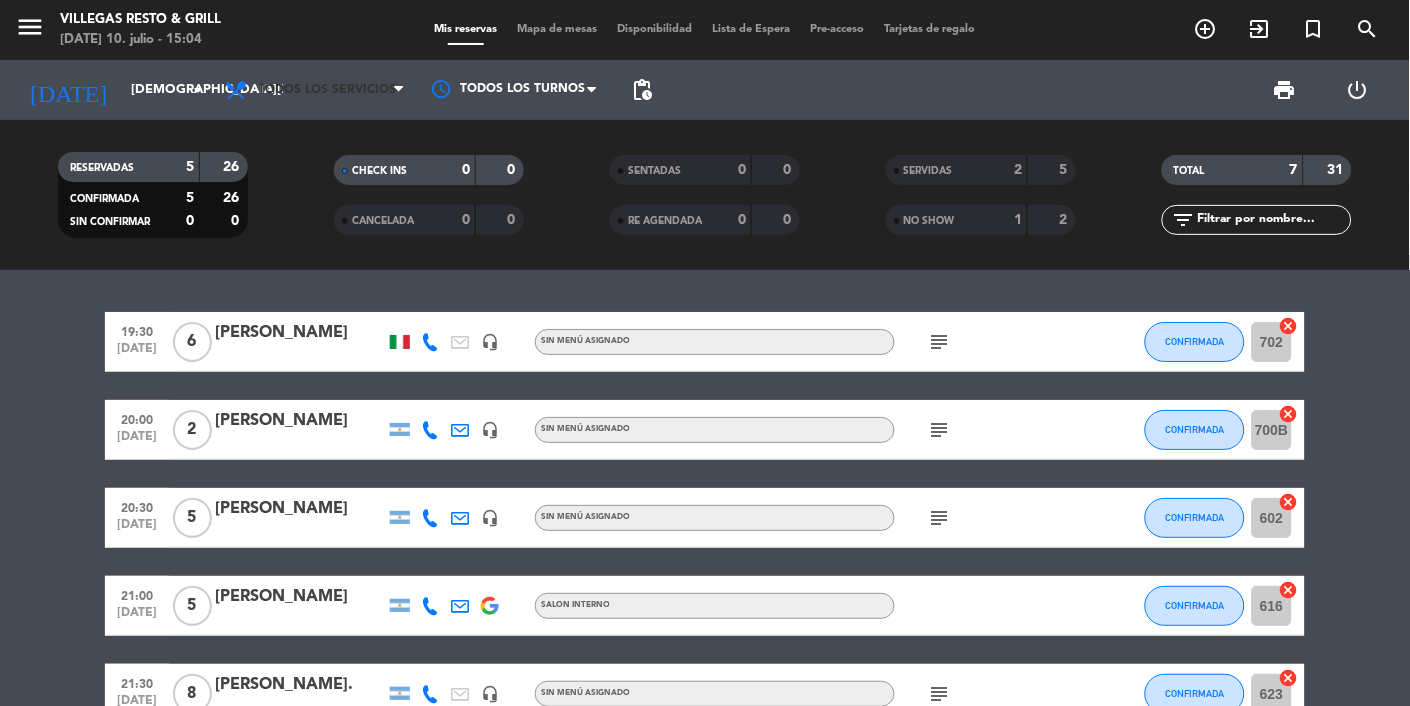 click on "Todos los servicios" at bounding box center [315, 90] 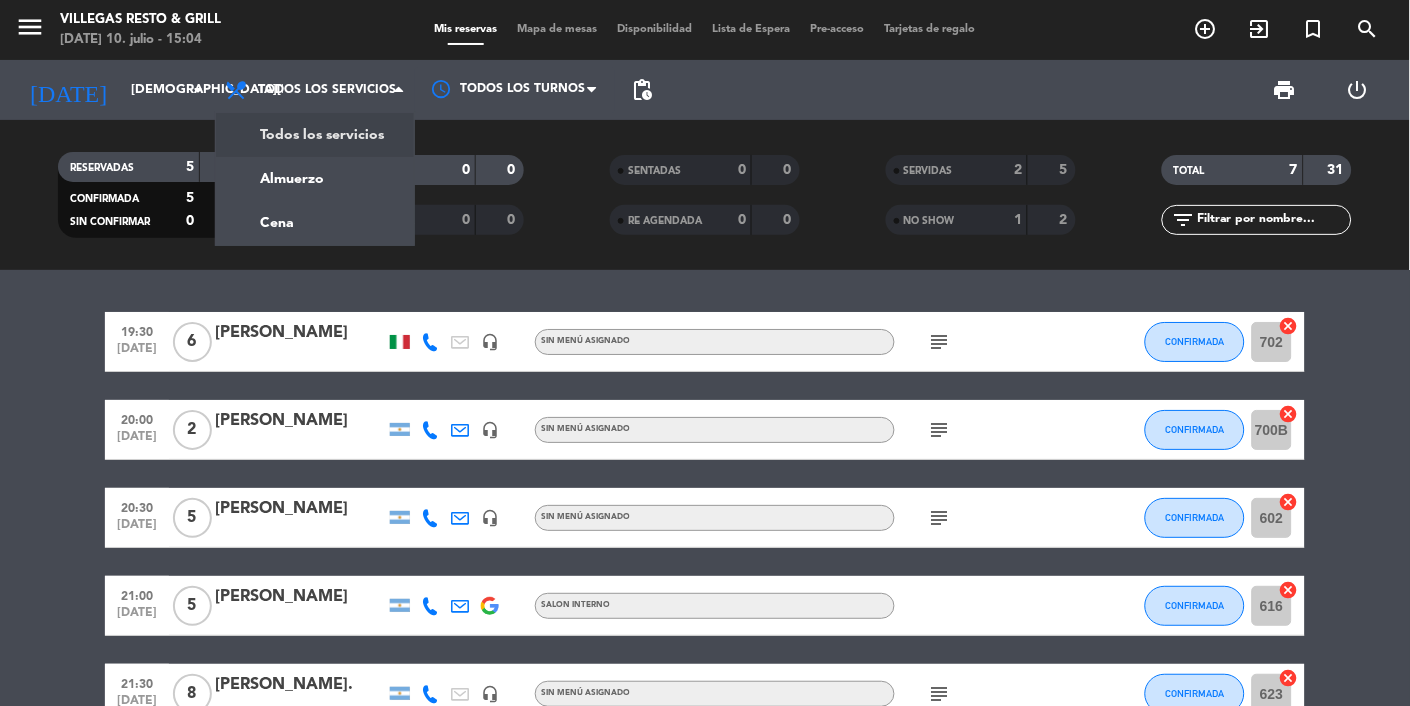 click on "menu  [PERSON_NAME] Resto & Grill   [DATE] 10. julio - 15:04   Mis reservas   Mapa de mesas   Disponibilidad   Lista de Espera   Pre-acceso   Tarjetas de regalo  add_circle_outline exit_to_app turned_in_not search [DATE]    [DATE] arrow_drop_down  Todos los servicios  Almuerzo  Cena  Todos los servicios  Todos los servicios  Almuerzo  Cena Todos los turnos pending_actions print  power_settings_new   RESERVADAS   5   26   CONFIRMADA   5   26   SIN CONFIRMAR   0   0   CHECK INS   0   0   CANCELADA   0   0   SENTADAS   0   0   RE AGENDADA   0   0   SERVIDAS   2   5   NO SHOW   1   2   TOTAL   7   31  filter_list" 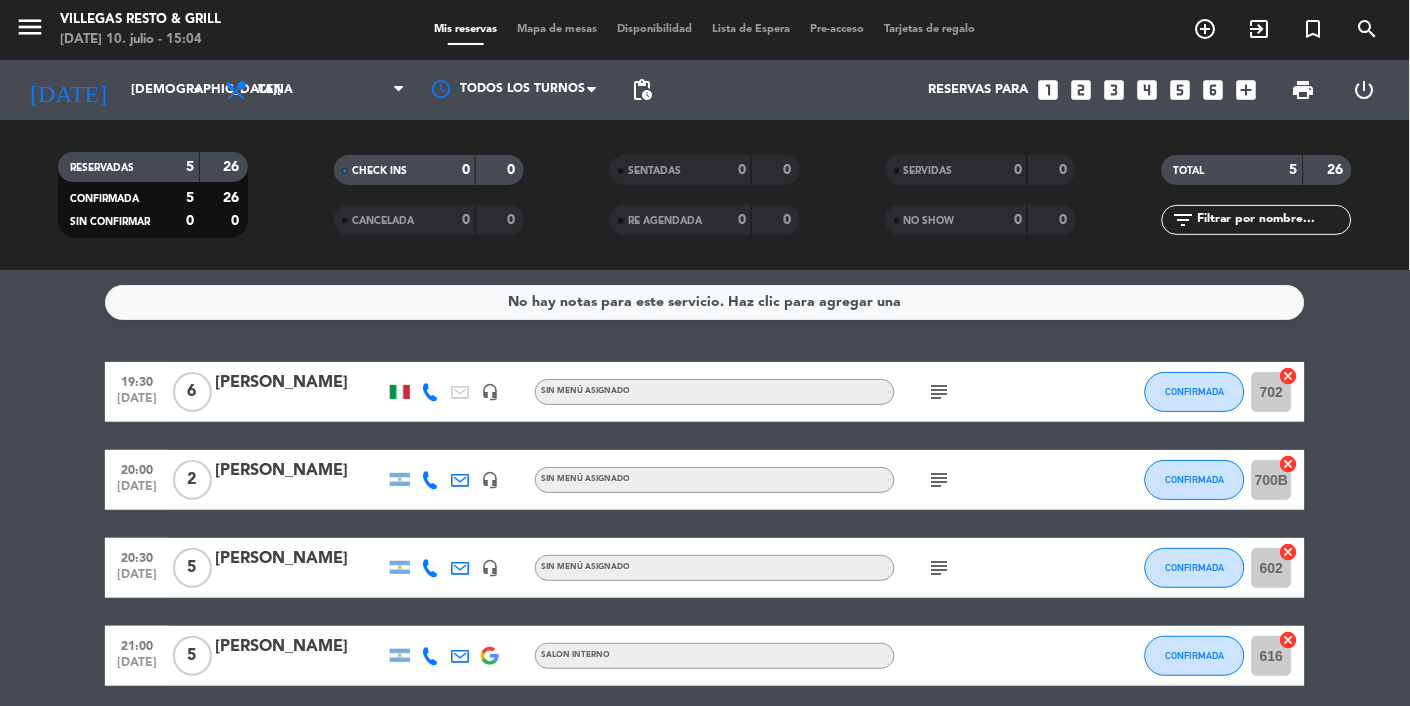 click on "subject" 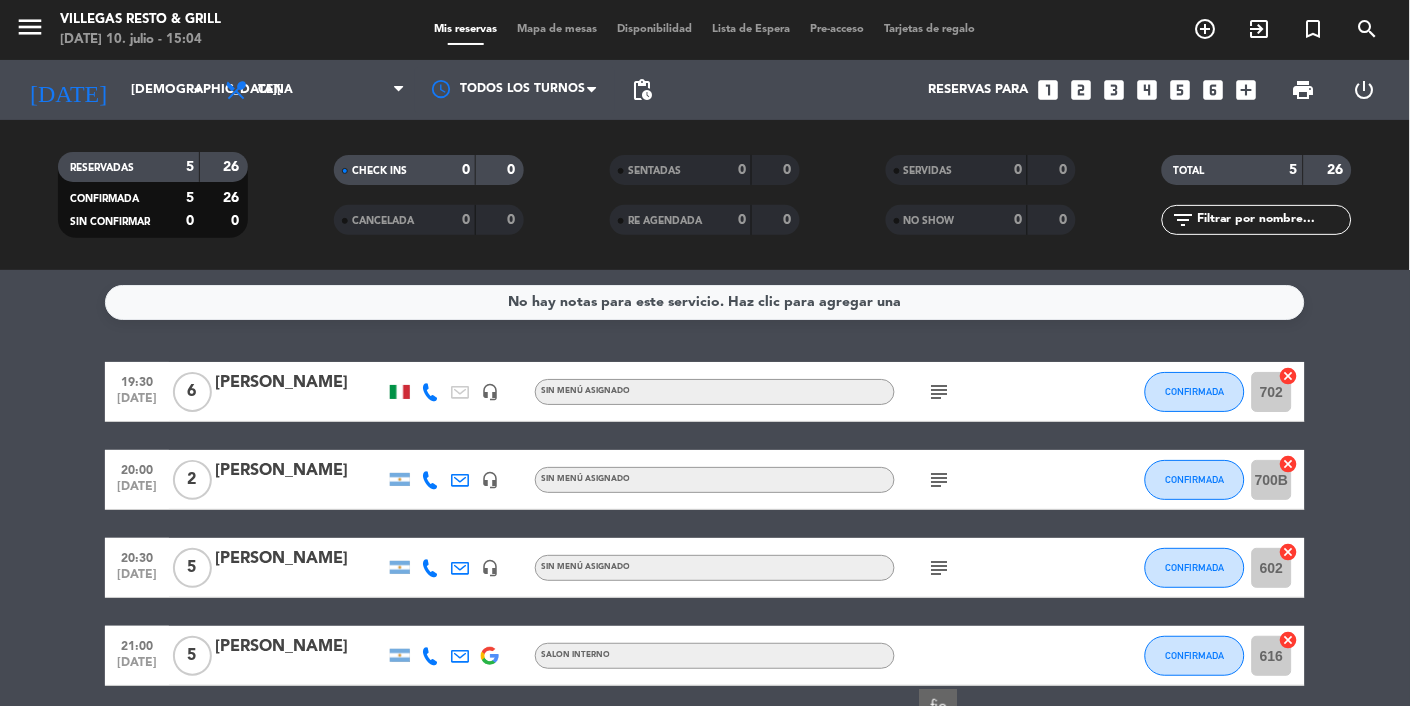 click on "subject" 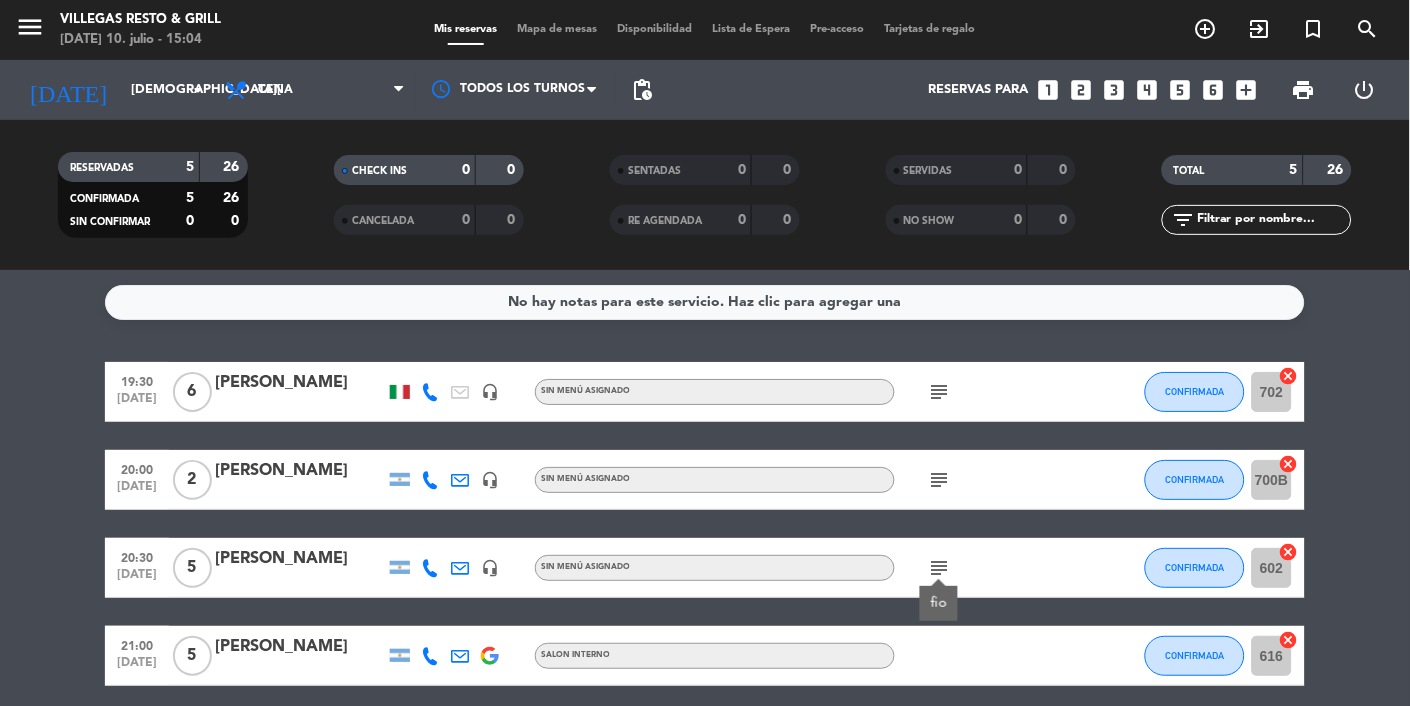 click on "subject" 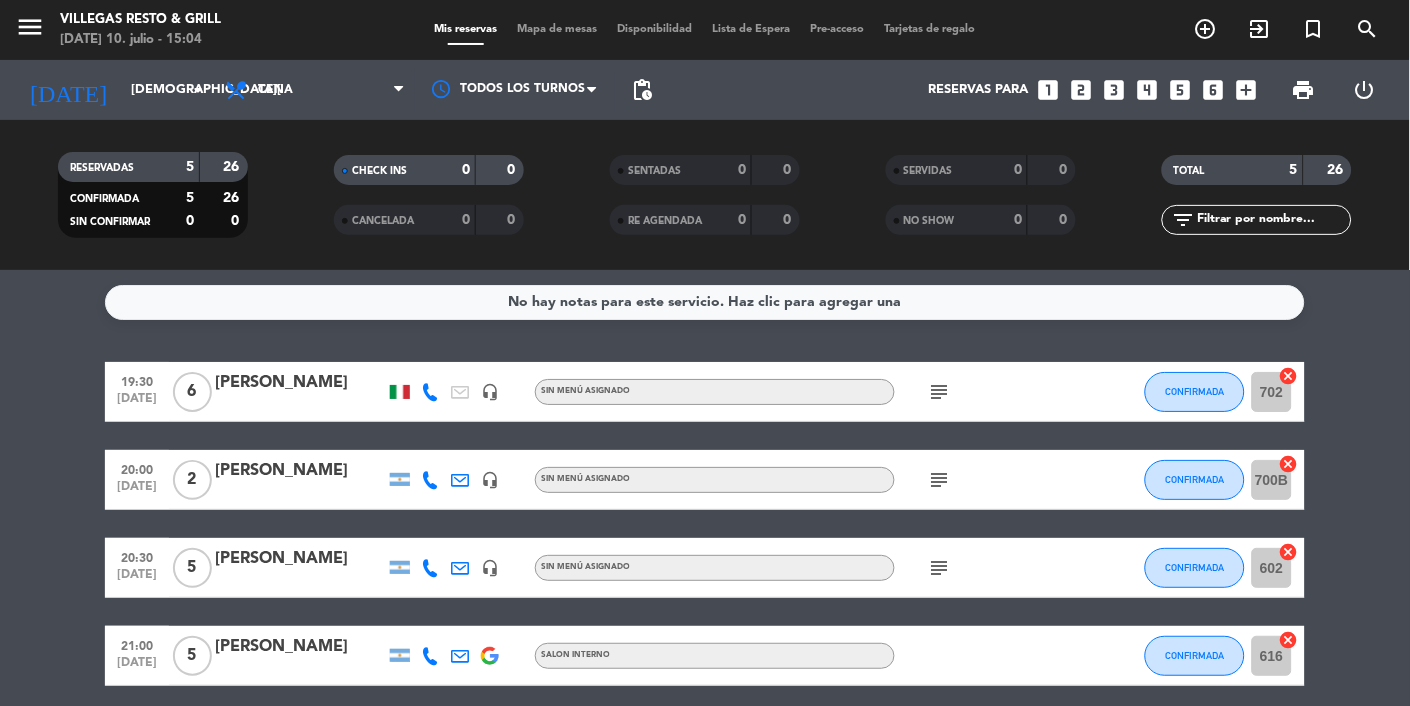 click on "subject" 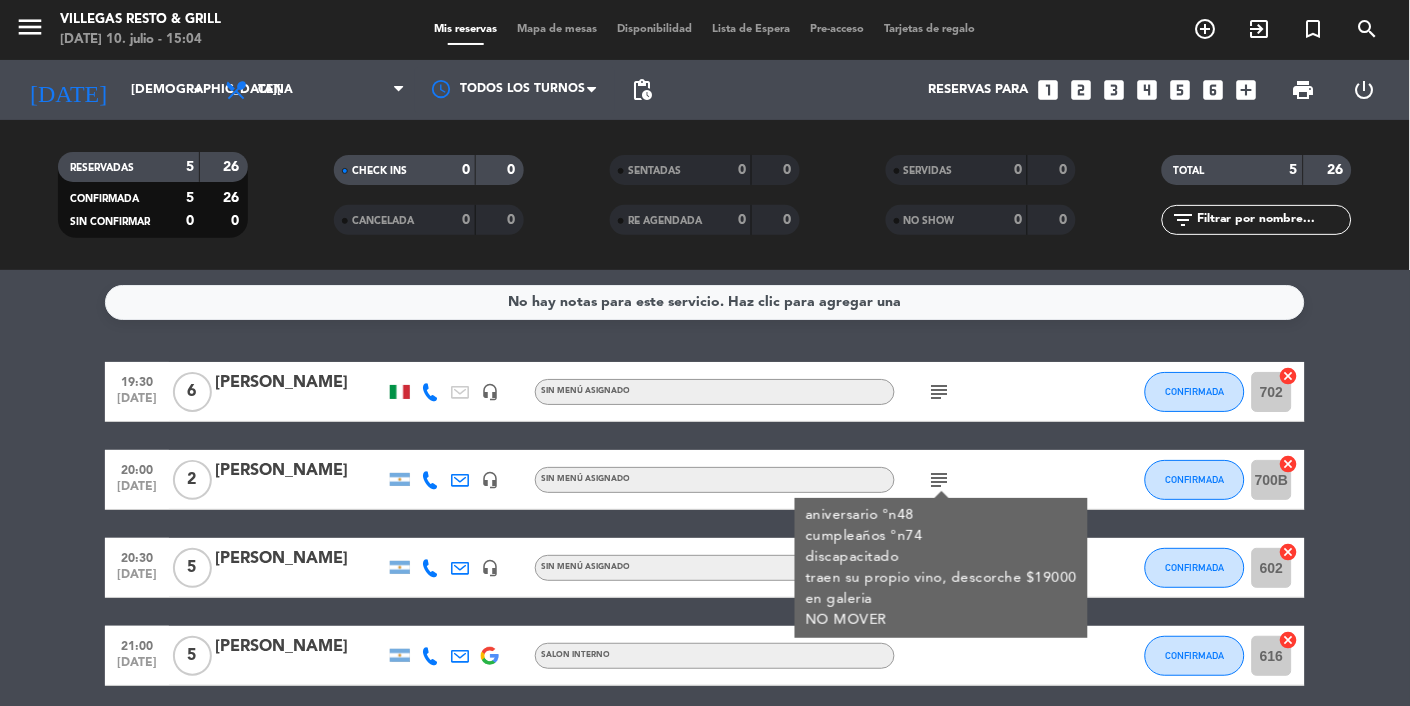 click on "subject" 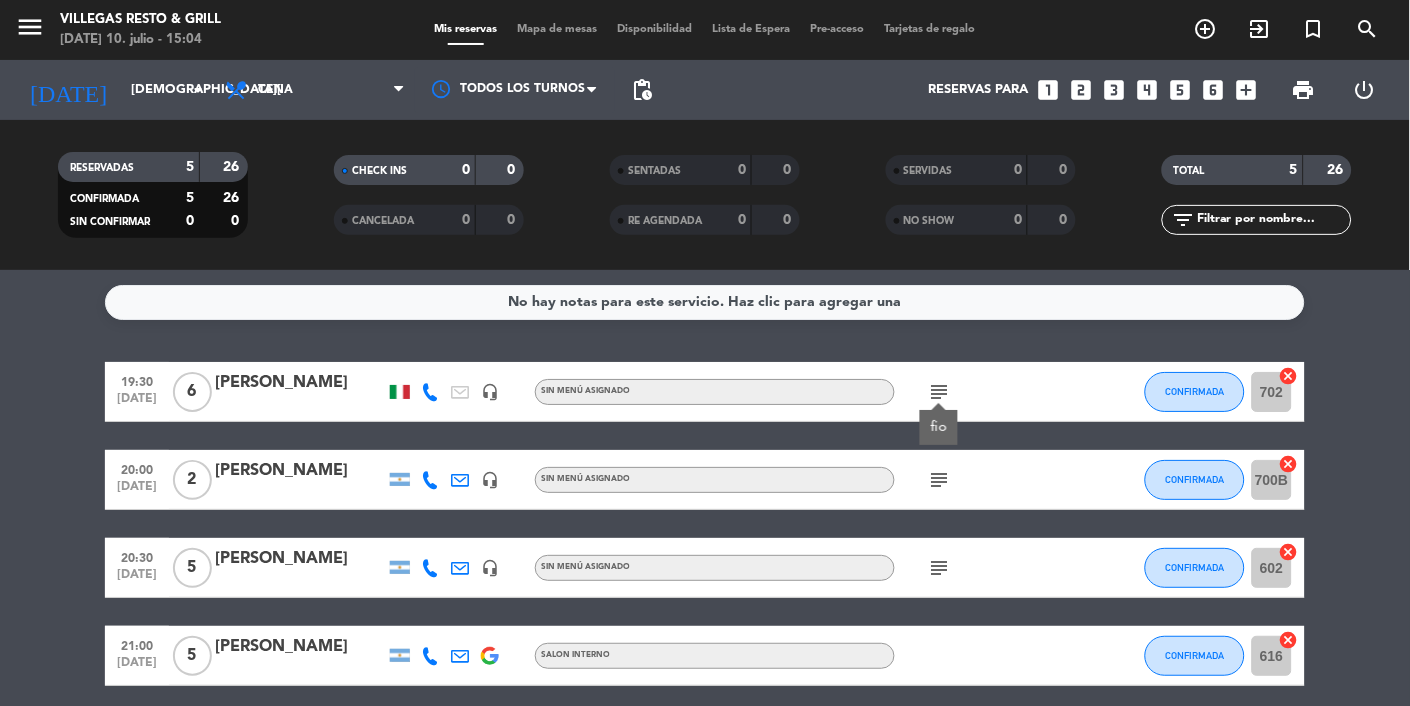 click 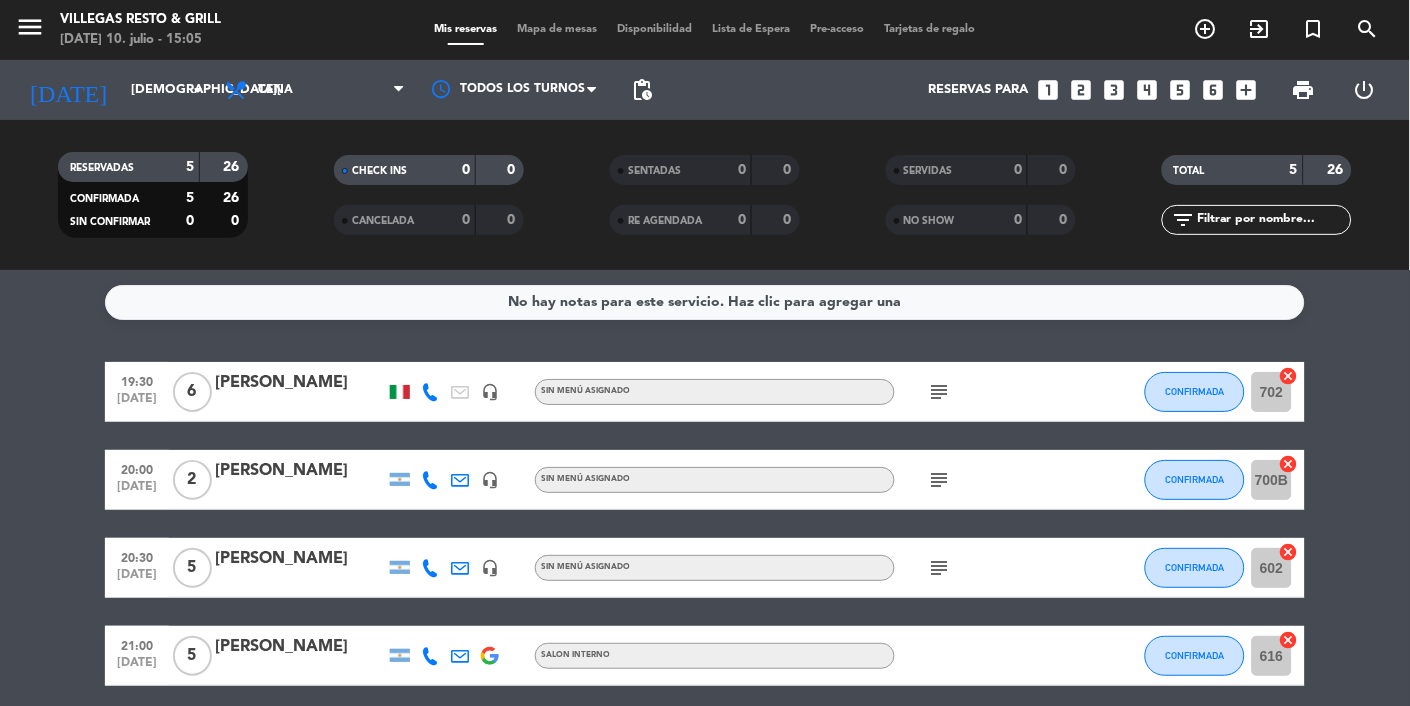click on "subject" 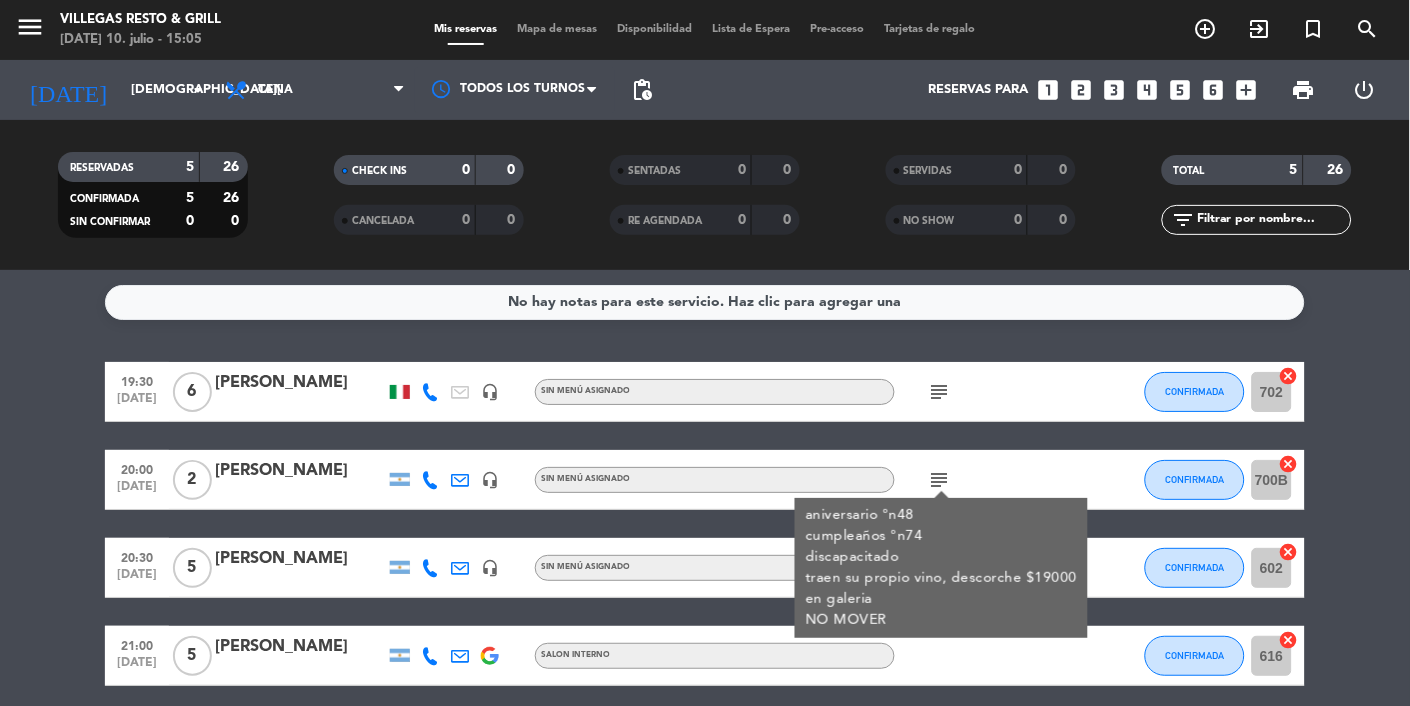 click on "subject" 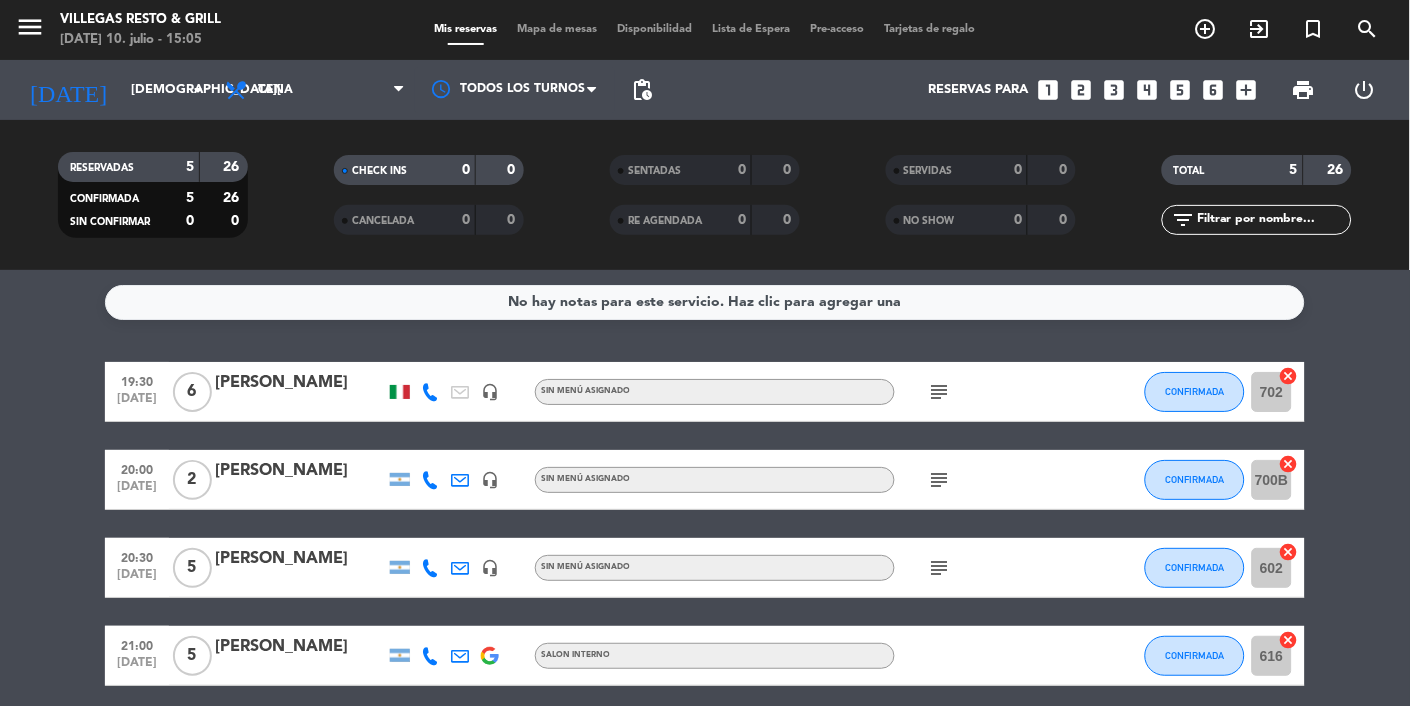 click on "subject" 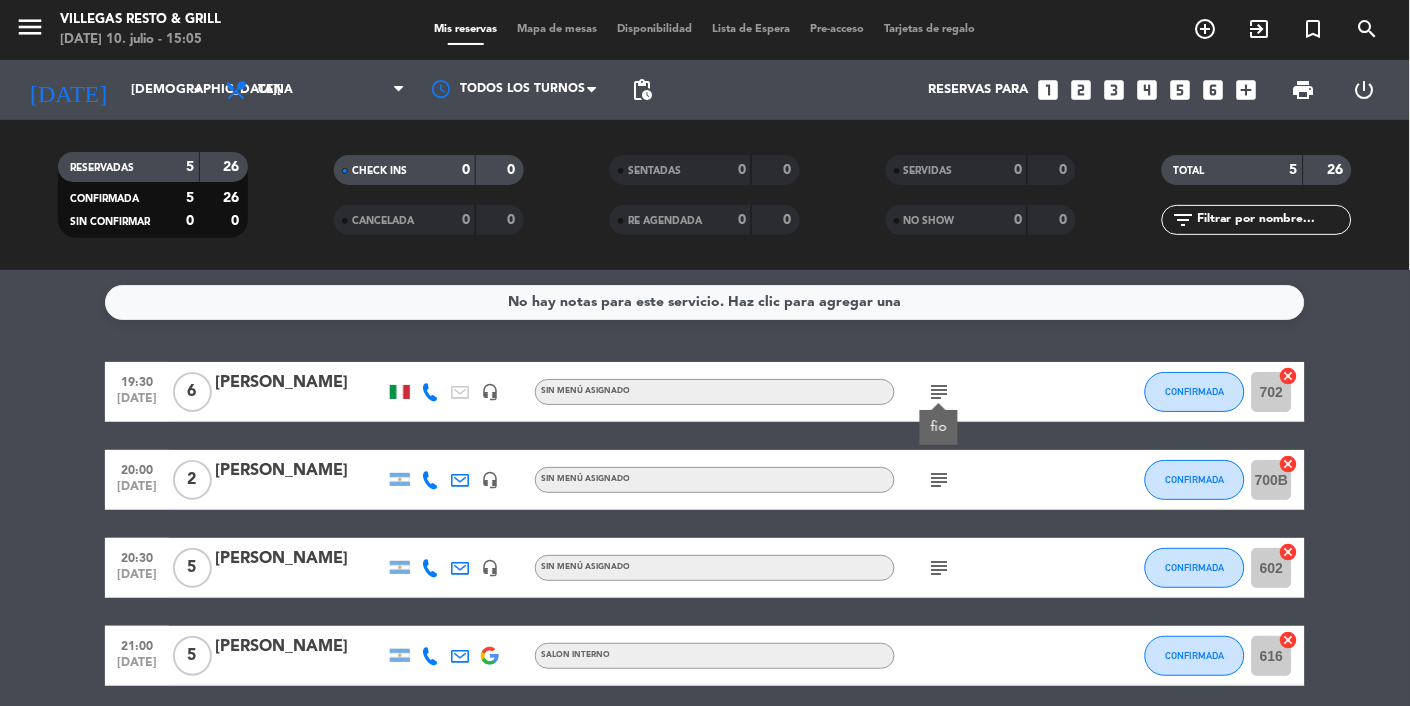 click on "subject" 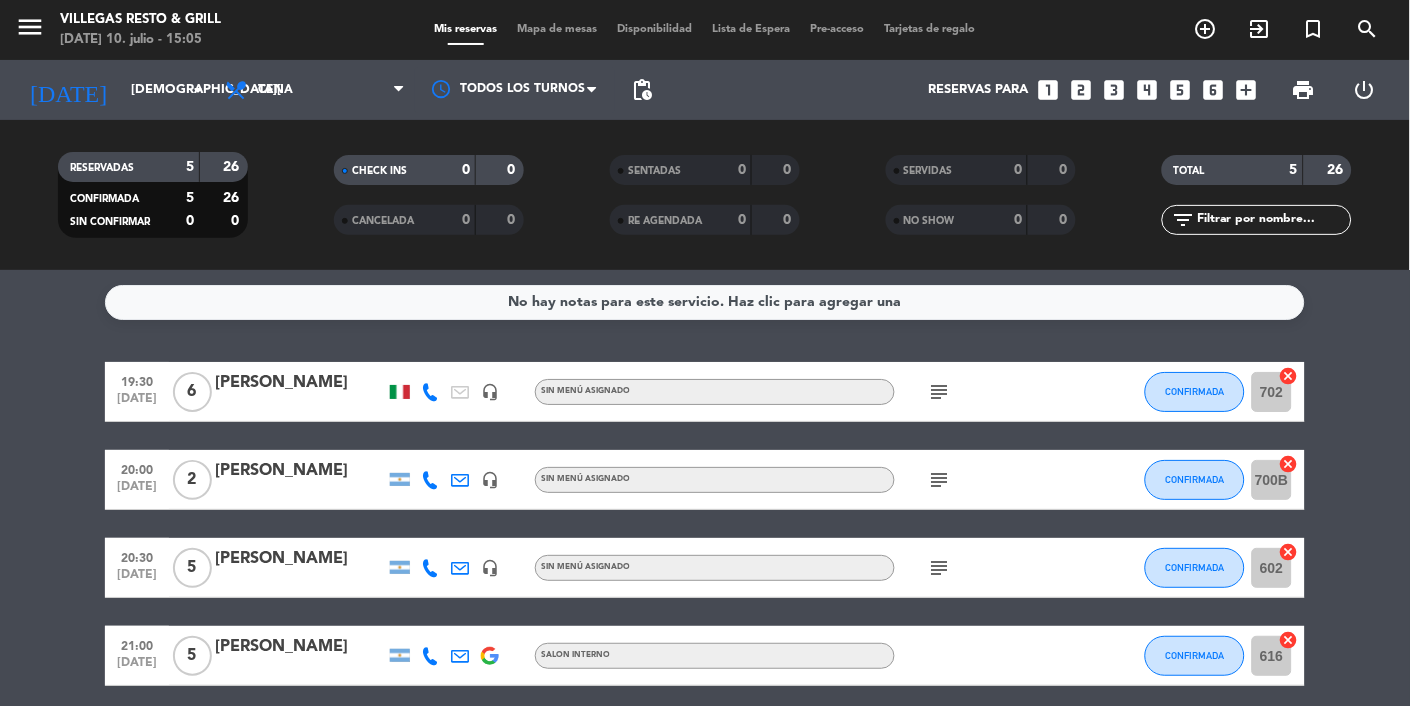click on "subject" 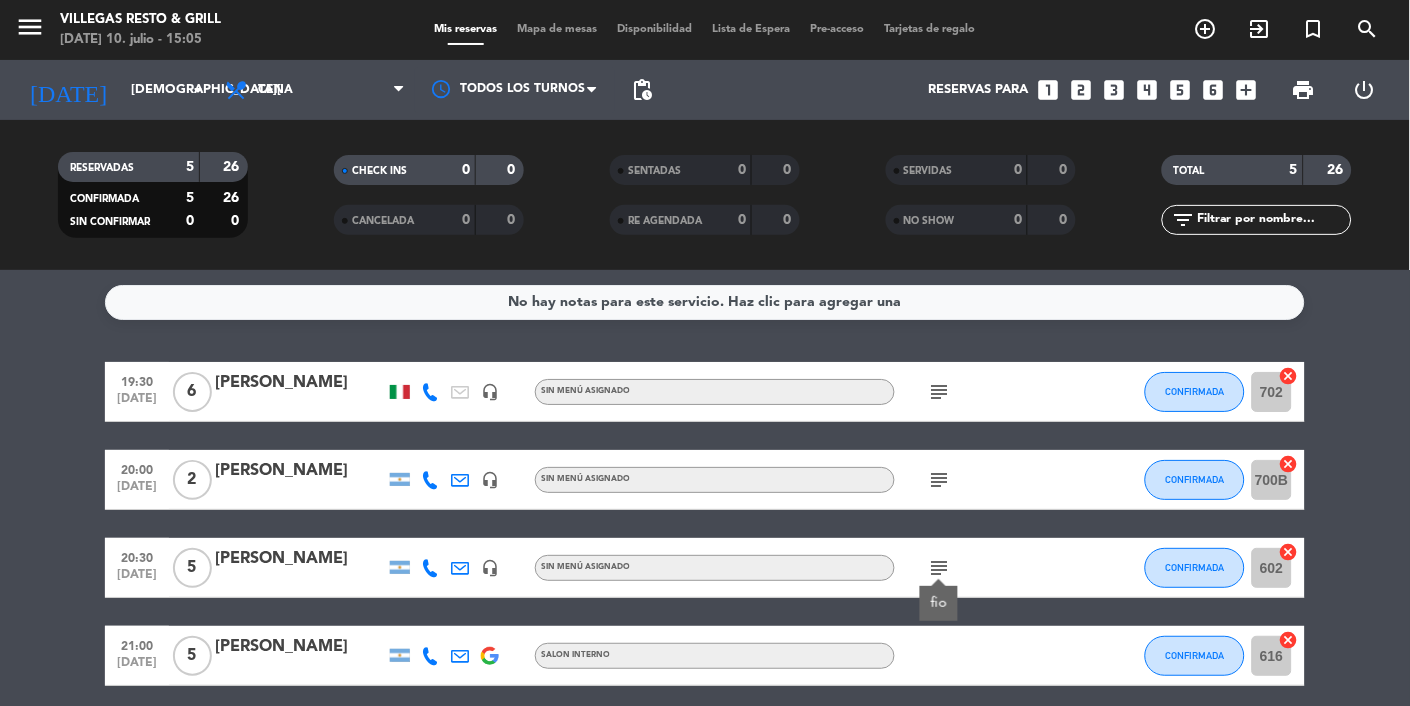 click on "No hay notas para este servicio. Haz clic para agregar una   19:30   [DATE]   6    [PERSON_NAME]   headset_mic  Sin menú asignado  subject  CONFIRMADA 702  cancel   20:00   [DATE]   2   [PERSON_NAME]   headset_mic  Sin menú asignado  subject  CONFIRMADA 700B  cancel   20:30   [DATE]   5   [PERSON_NAME]   headset_mic  Sin menú asignado  subject  fio CONFIRMADA 602  cancel   21:00   [DATE]   5   [PERSON_NAME]   SALON INTERNO CONFIRMADA 616  cancel   21:30   [DATE]   8   [PERSON_NAME].   headset_mic  Sin menú asignado  subject  CONFIRMADA 623  cancel" 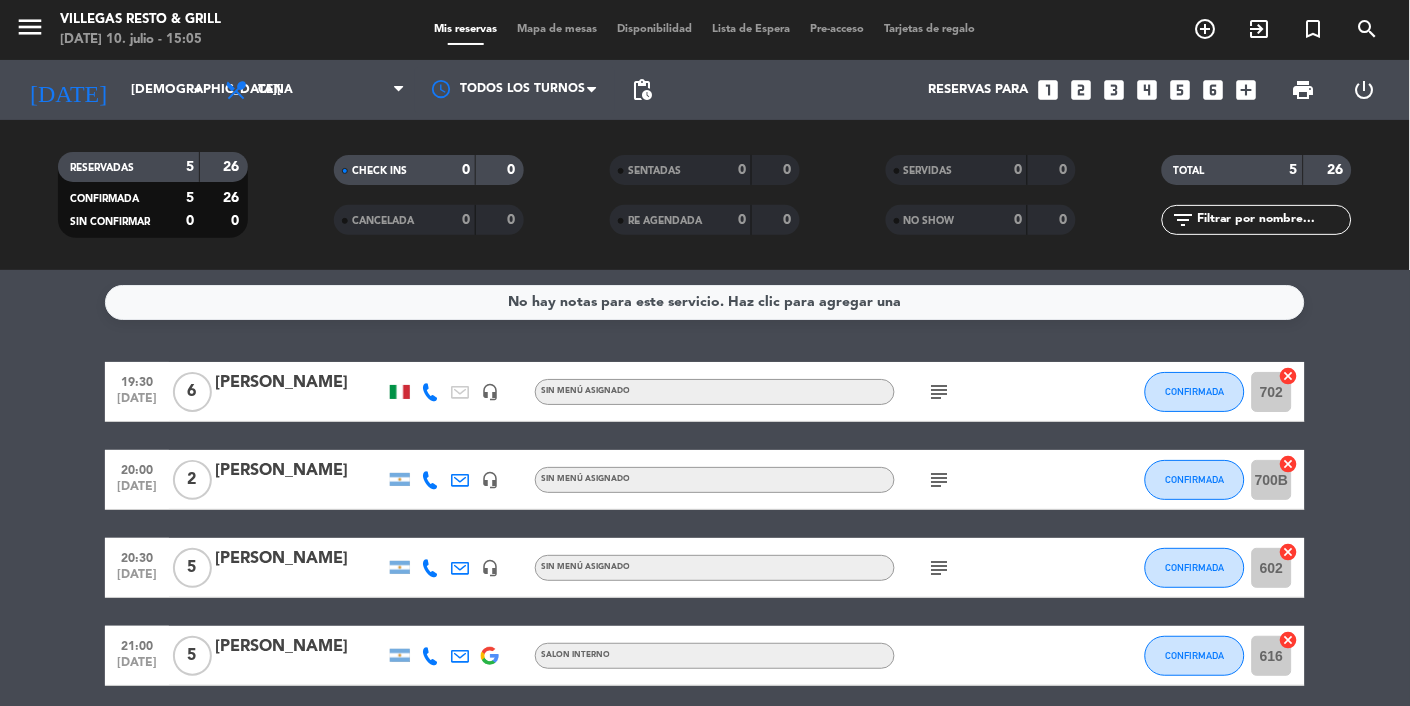 click on "subject" 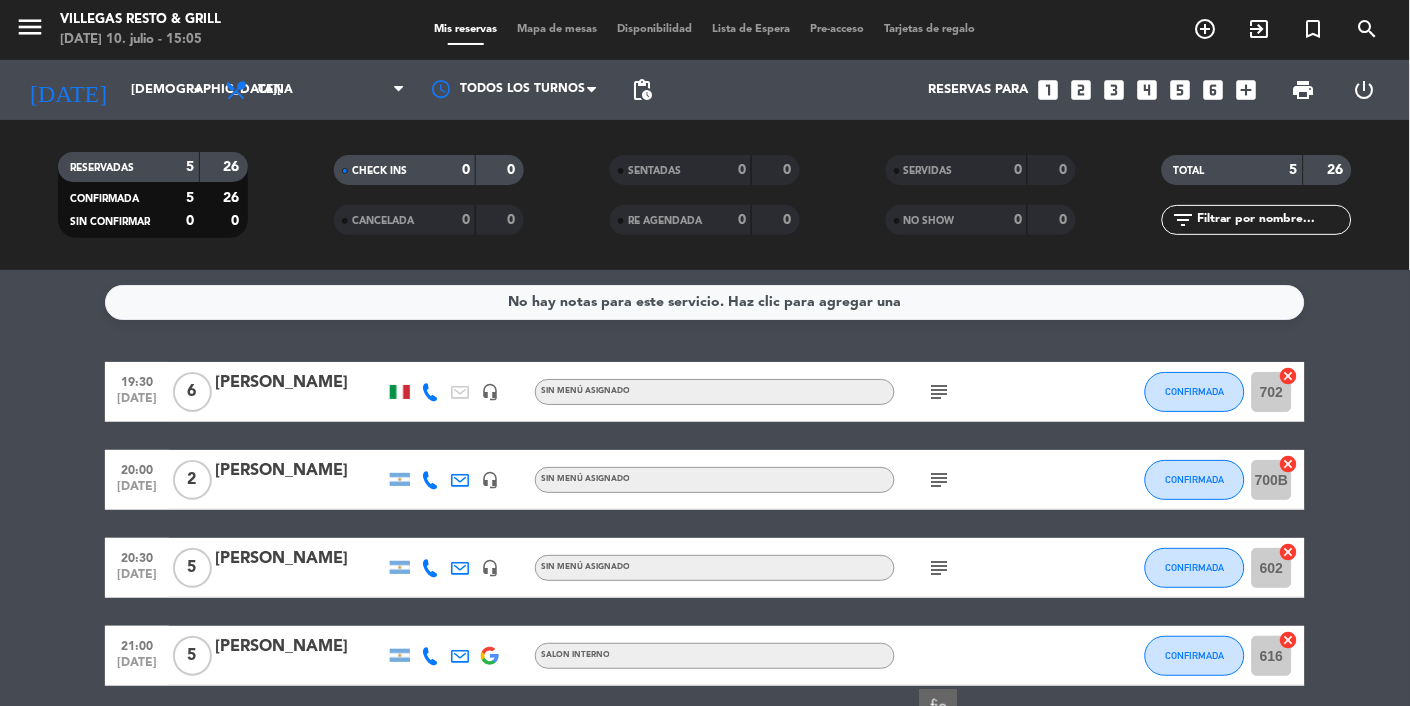 click on "subject" 